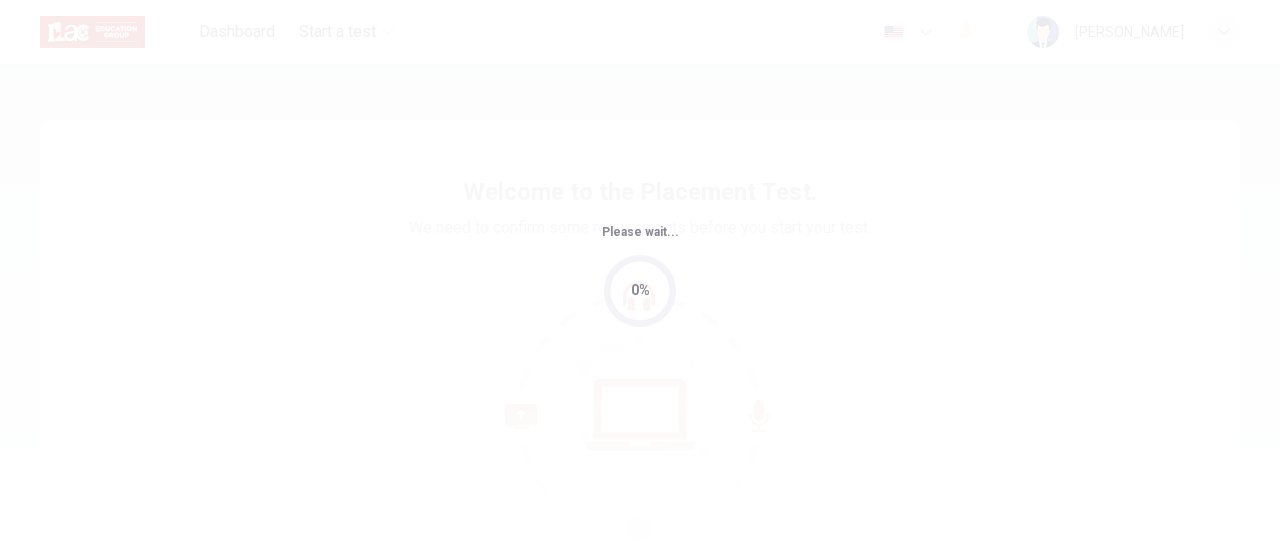 scroll, scrollTop: 0, scrollLeft: 0, axis: both 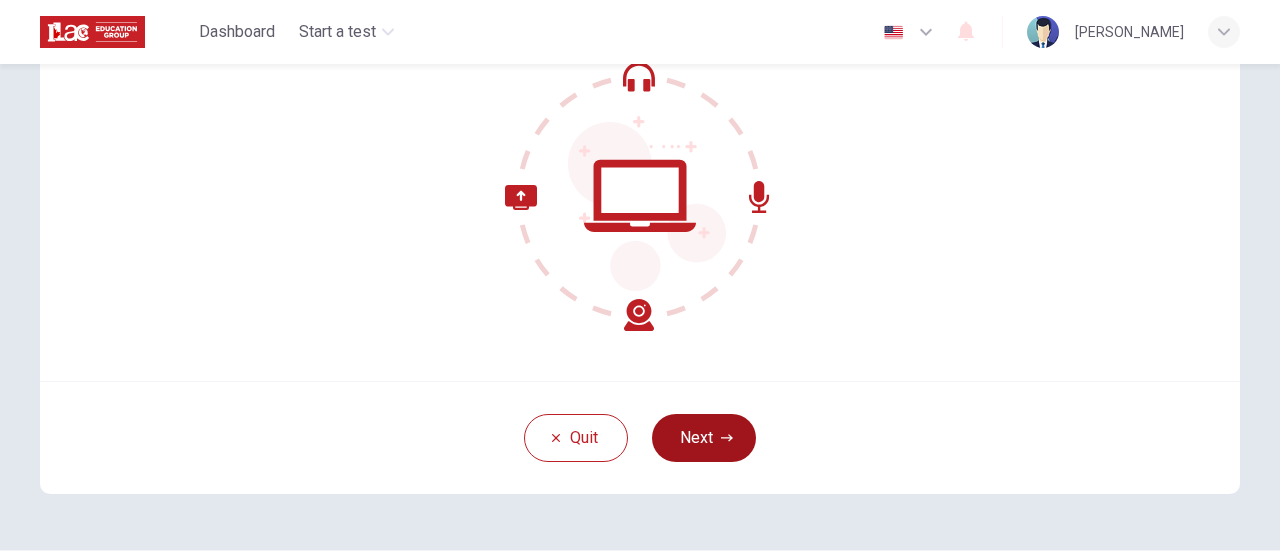 click on "Next" at bounding box center (704, 438) 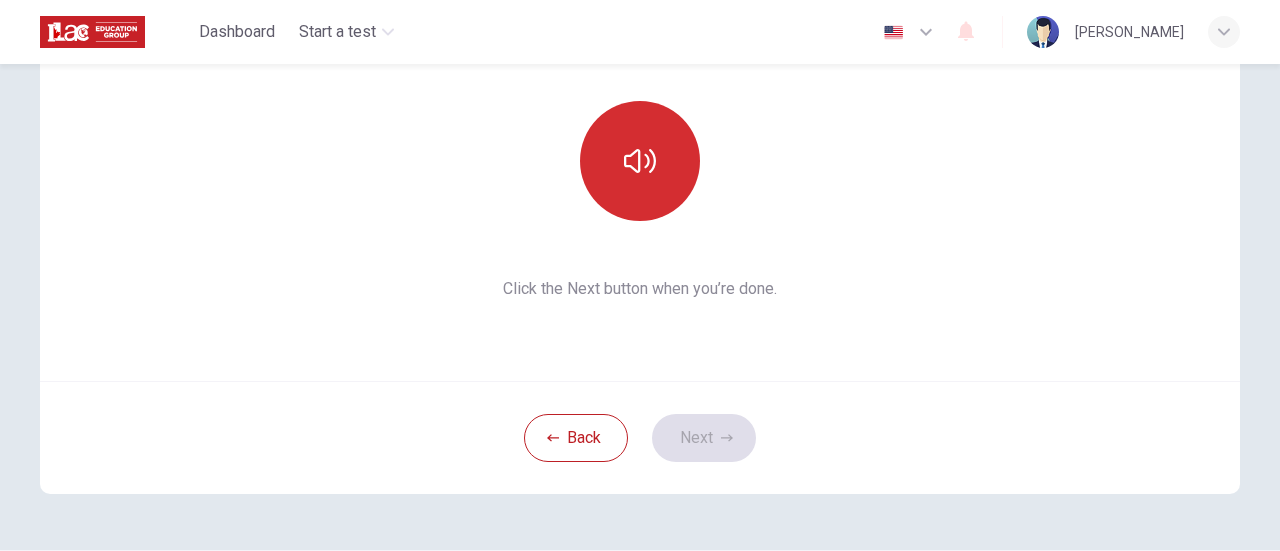 click at bounding box center [640, 161] 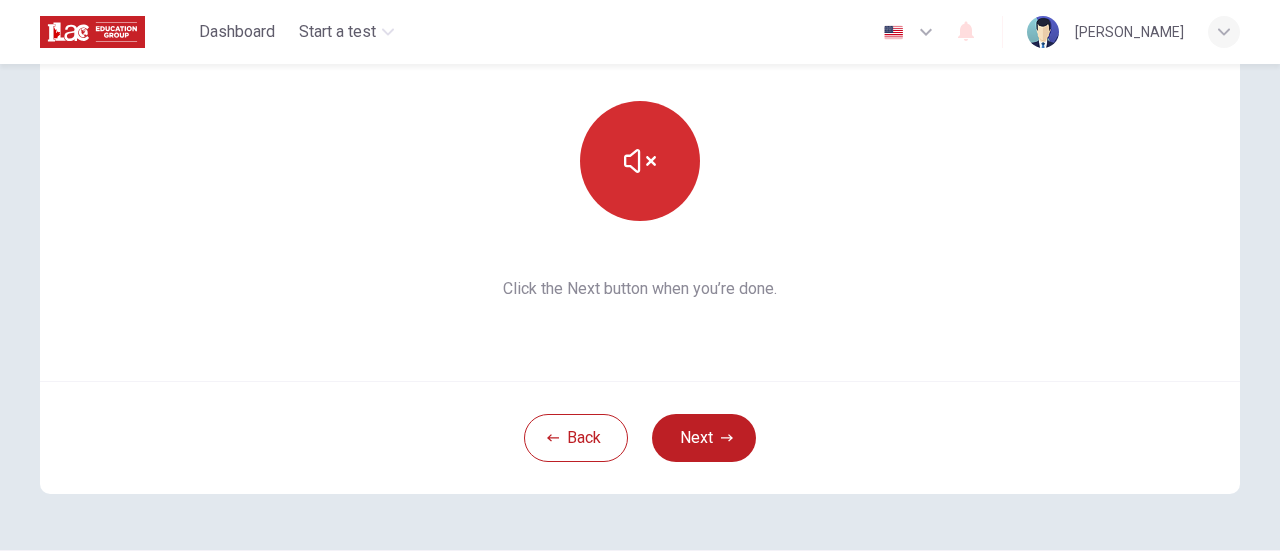 click 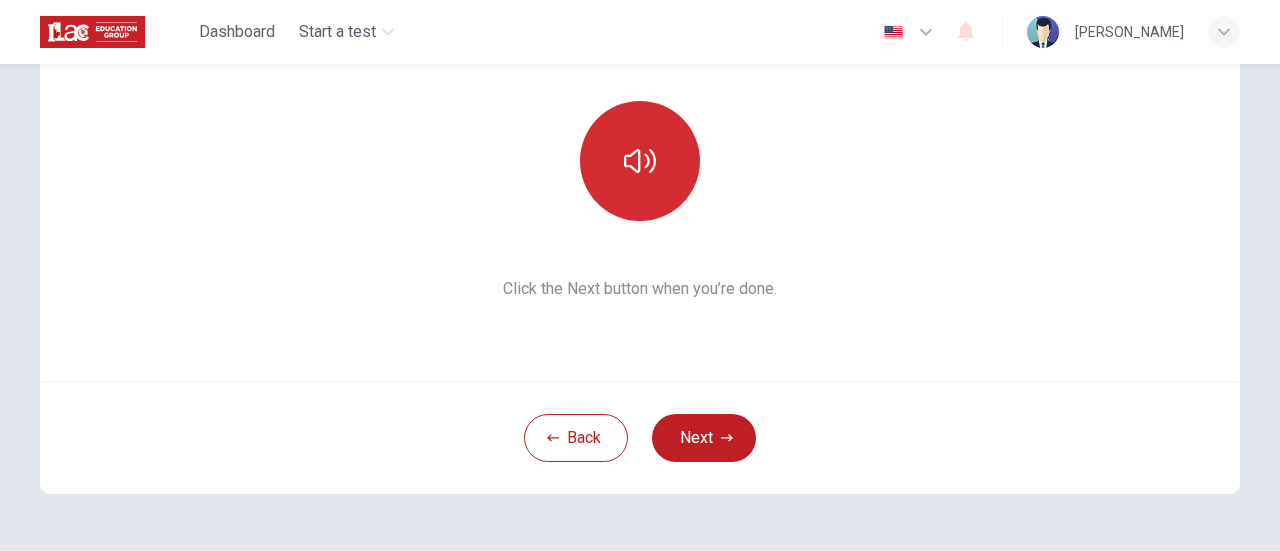 click 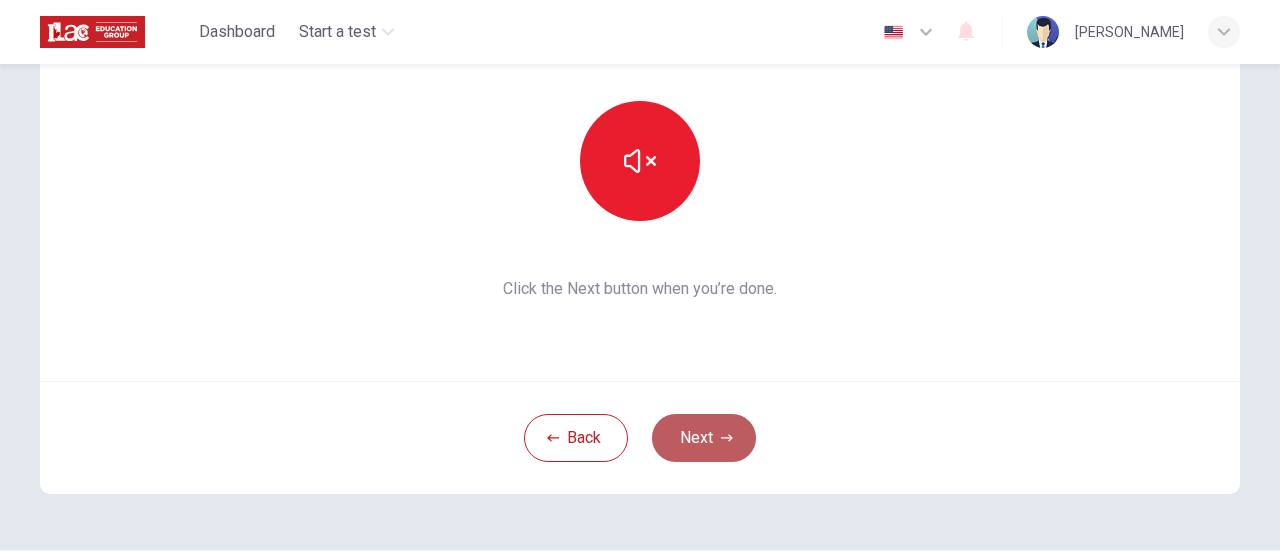 click on "Next" at bounding box center [704, 438] 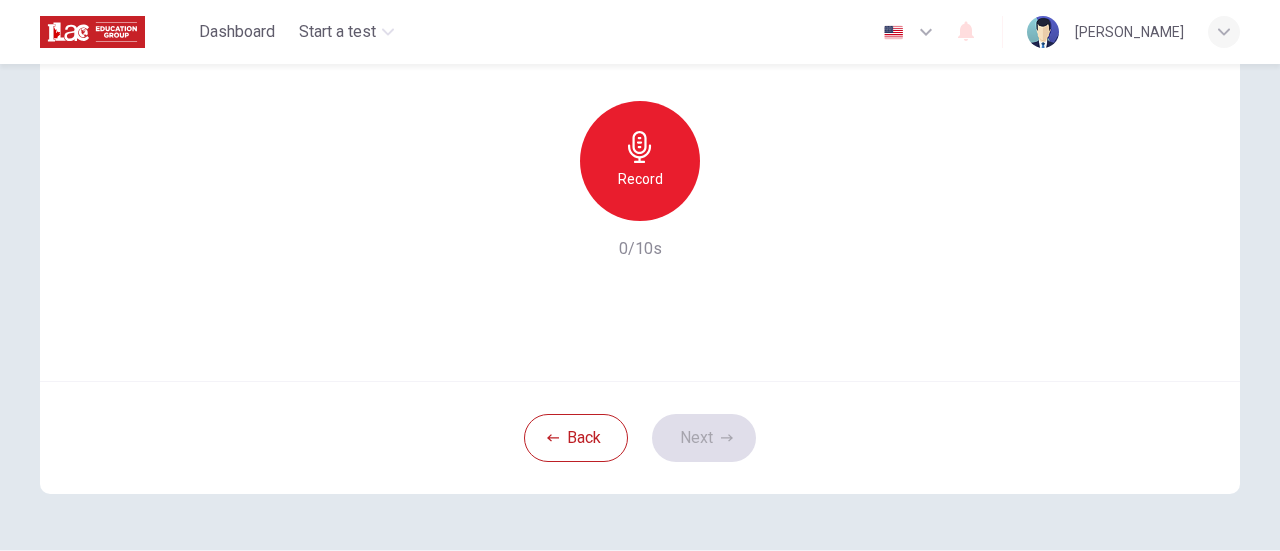 click on "Record" at bounding box center [640, 179] 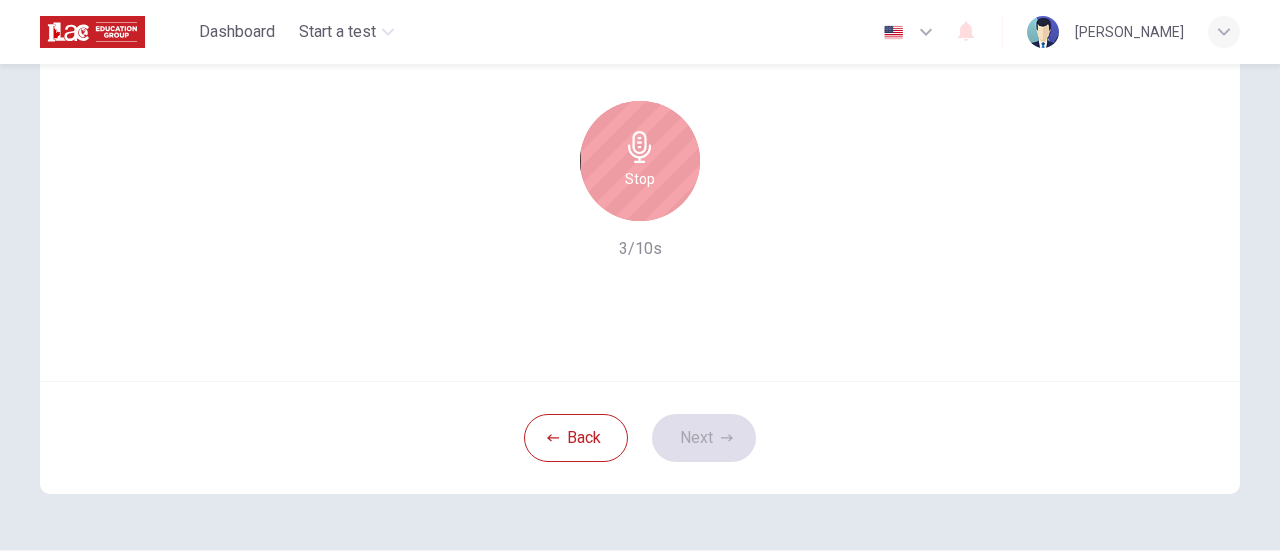 click on "Stop" at bounding box center [640, 179] 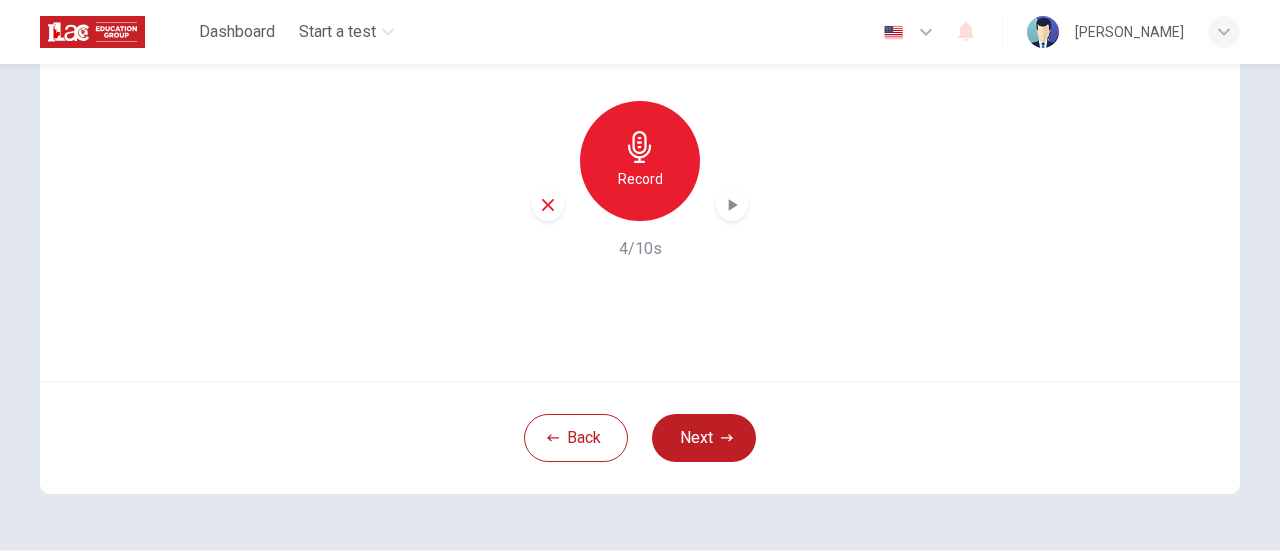 click 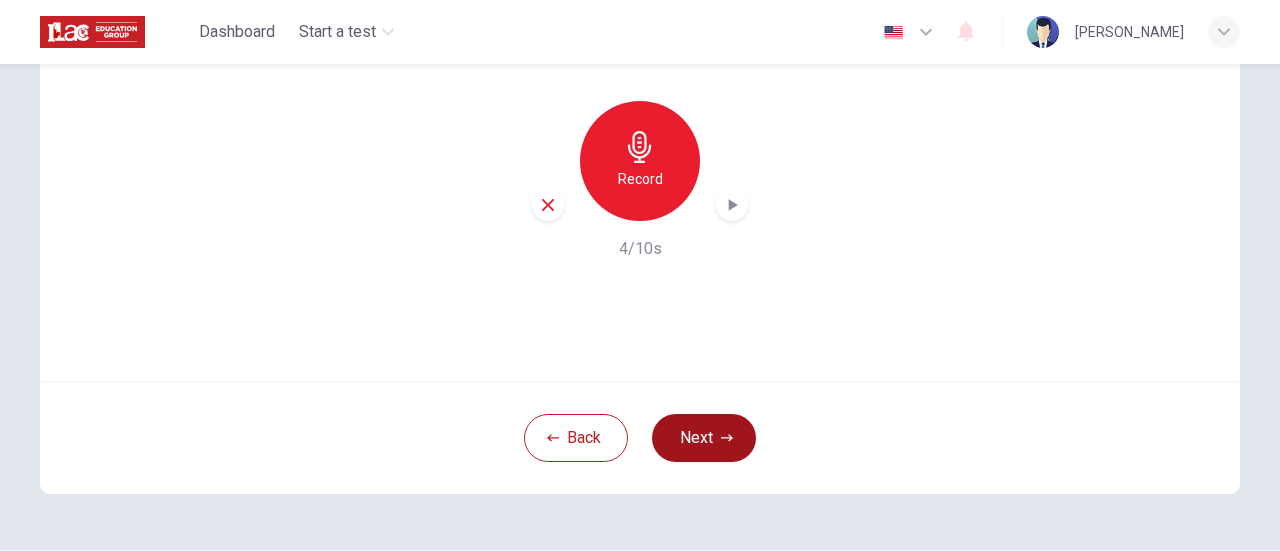 click on "Next" at bounding box center [704, 438] 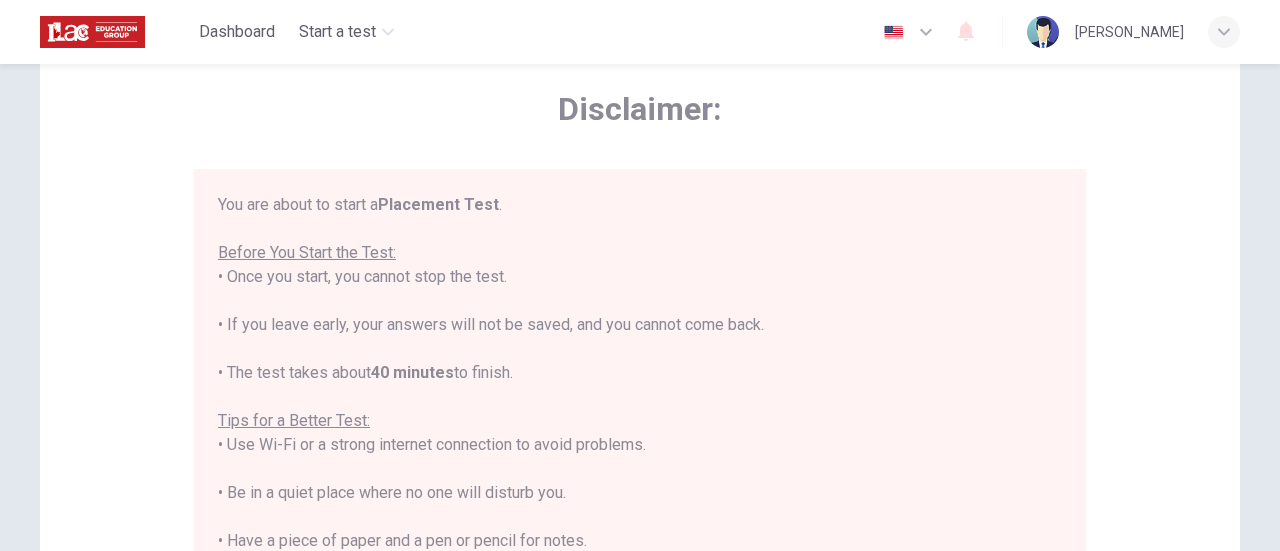 scroll, scrollTop: 52, scrollLeft: 0, axis: vertical 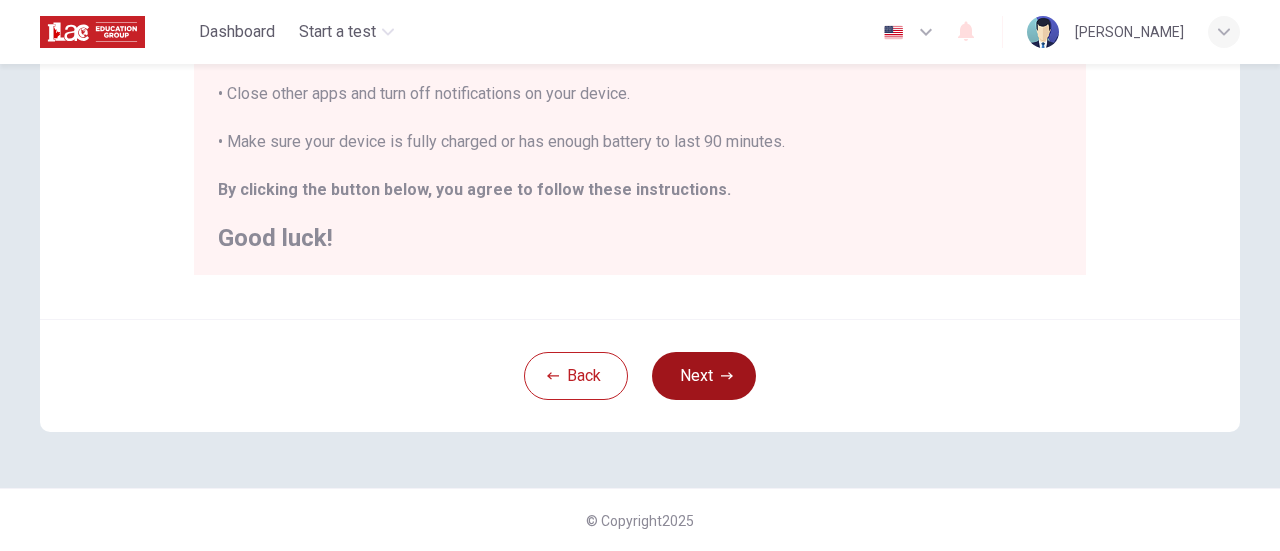 click on "Next" at bounding box center (704, 376) 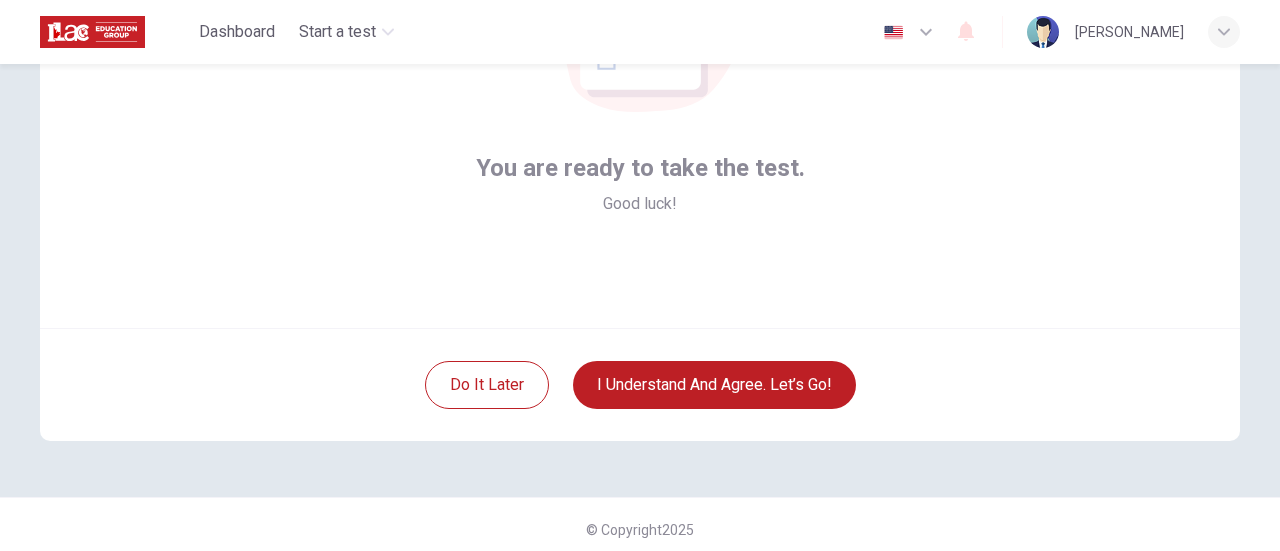 scroll, scrollTop: 280, scrollLeft: 0, axis: vertical 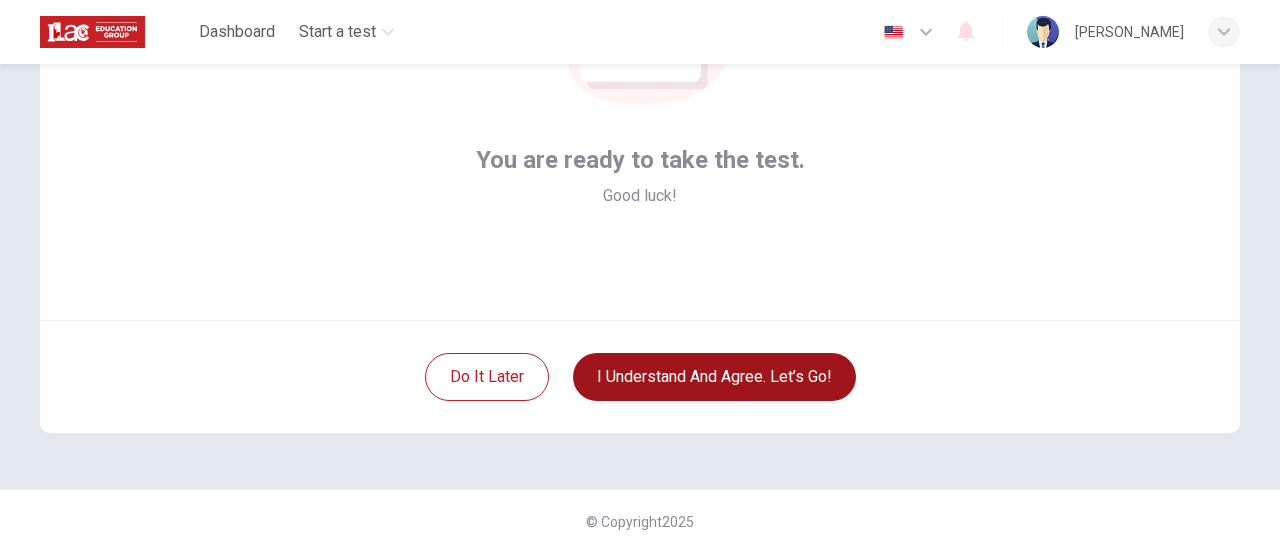 click on "I understand and agree. Let’s go!" at bounding box center [714, 377] 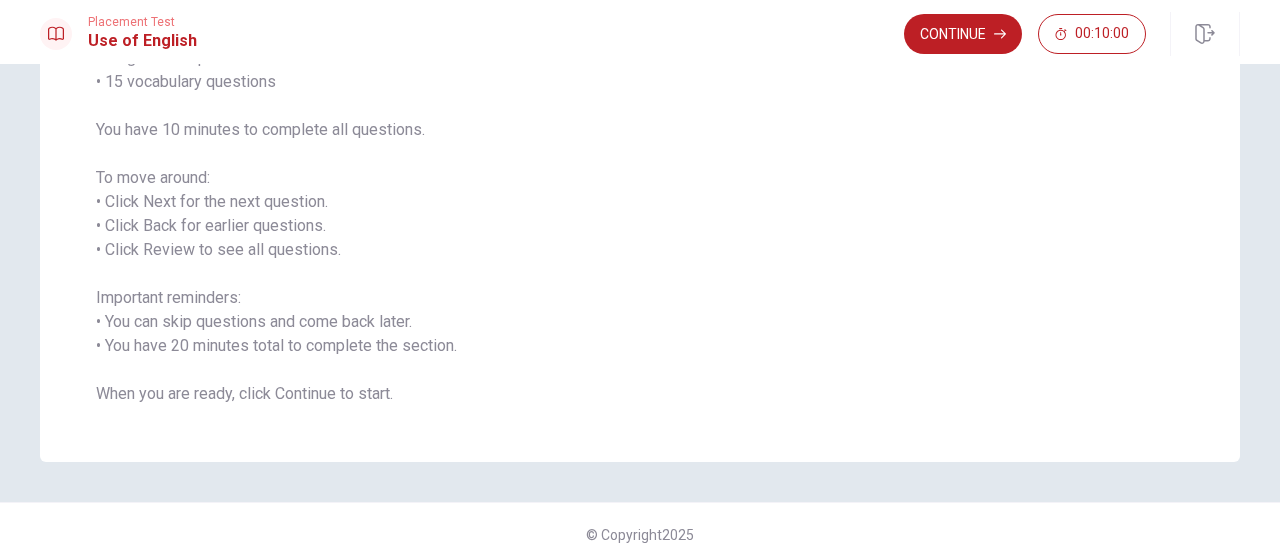 scroll, scrollTop: 232, scrollLeft: 0, axis: vertical 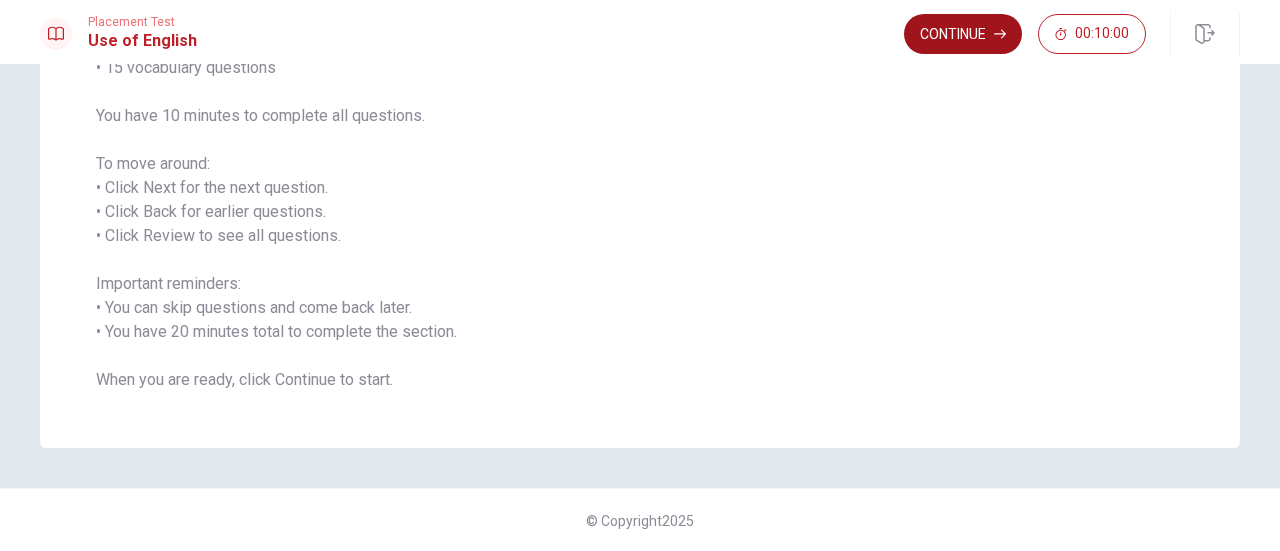 click on "Continue" at bounding box center [963, 34] 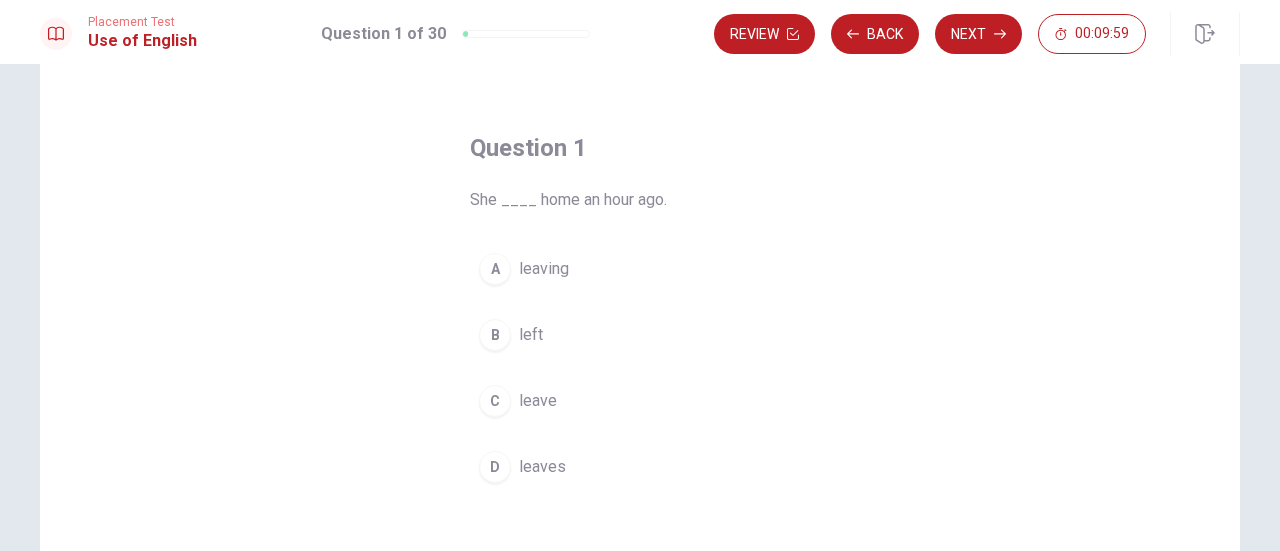 scroll, scrollTop: 52, scrollLeft: 0, axis: vertical 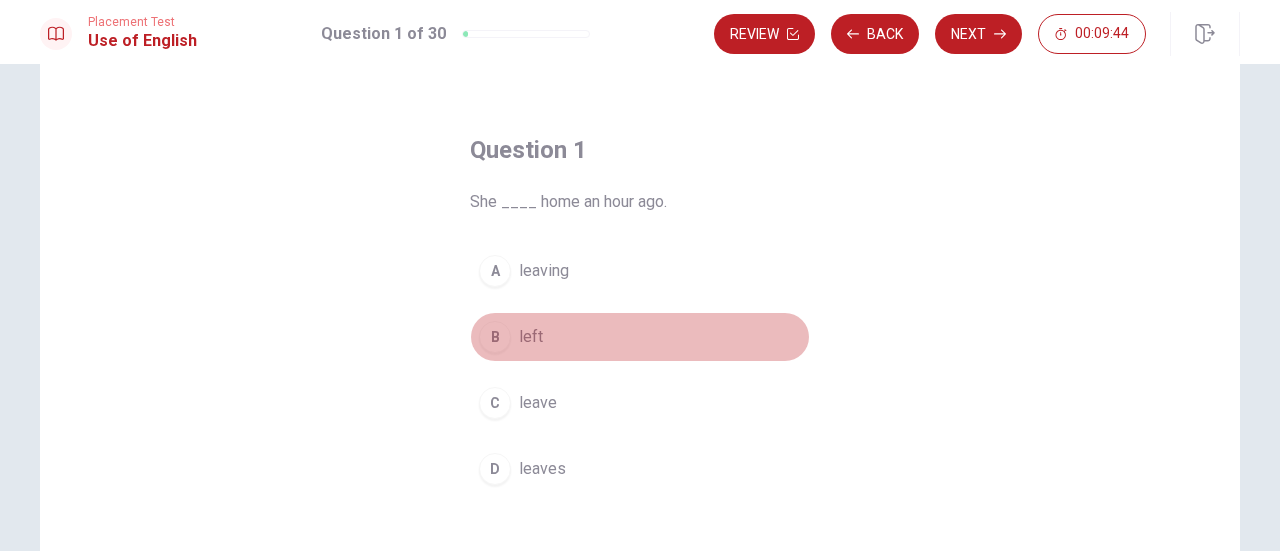click on "B" at bounding box center (495, 337) 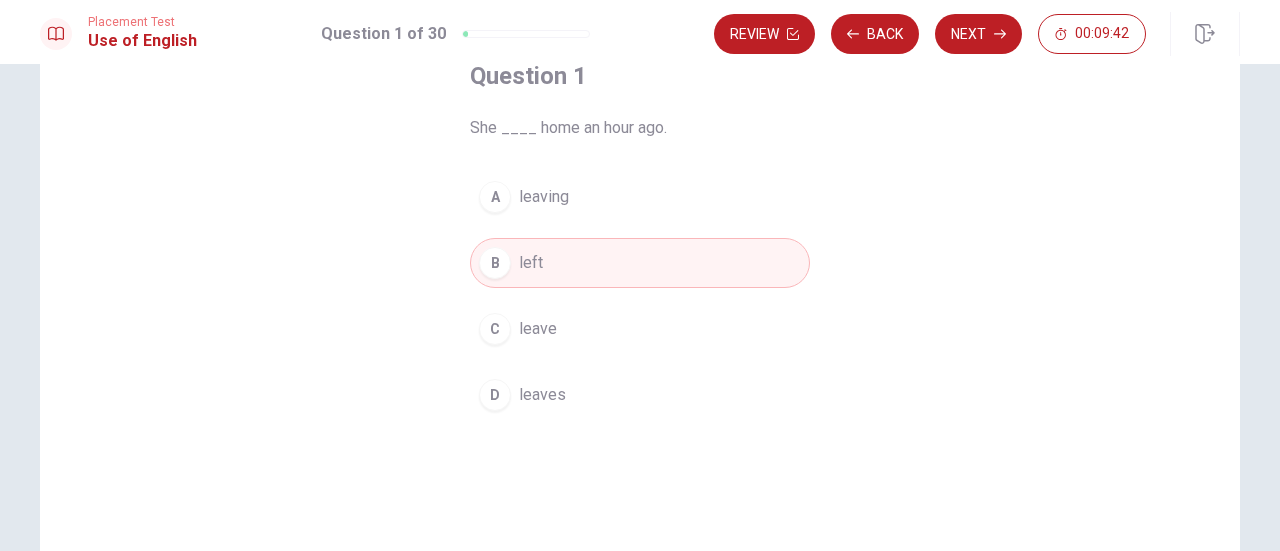 scroll, scrollTop: 116, scrollLeft: 0, axis: vertical 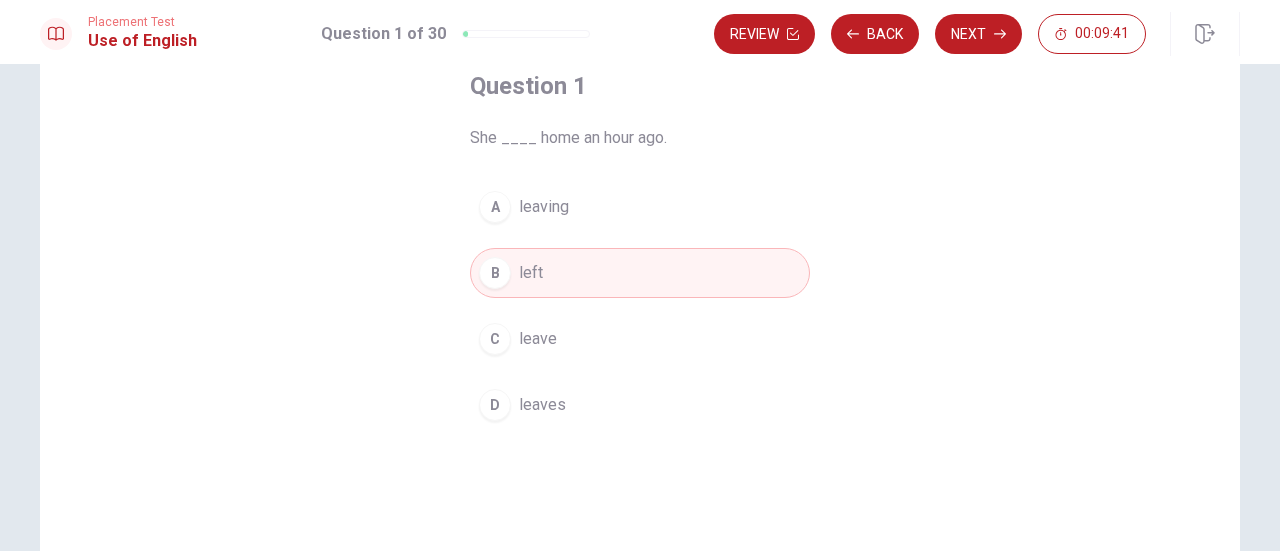 drag, startPoint x: 966, startPoint y: 19, endPoint x: 948, endPoint y: 129, distance: 111.463 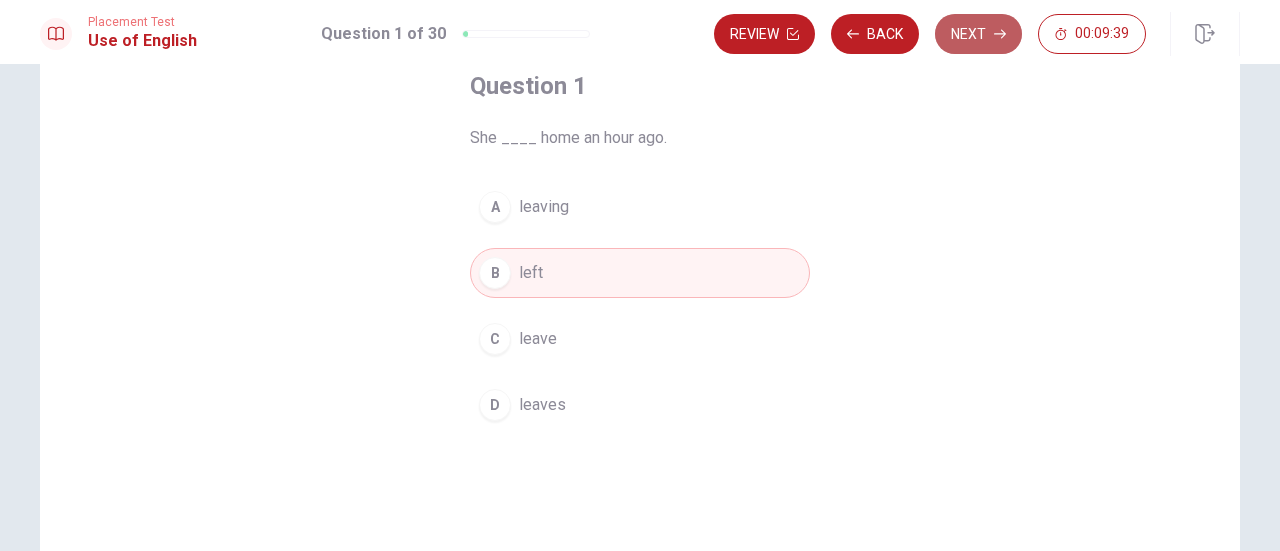click on "Next" at bounding box center [978, 34] 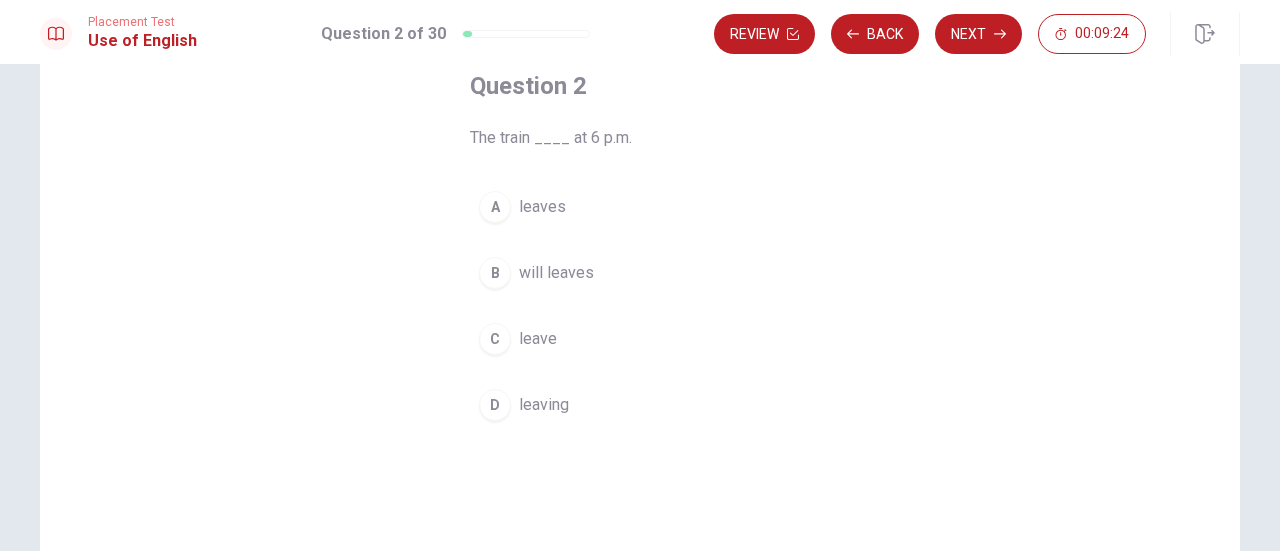 click on "A" at bounding box center (495, 207) 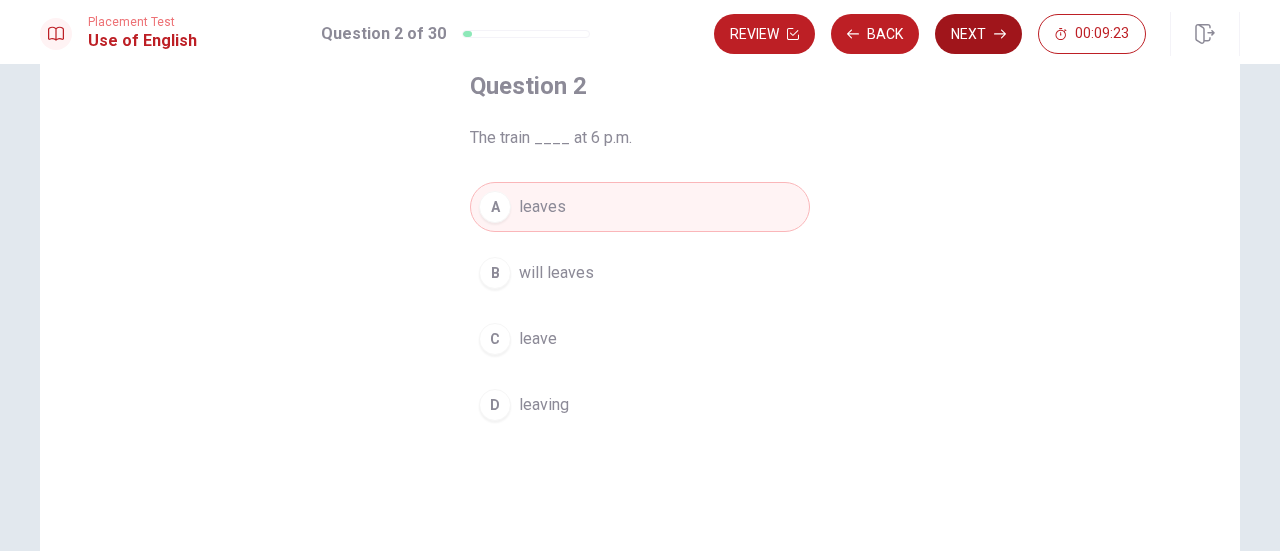 click on "Next" at bounding box center [978, 34] 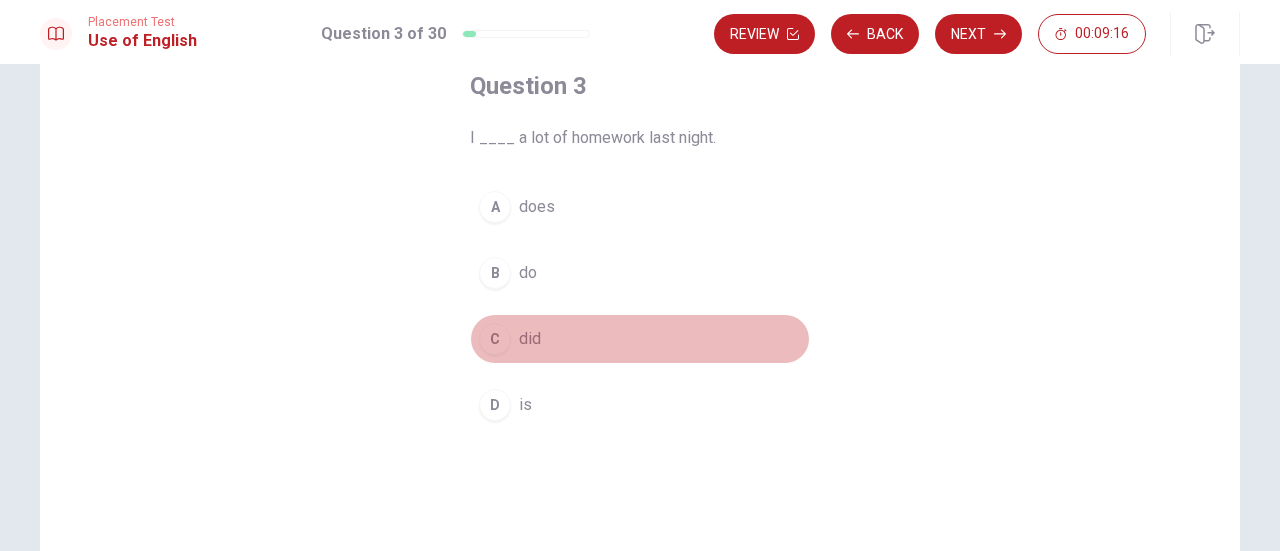 click on "C" at bounding box center [495, 339] 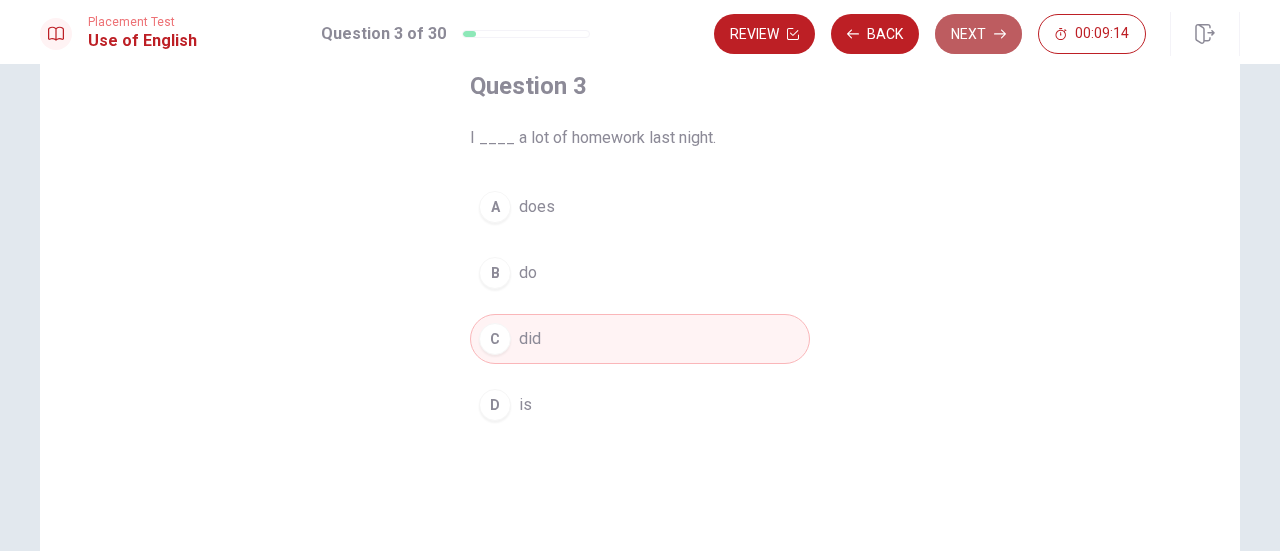 click on "Next" at bounding box center [978, 34] 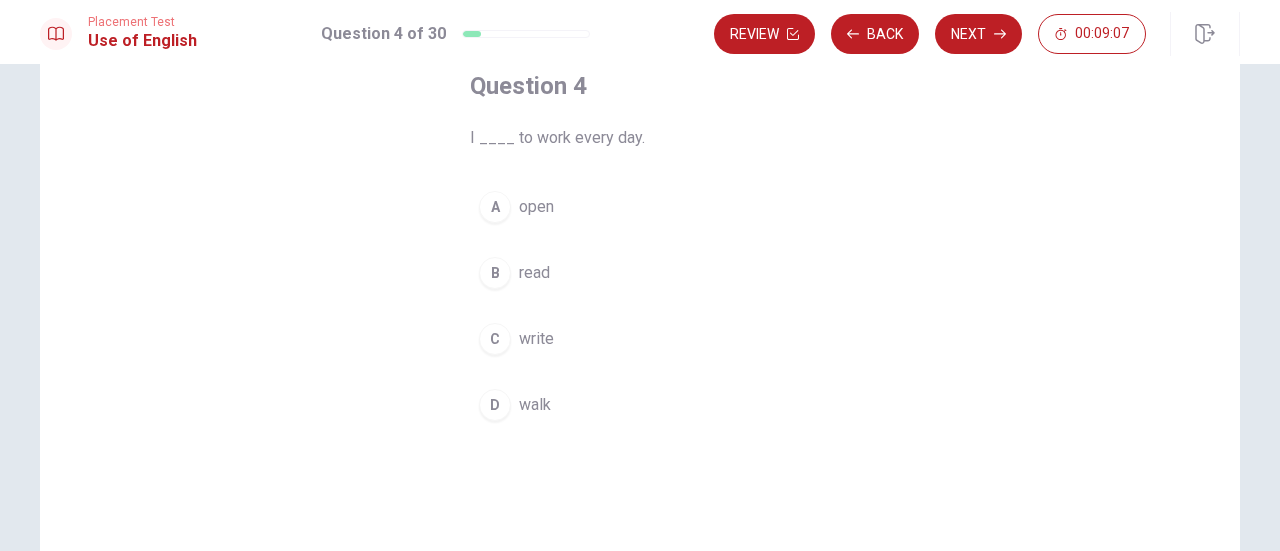 click on "walk" at bounding box center [535, 405] 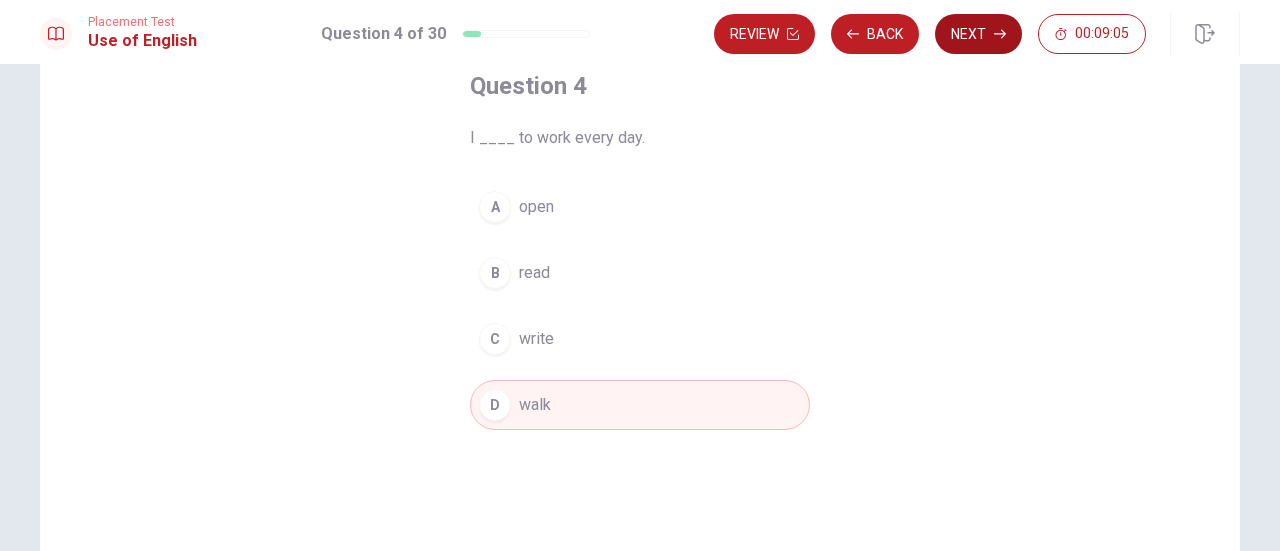 click on "Next" at bounding box center (978, 34) 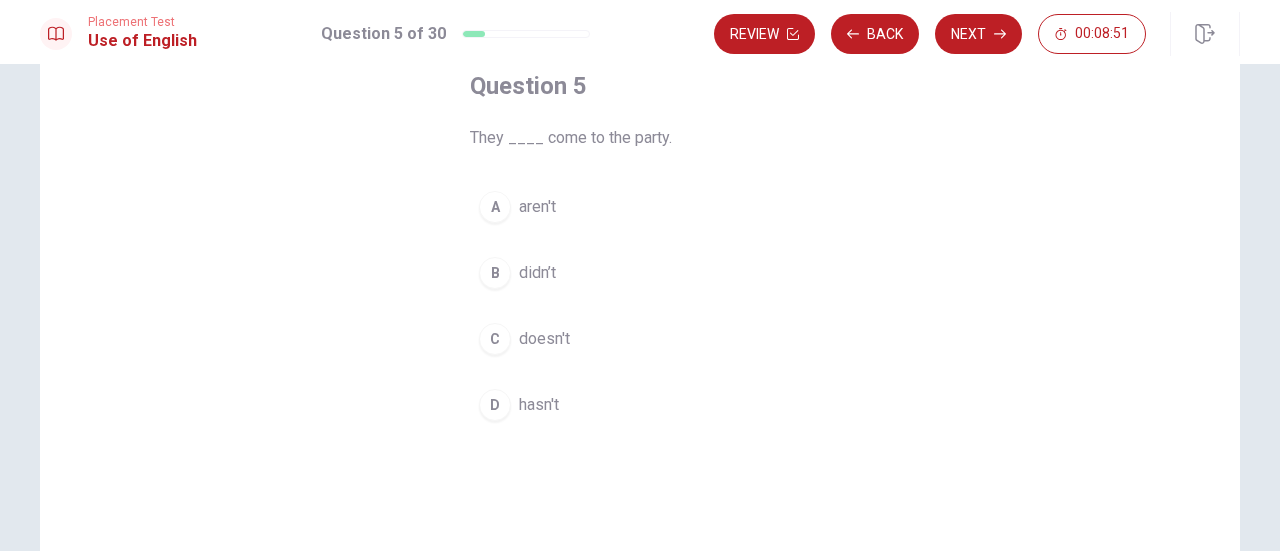click on "didn’t" at bounding box center (537, 273) 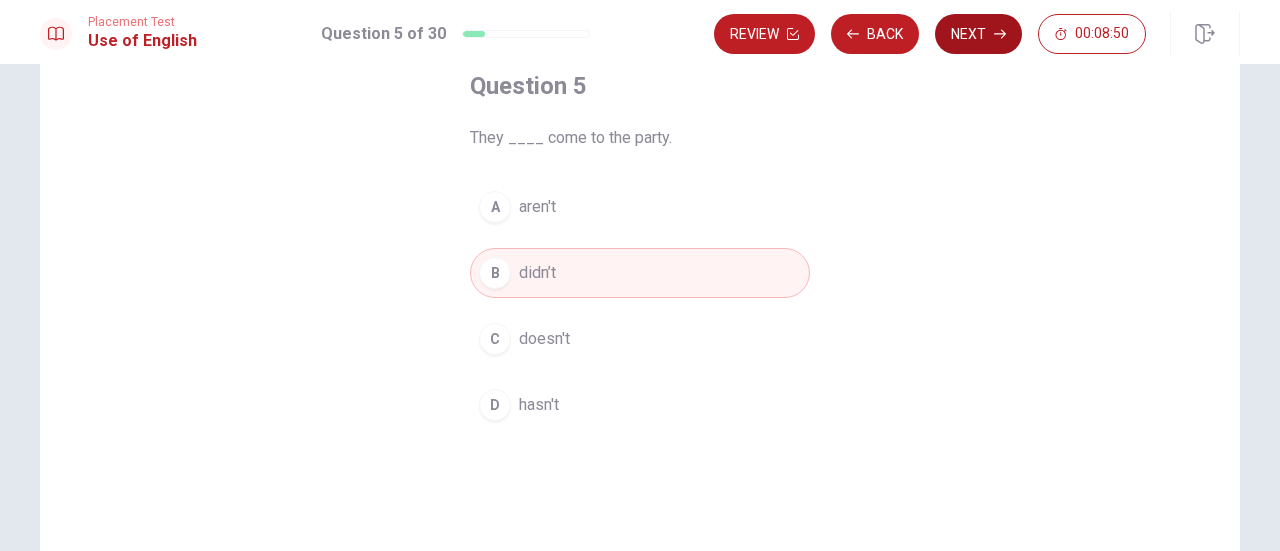 click on "Next" at bounding box center (978, 34) 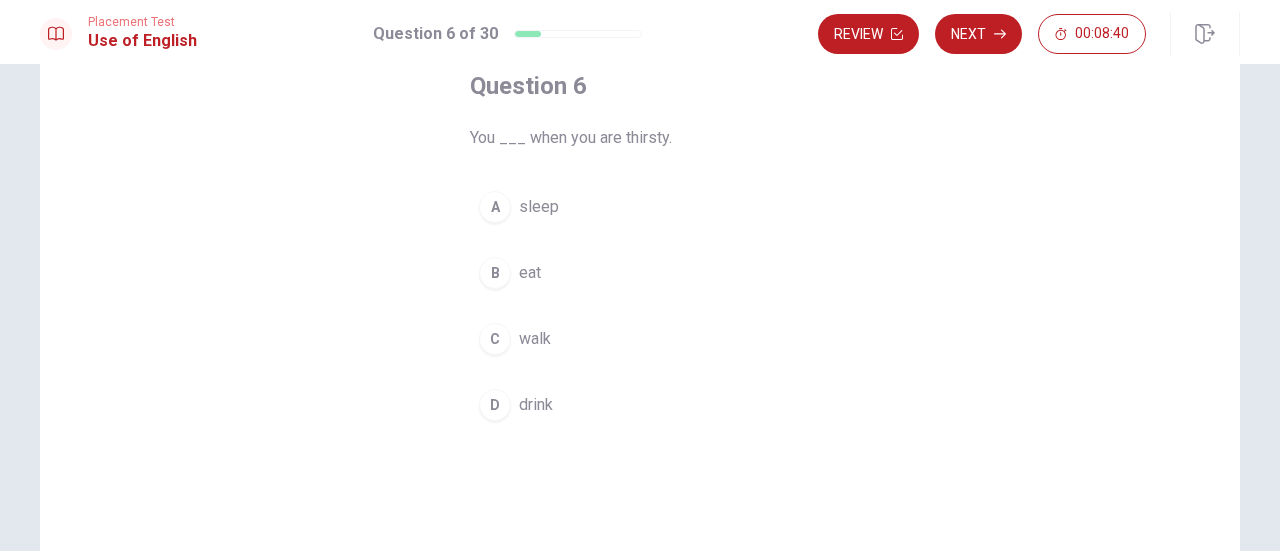 scroll, scrollTop: 116, scrollLeft: 0, axis: vertical 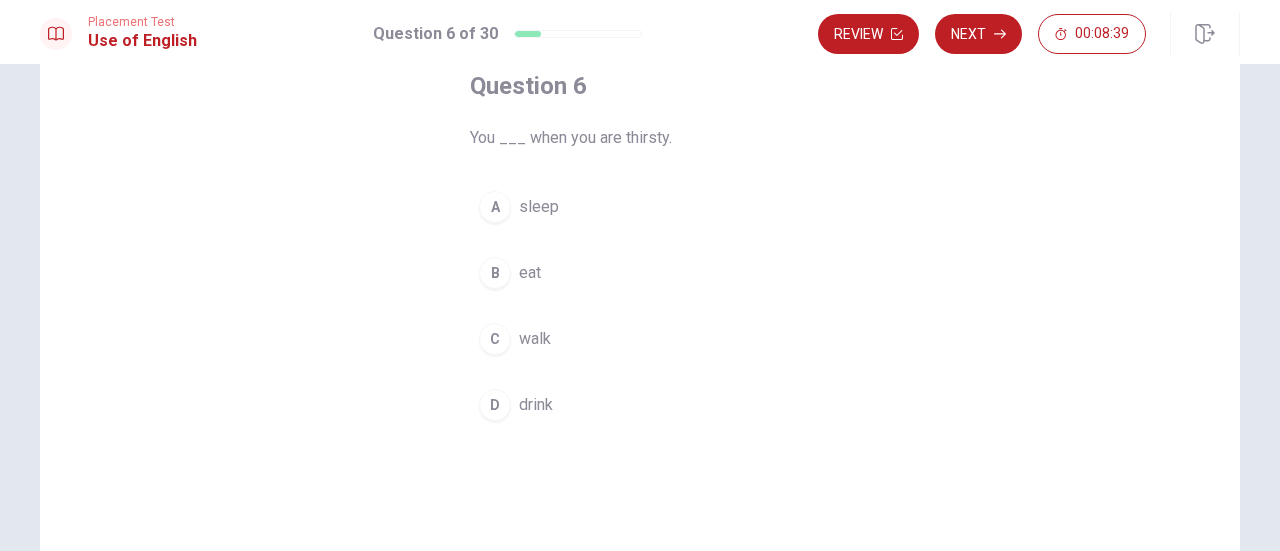 click on "drink" at bounding box center (536, 405) 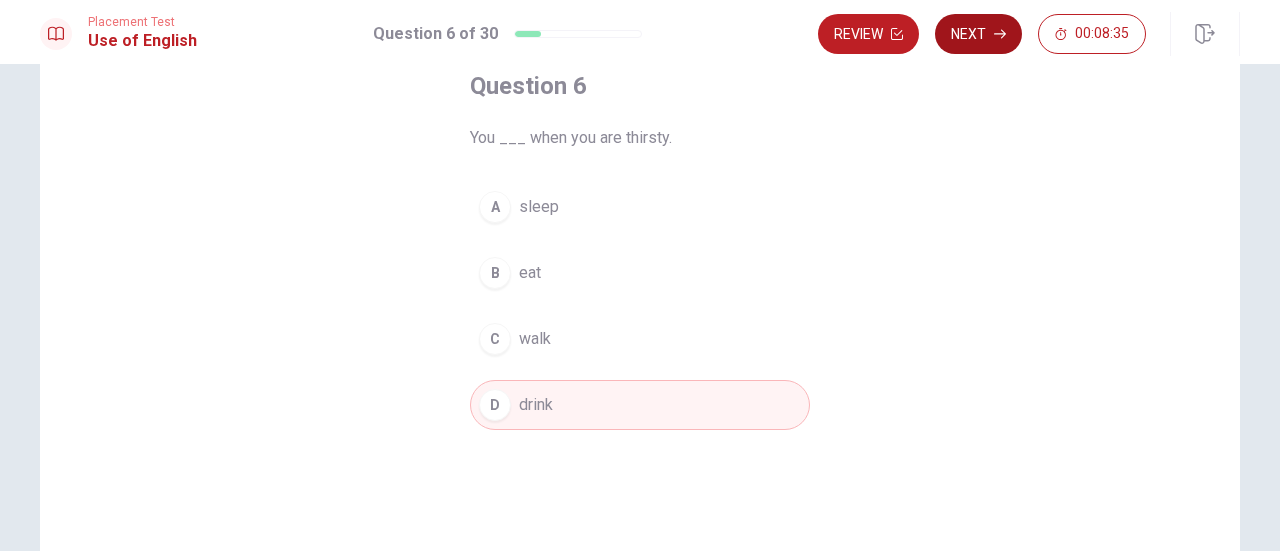 click on "Next" at bounding box center (978, 34) 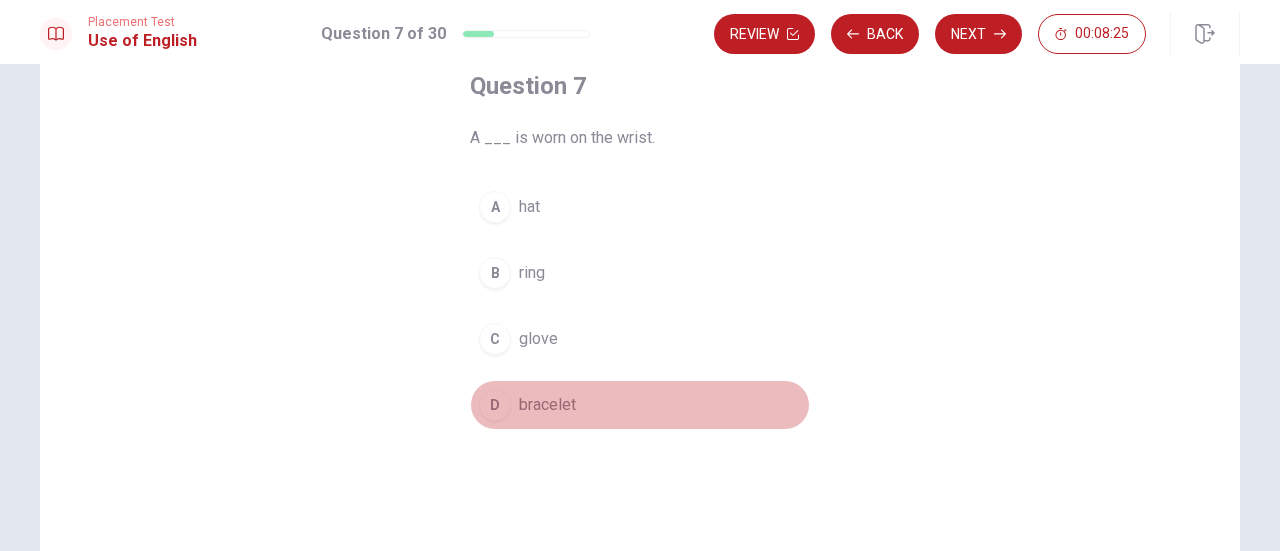 click on "bracelet" at bounding box center (547, 405) 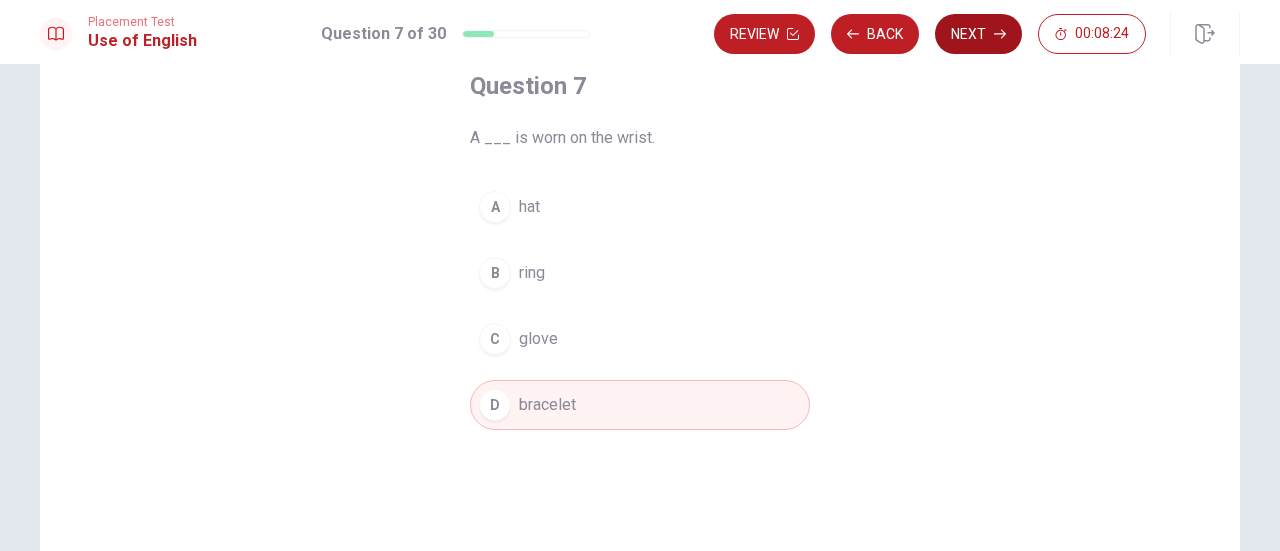 click on "Next" at bounding box center (978, 34) 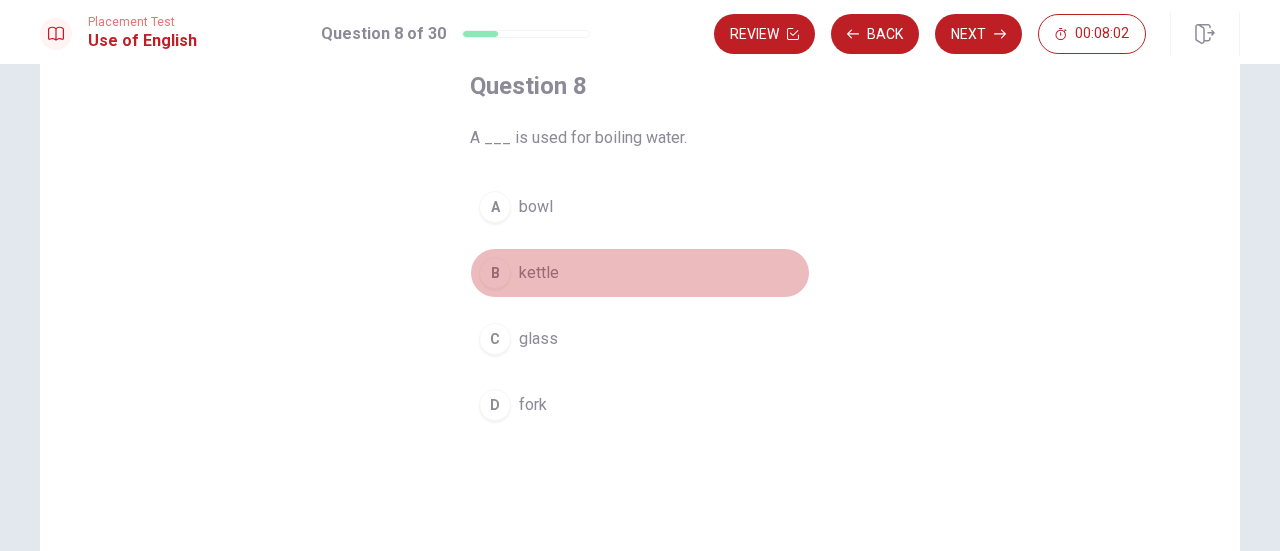 click on "B" at bounding box center [495, 273] 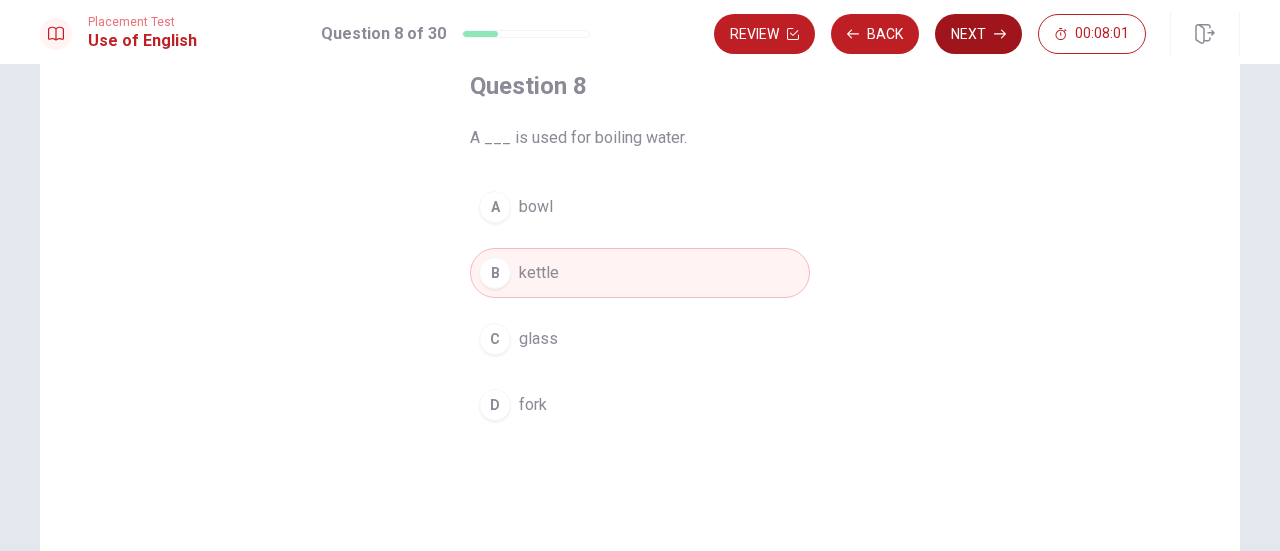click on "Next" at bounding box center (978, 34) 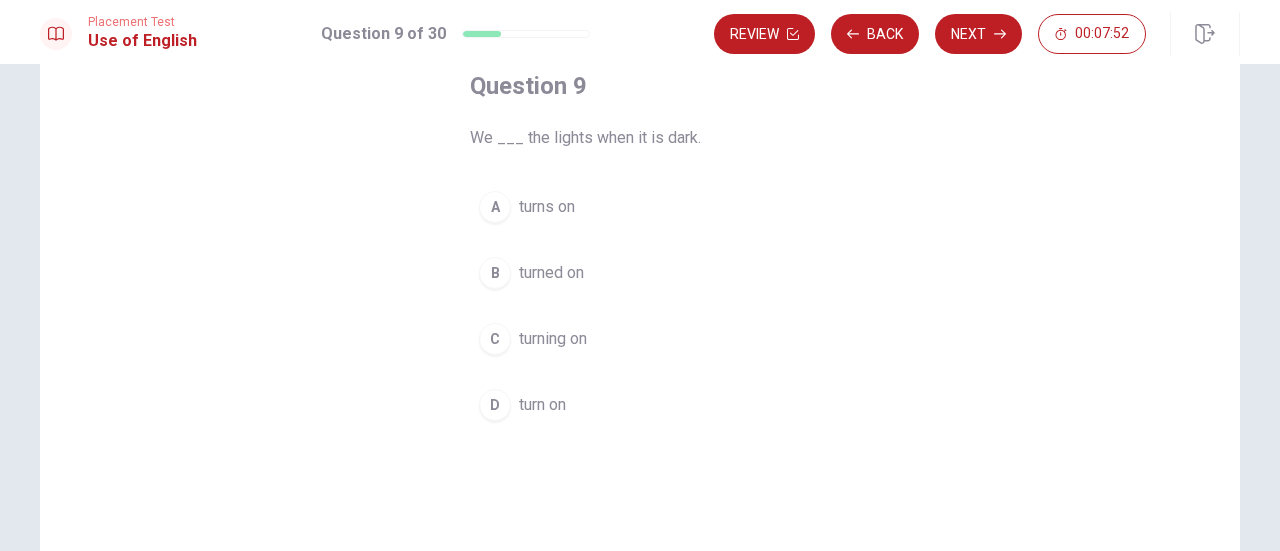 click on "turns on" at bounding box center (547, 207) 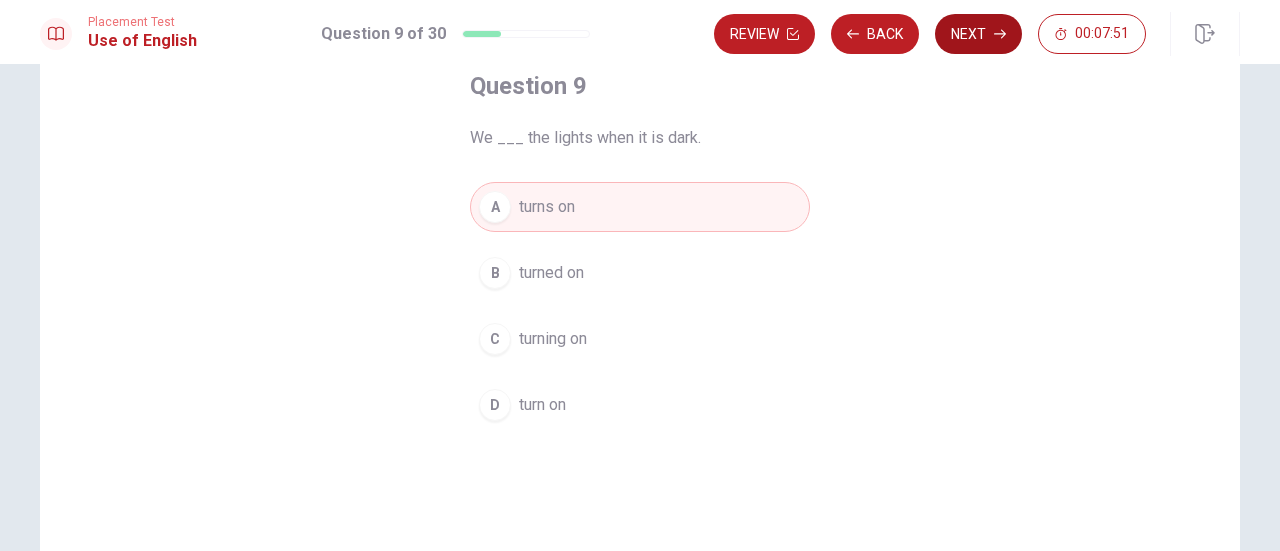 click on "Next" at bounding box center (978, 34) 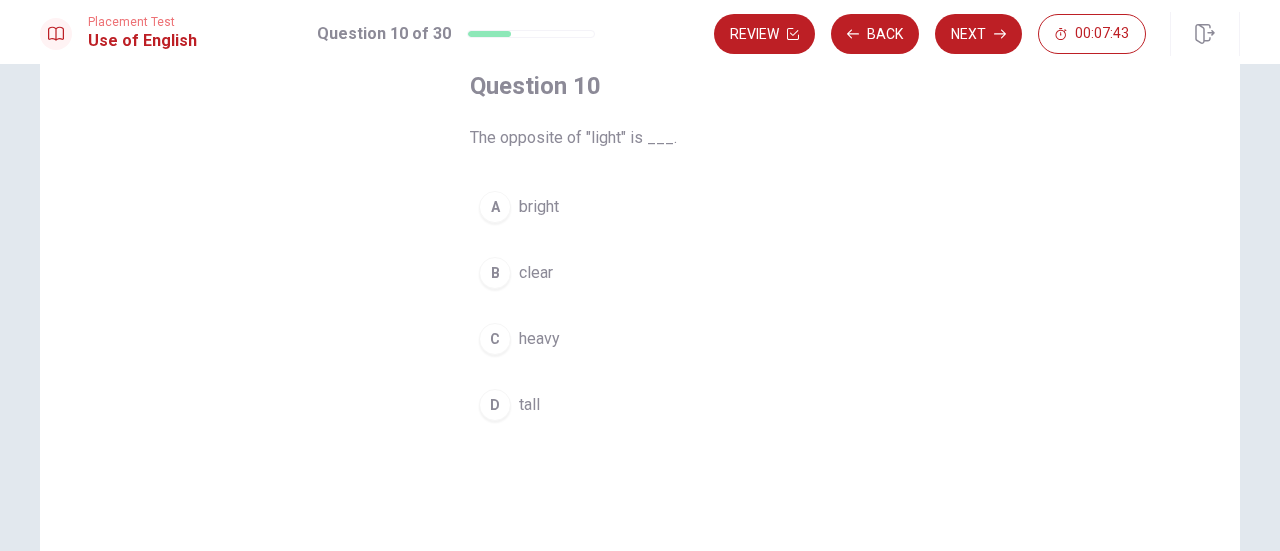click on "heavy" at bounding box center [539, 339] 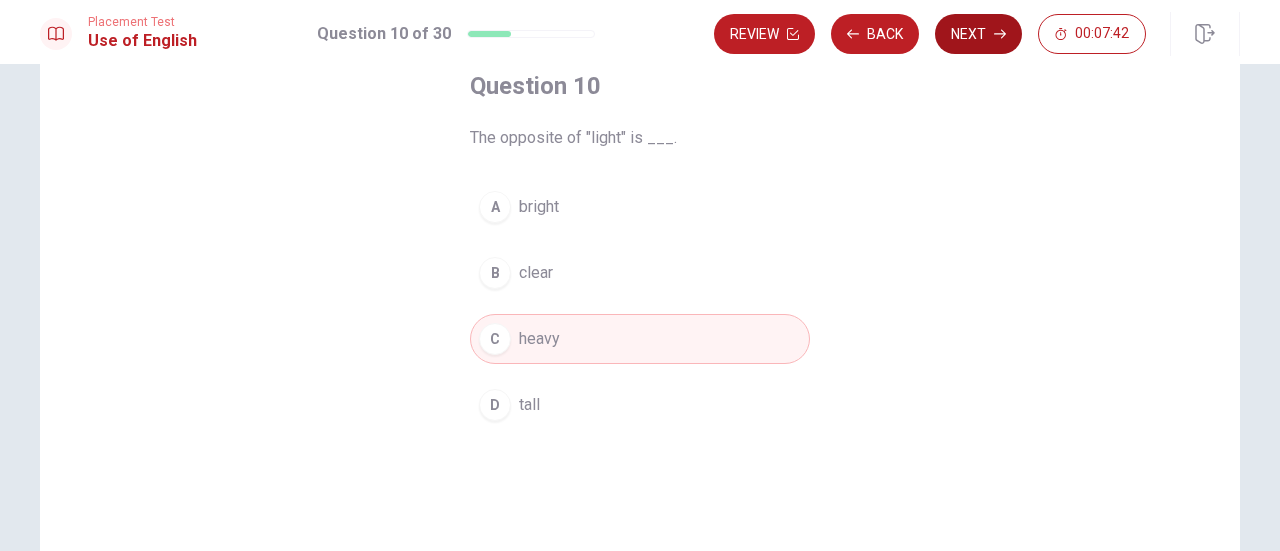click 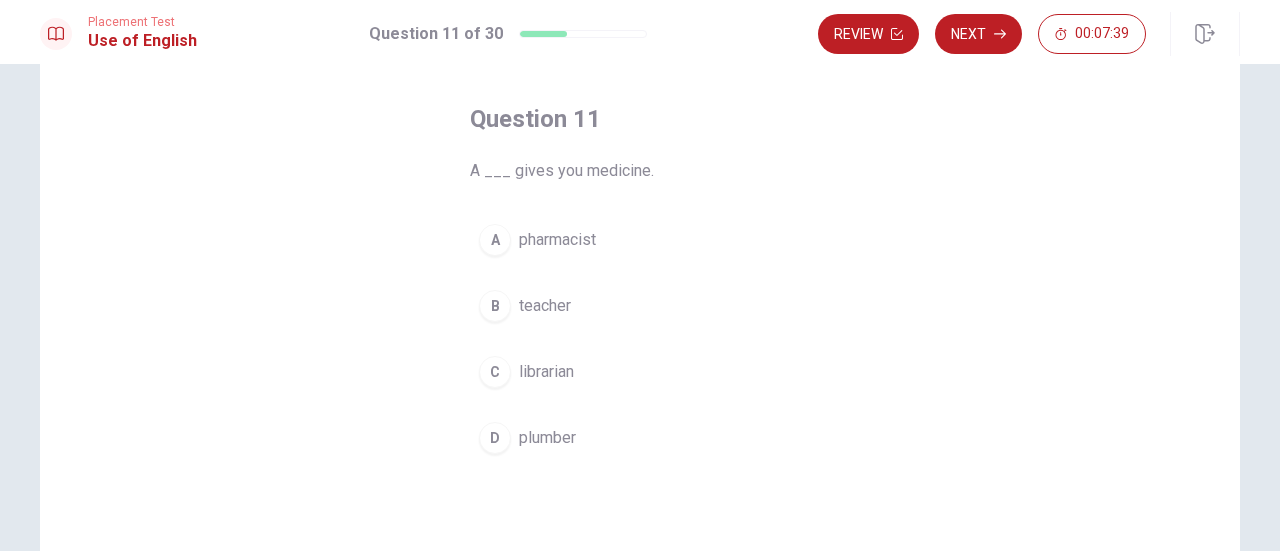 scroll, scrollTop: 110, scrollLeft: 0, axis: vertical 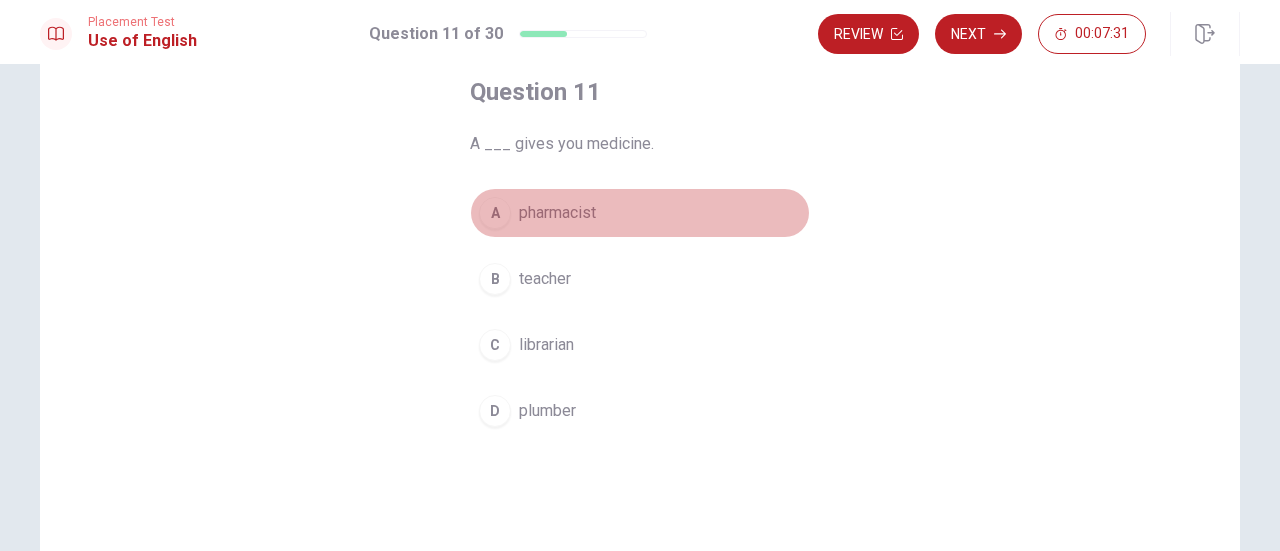 click on "pharmacist" at bounding box center (557, 213) 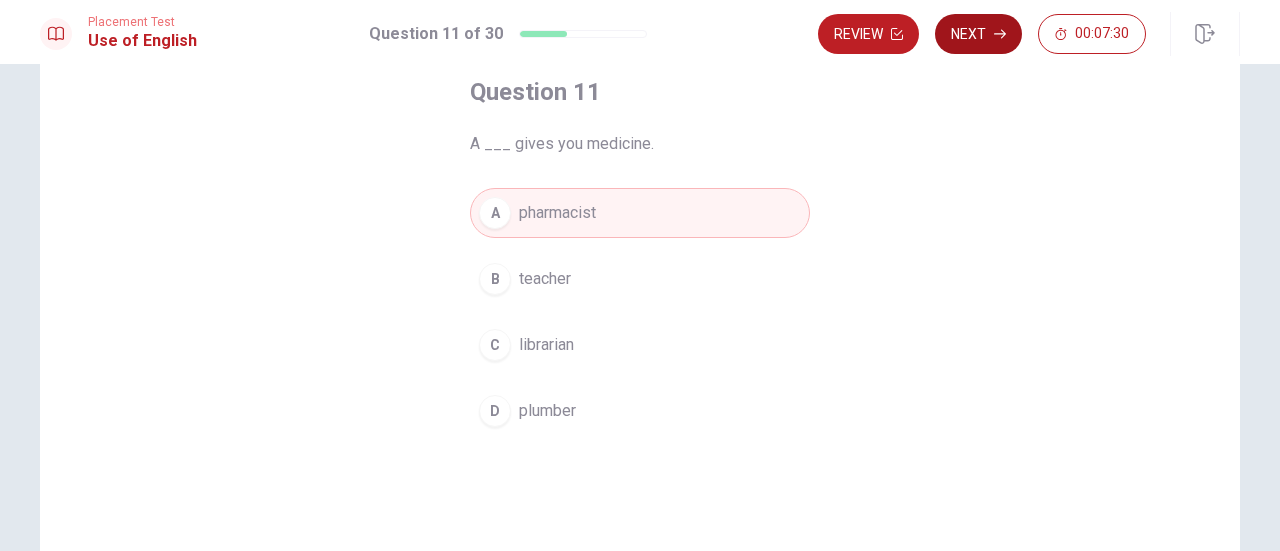 click on "Next" at bounding box center (978, 34) 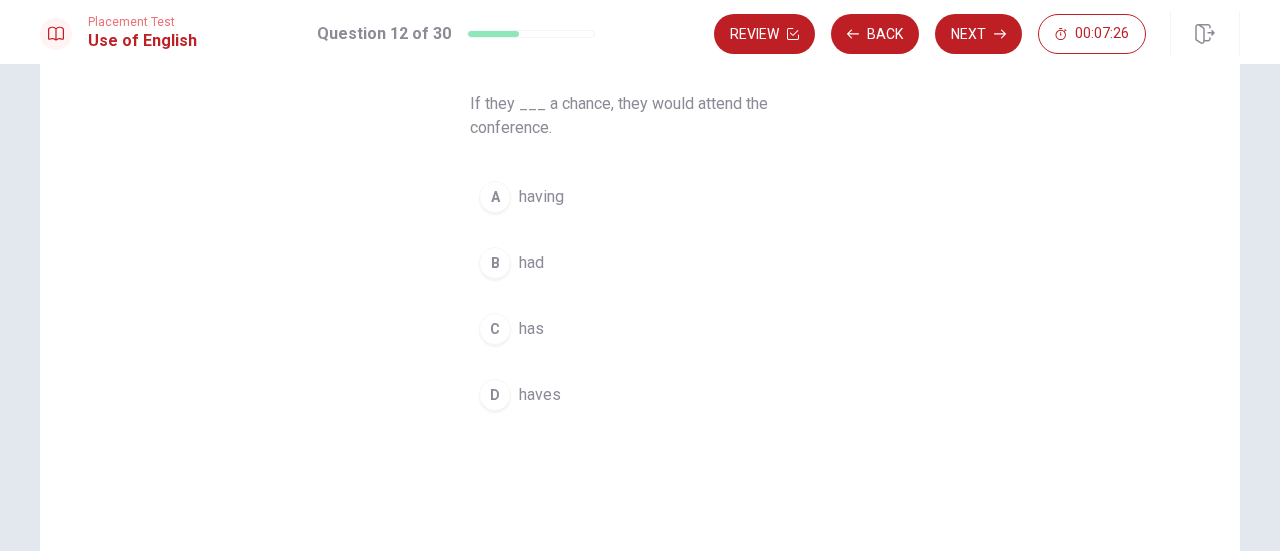 scroll, scrollTop: 149, scrollLeft: 0, axis: vertical 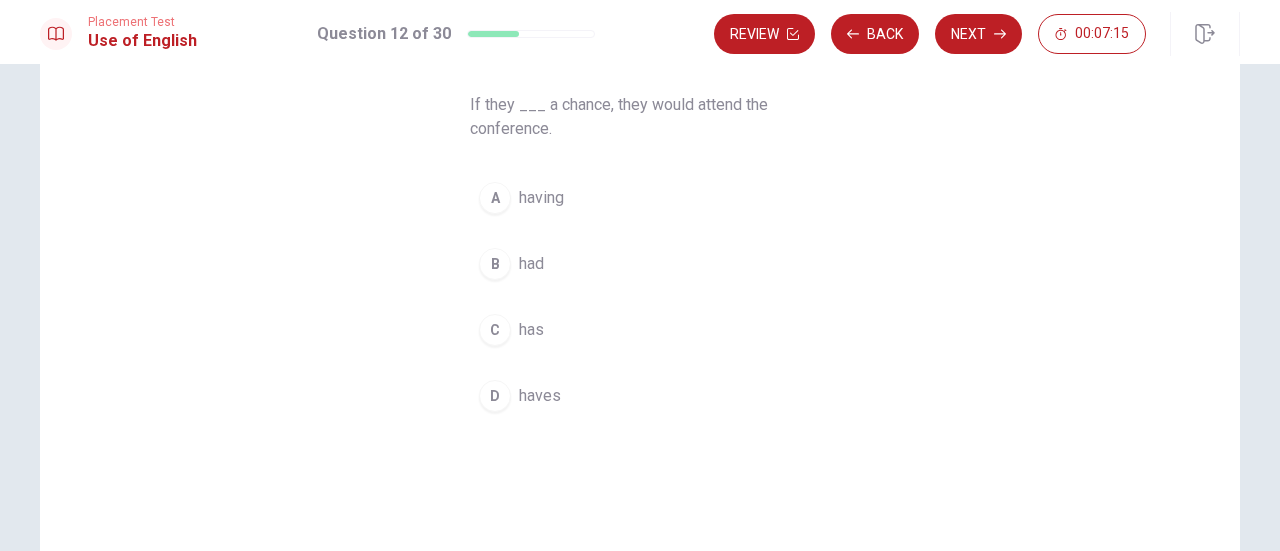 click on "had" at bounding box center [531, 264] 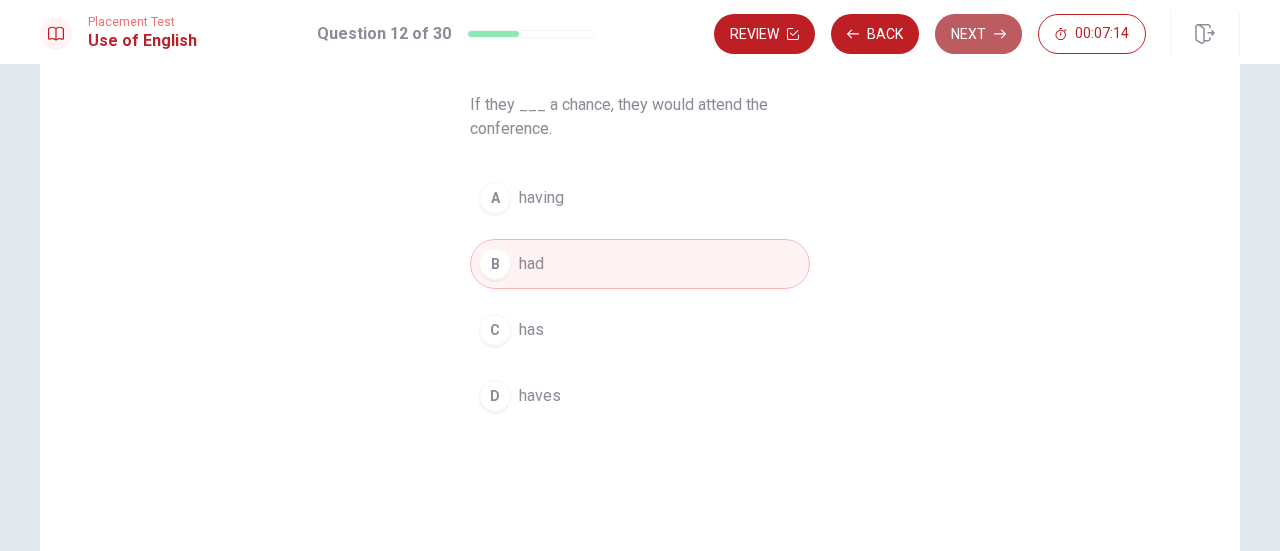 click on "Next" at bounding box center (978, 34) 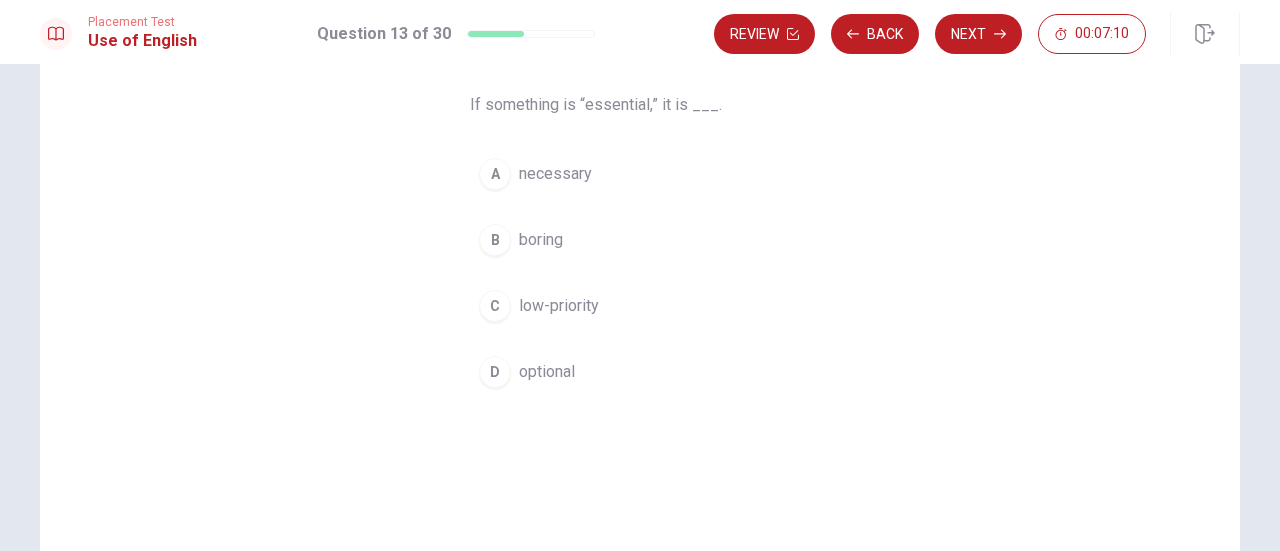 click on "necessary" at bounding box center (555, 174) 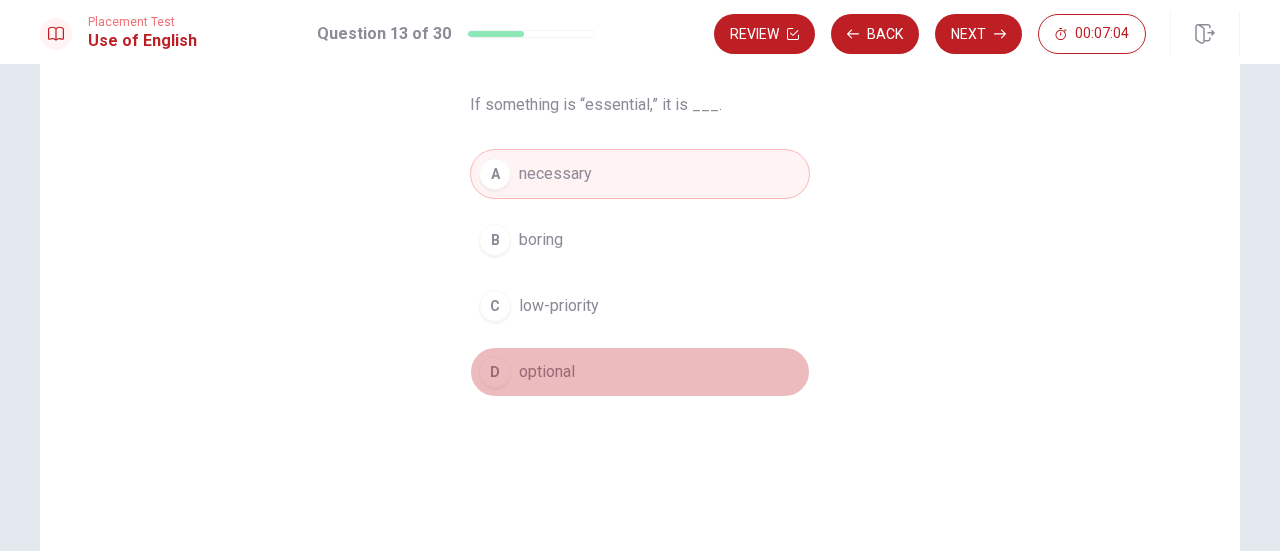 click on "optional" at bounding box center [547, 372] 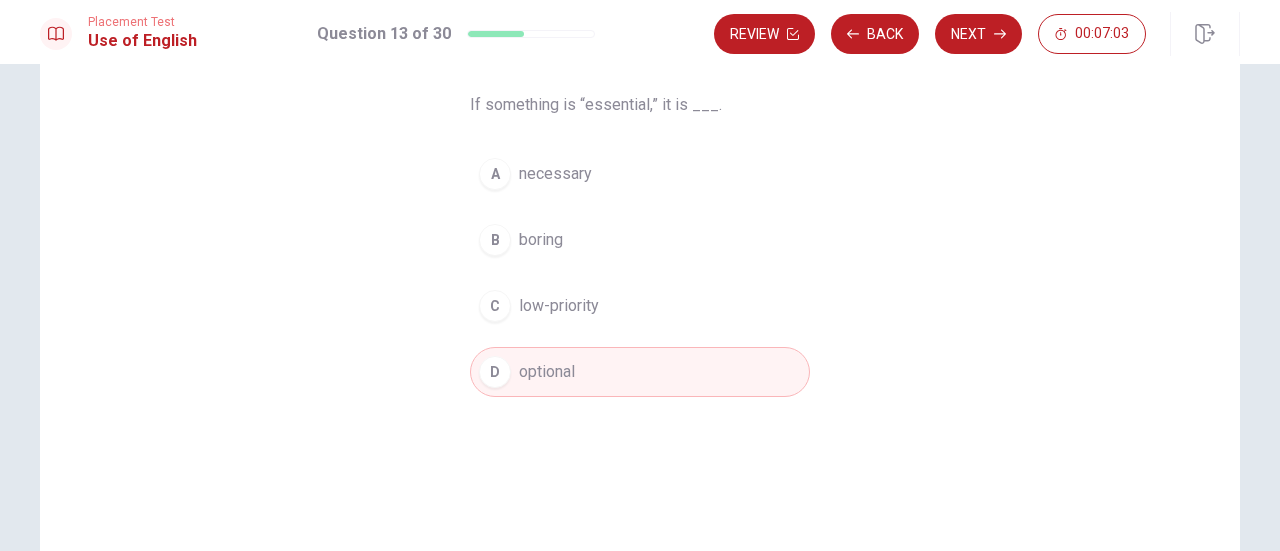 click on "necessary" at bounding box center (555, 174) 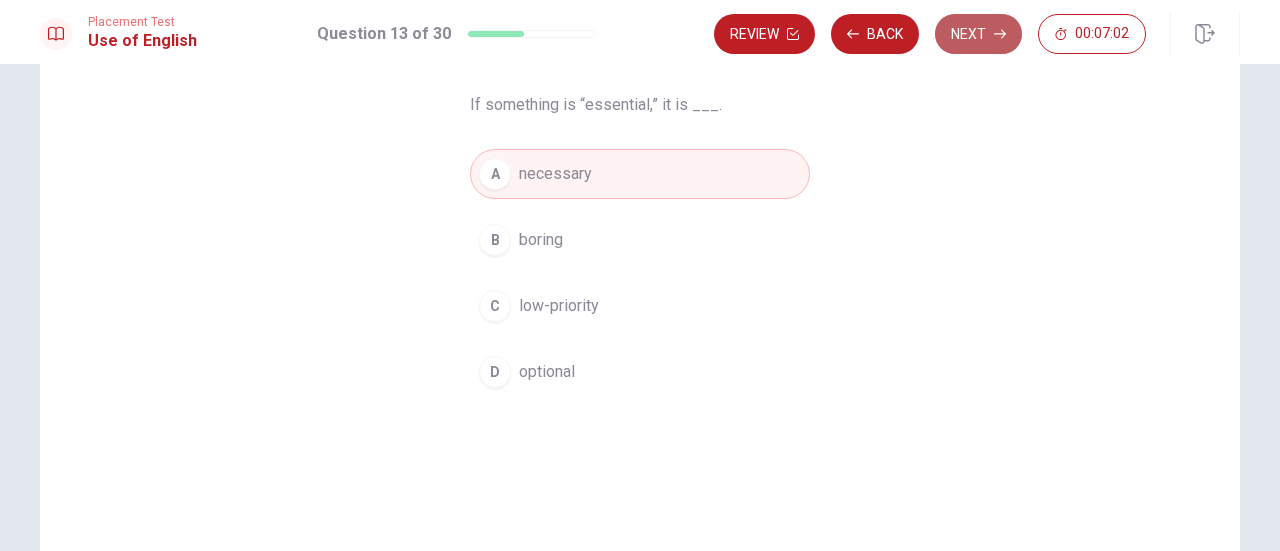 click on "Next" at bounding box center (978, 34) 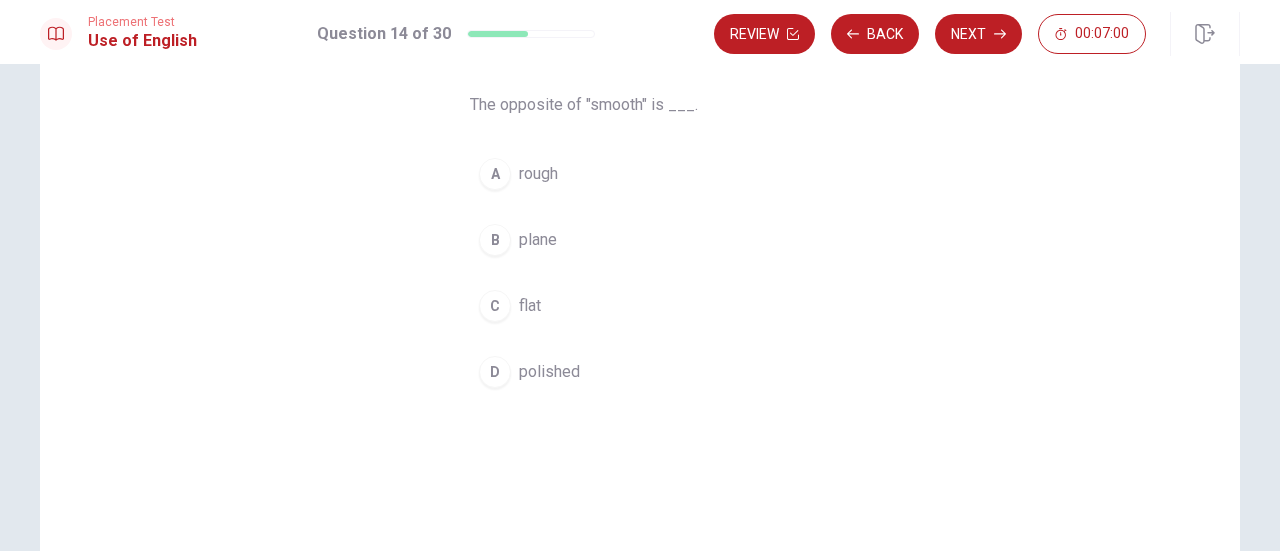 click on "rough" at bounding box center [538, 174] 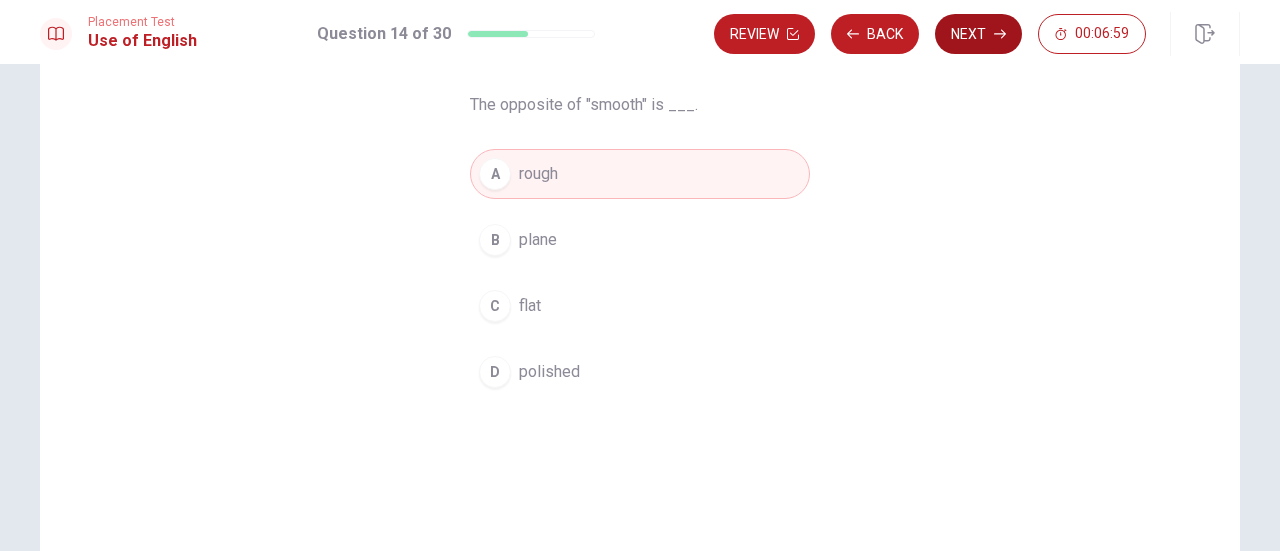click on "Next" at bounding box center (978, 34) 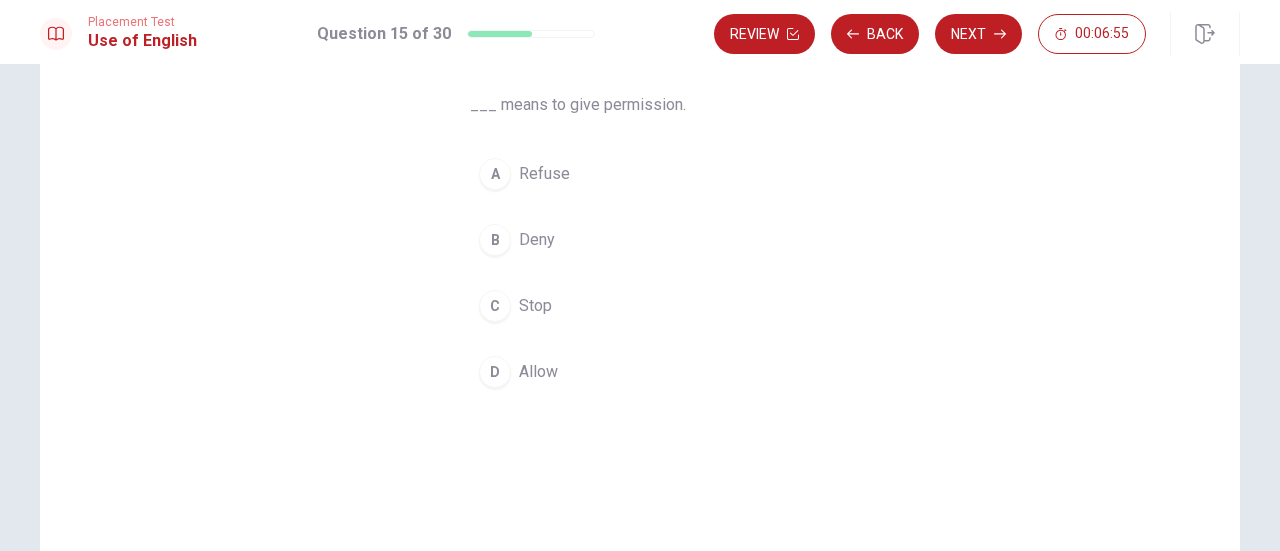 click on "Allow" at bounding box center (538, 372) 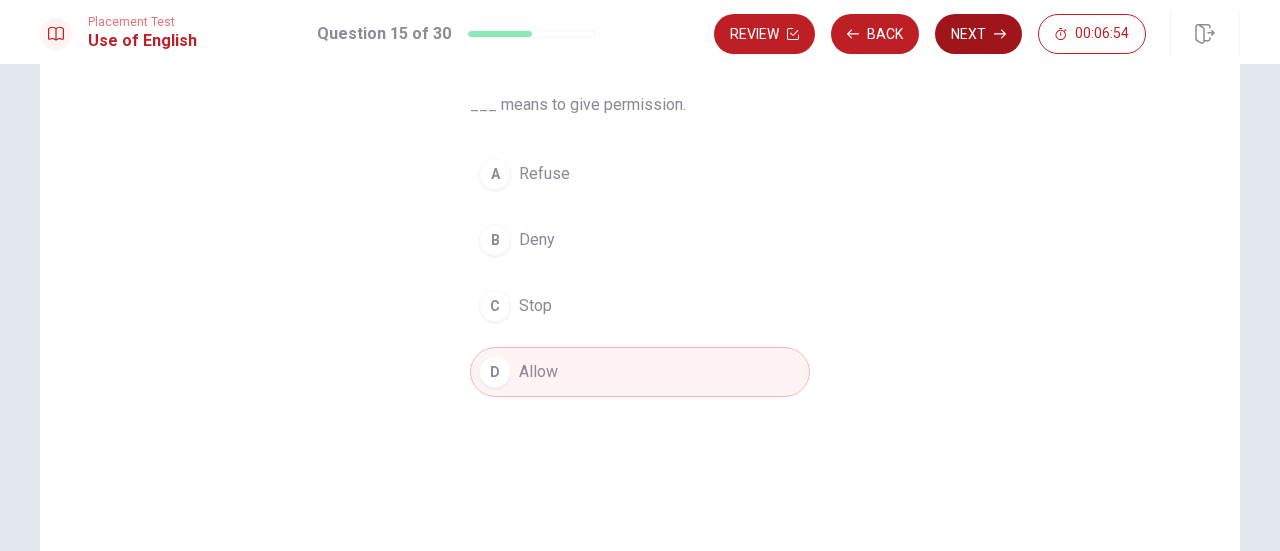 click on "Next" at bounding box center [978, 34] 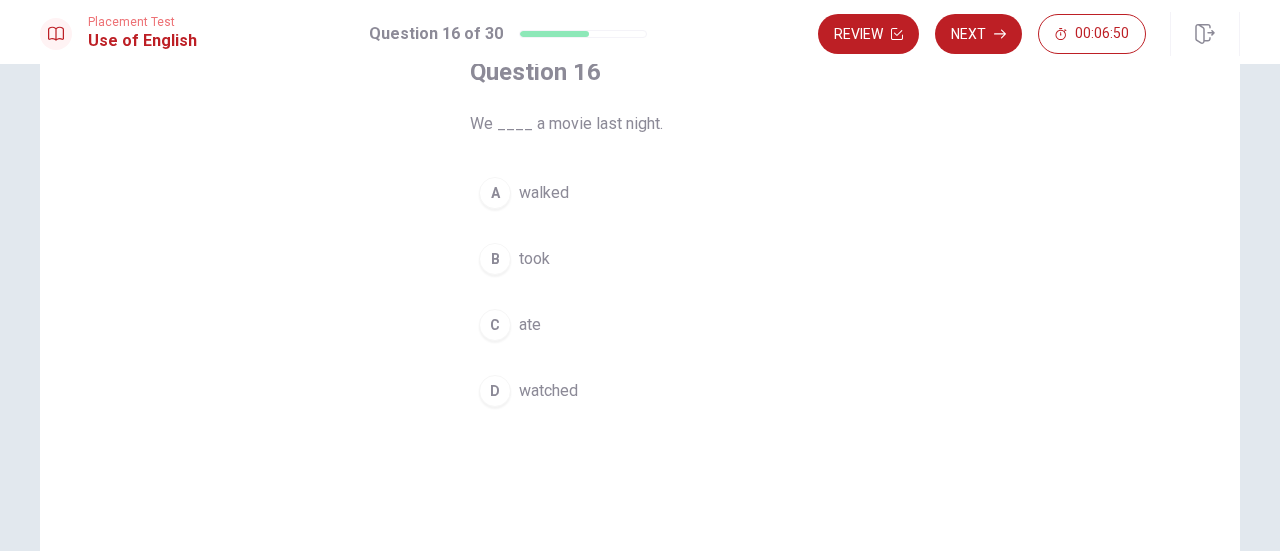 scroll, scrollTop: 130, scrollLeft: 0, axis: vertical 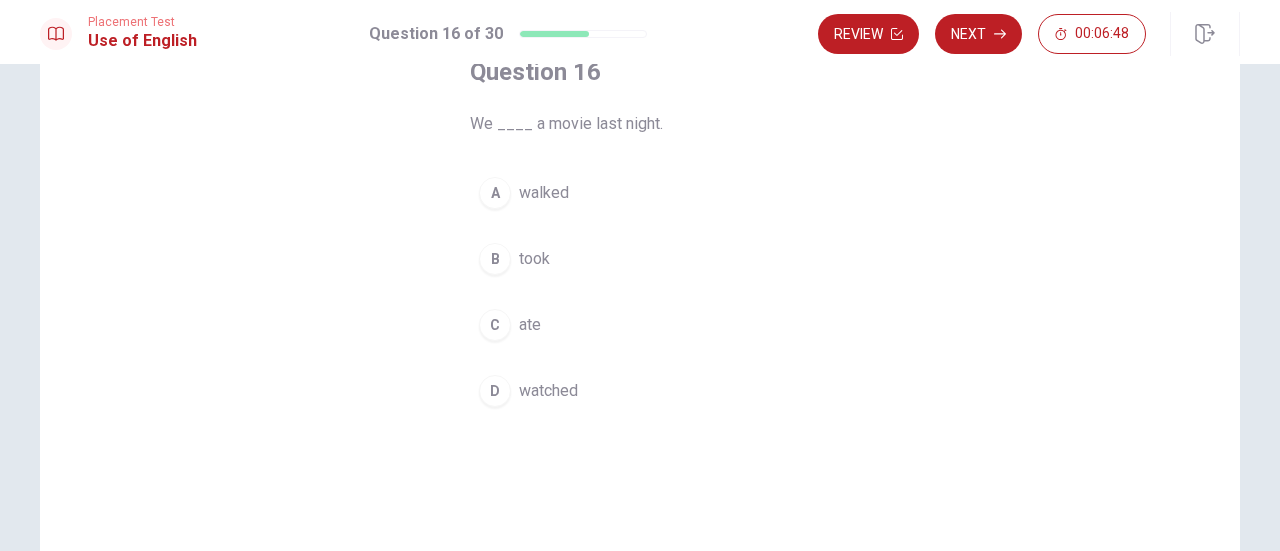 click on "watched" at bounding box center [548, 391] 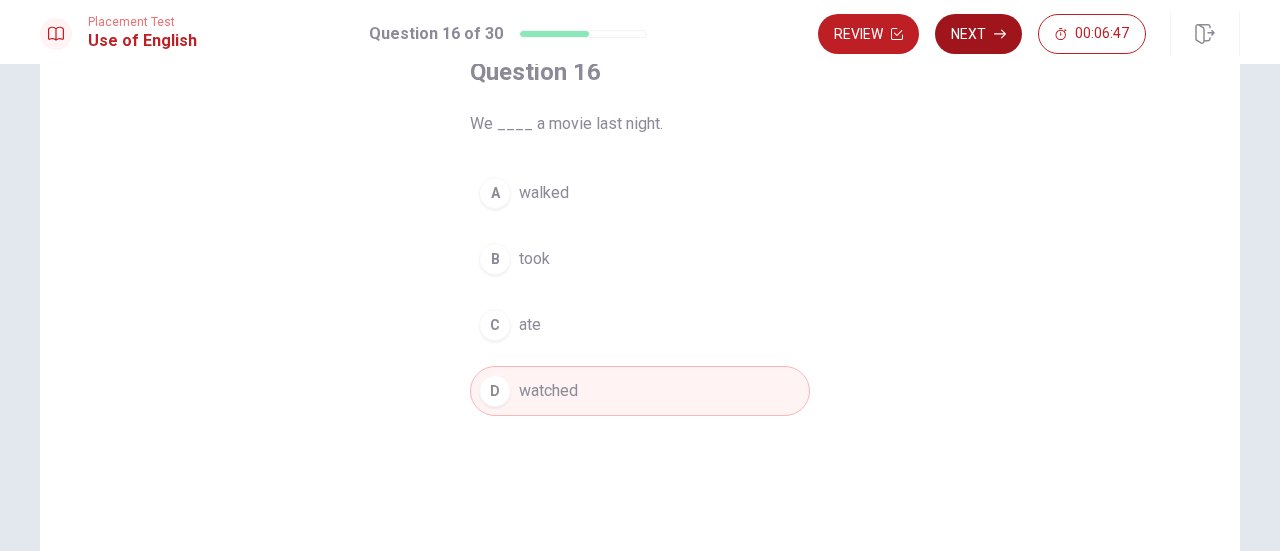 click on "Next" at bounding box center (978, 34) 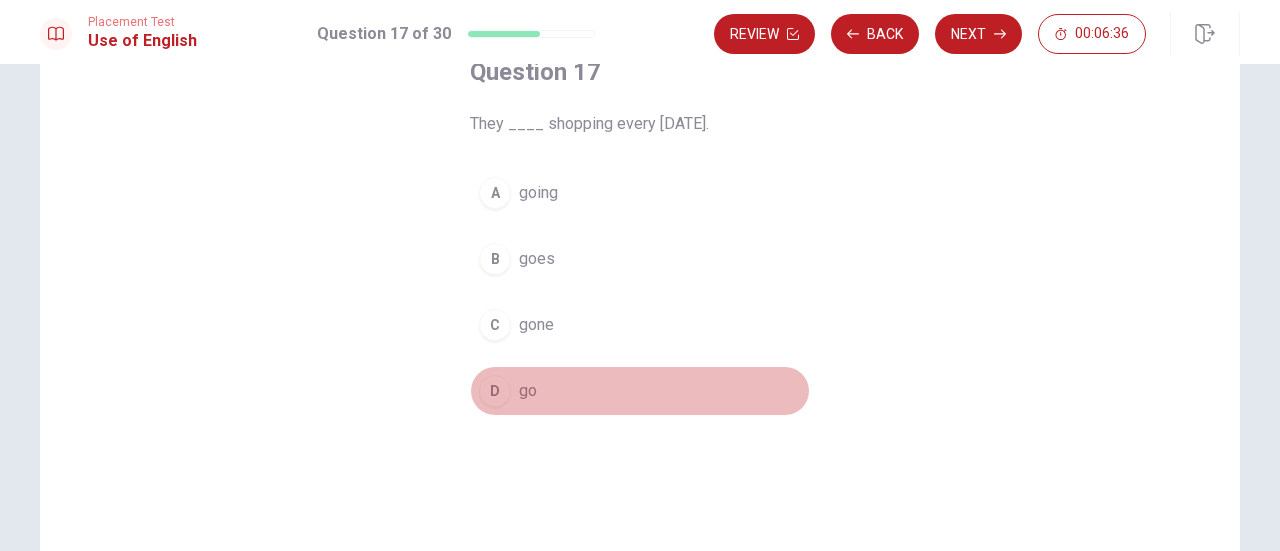click on "go" at bounding box center (528, 391) 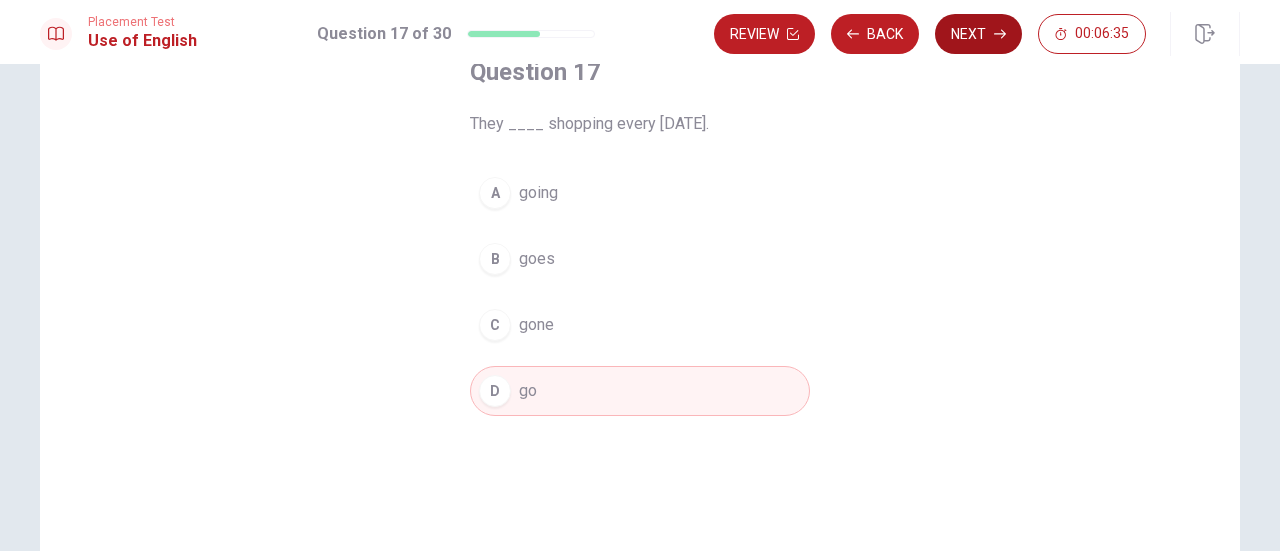 click on "Next" at bounding box center (978, 34) 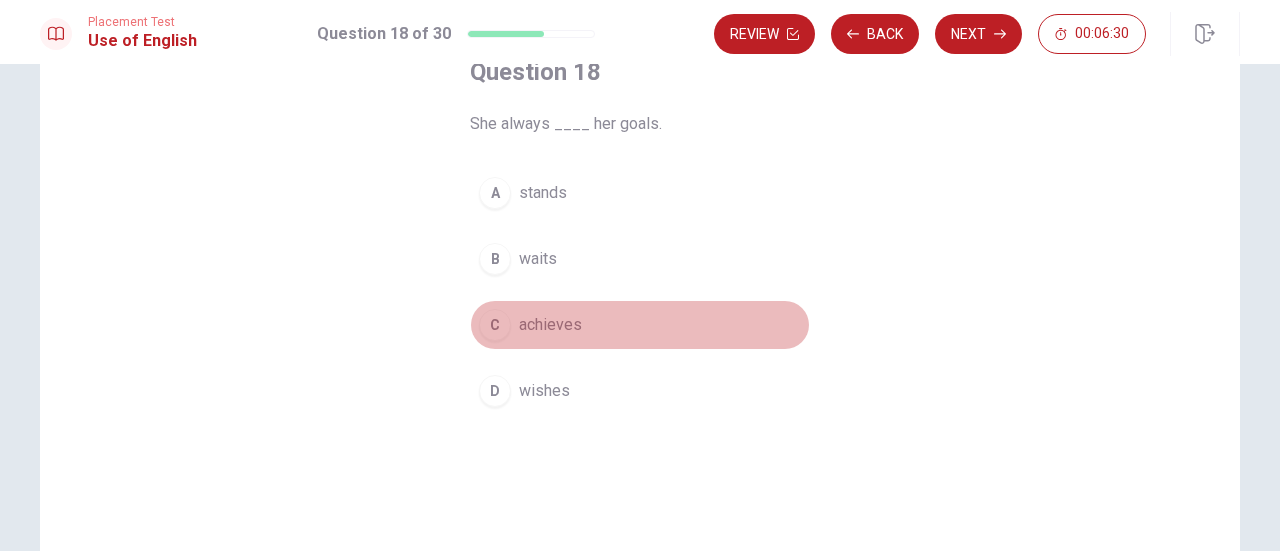 click on "achieves" at bounding box center (550, 325) 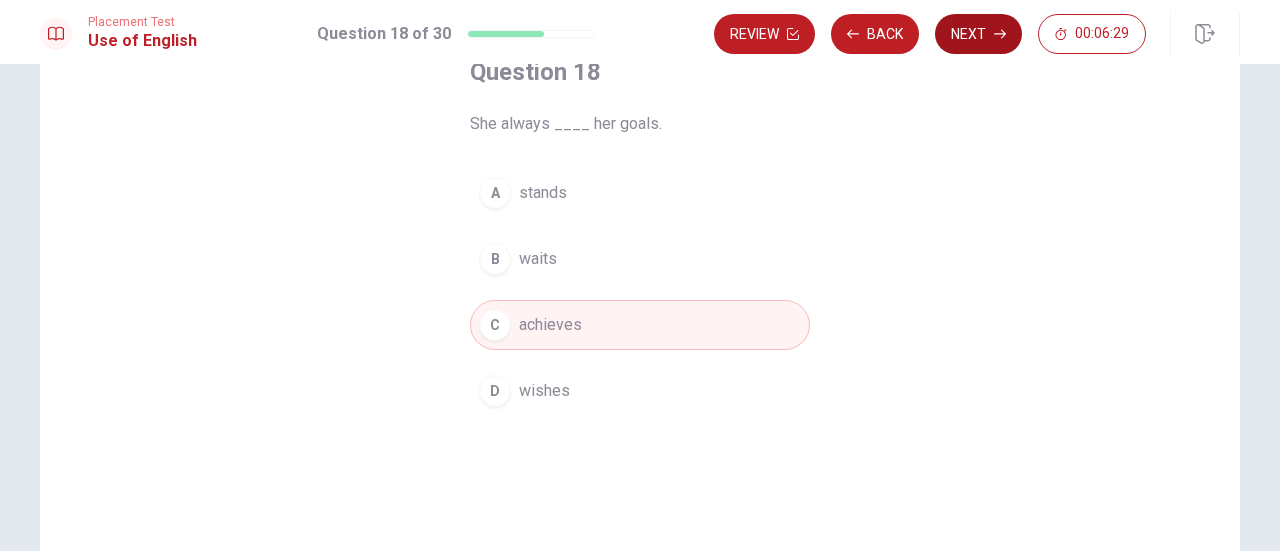 click on "Next" at bounding box center (978, 34) 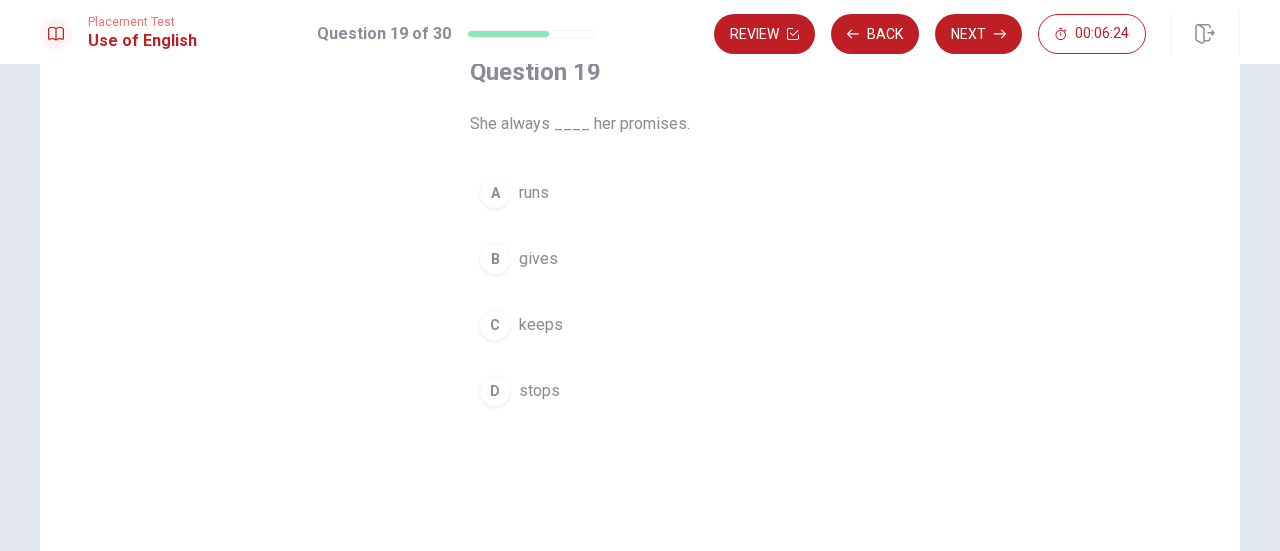 click on "gives" at bounding box center [538, 259] 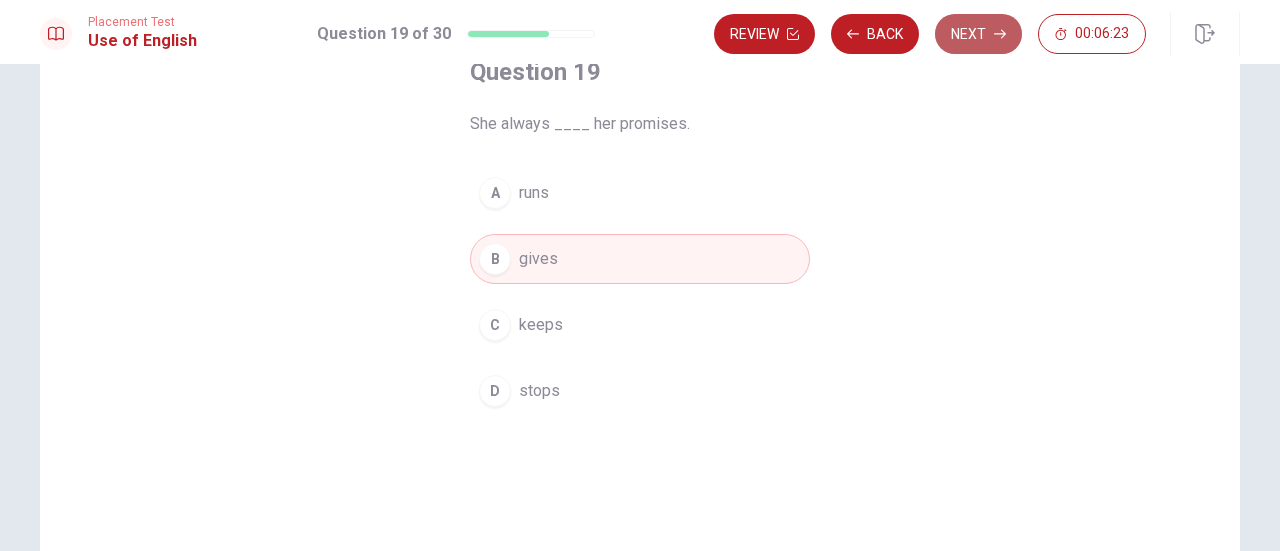 click on "Next" at bounding box center [978, 34] 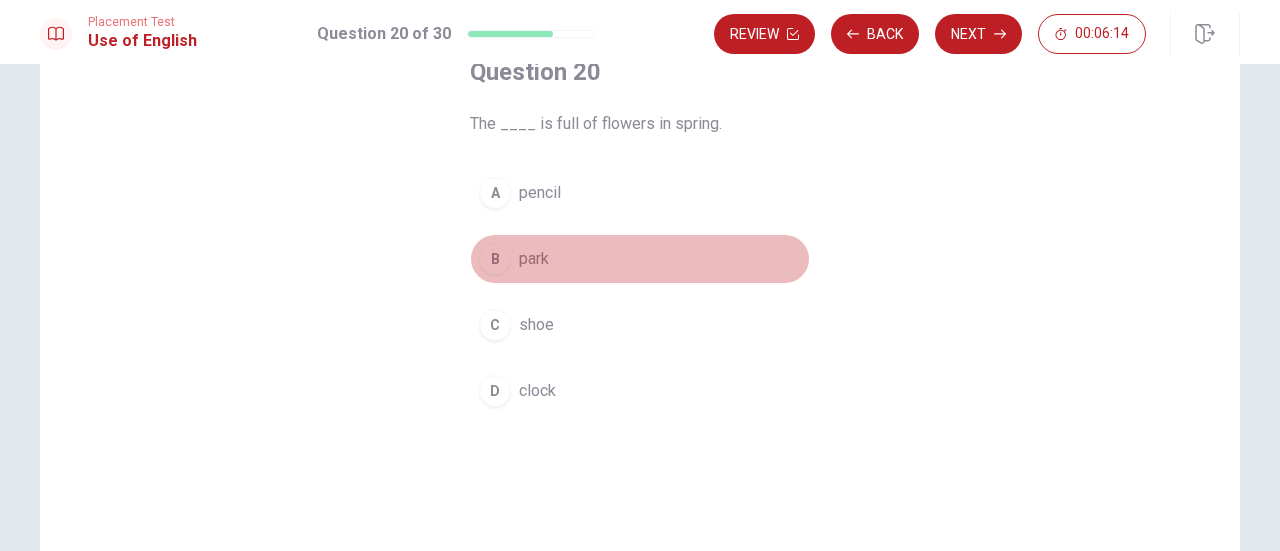 click on "park" at bounding box center [534, 259] 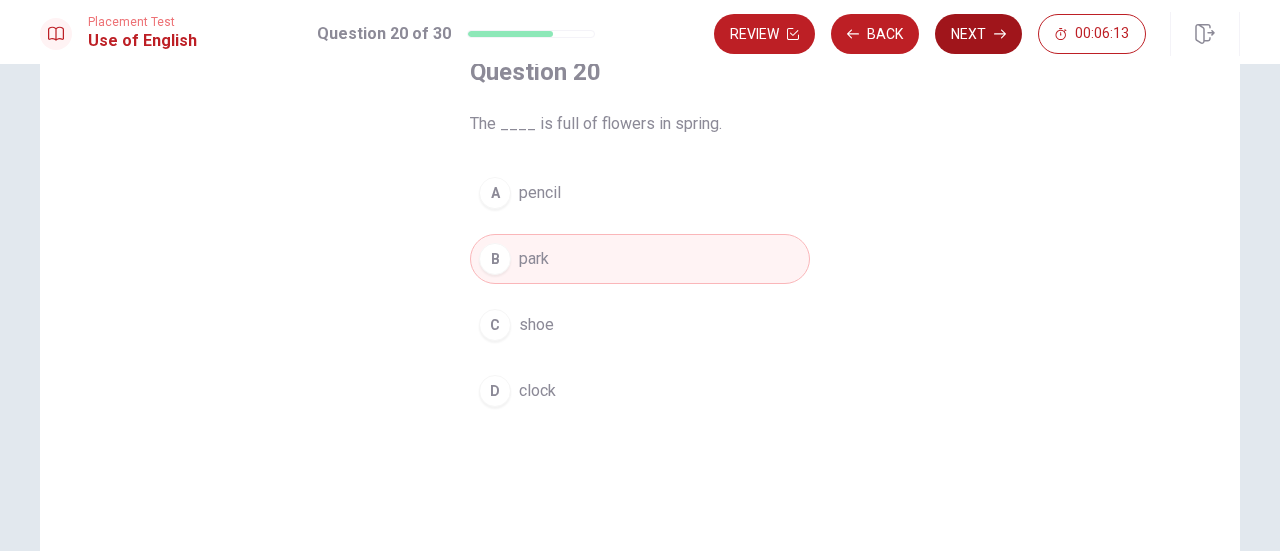click on "Next" at bounding box center (978, 34) 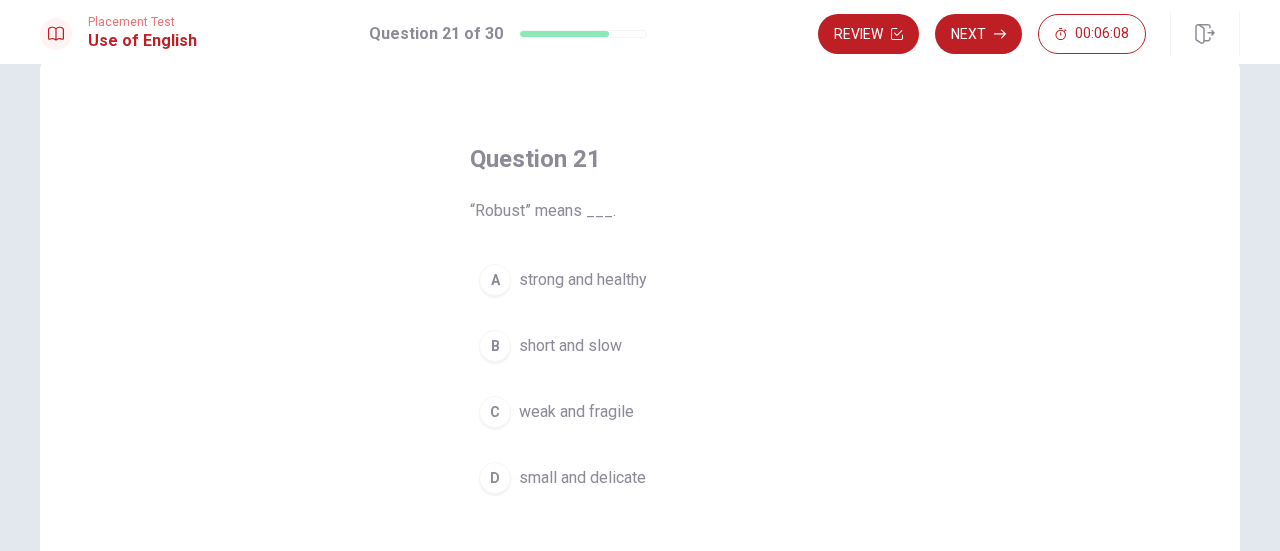 scroll, scrollTop: 87, scrollLeft: 0, axis: vertical 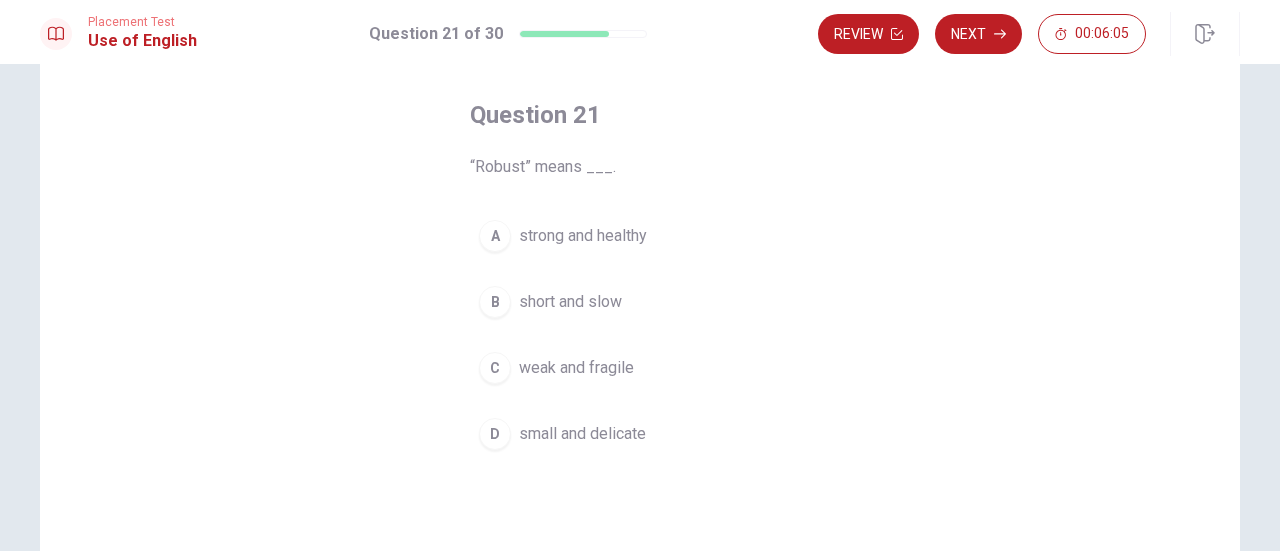 click on "strong and healthy" at bounding box center [583, 236] 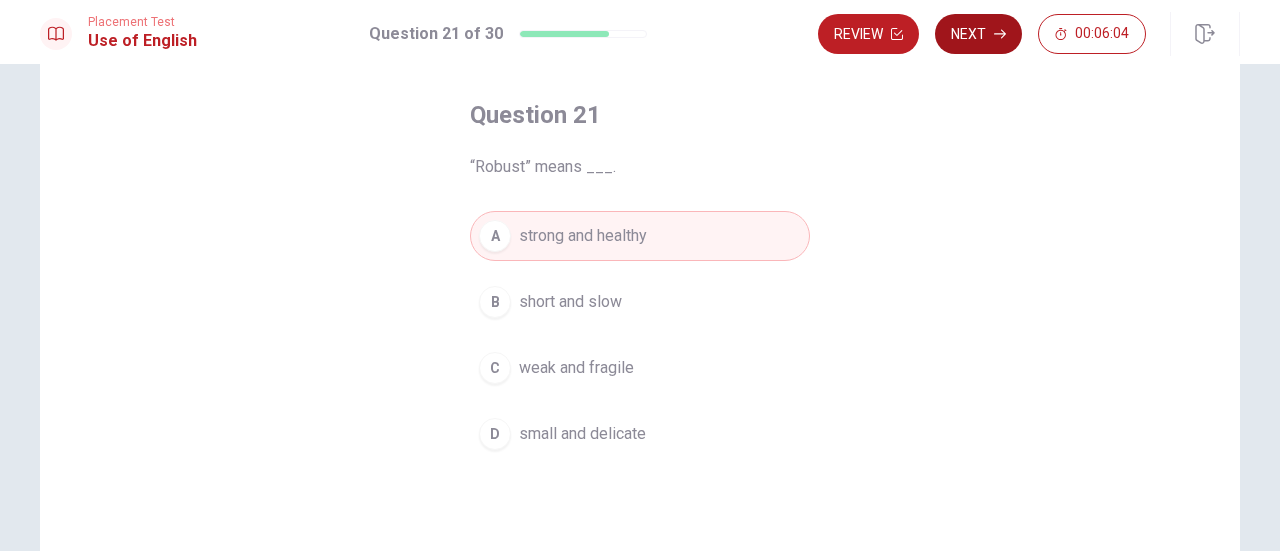 click on "Next" at bounding box center [978, 34] 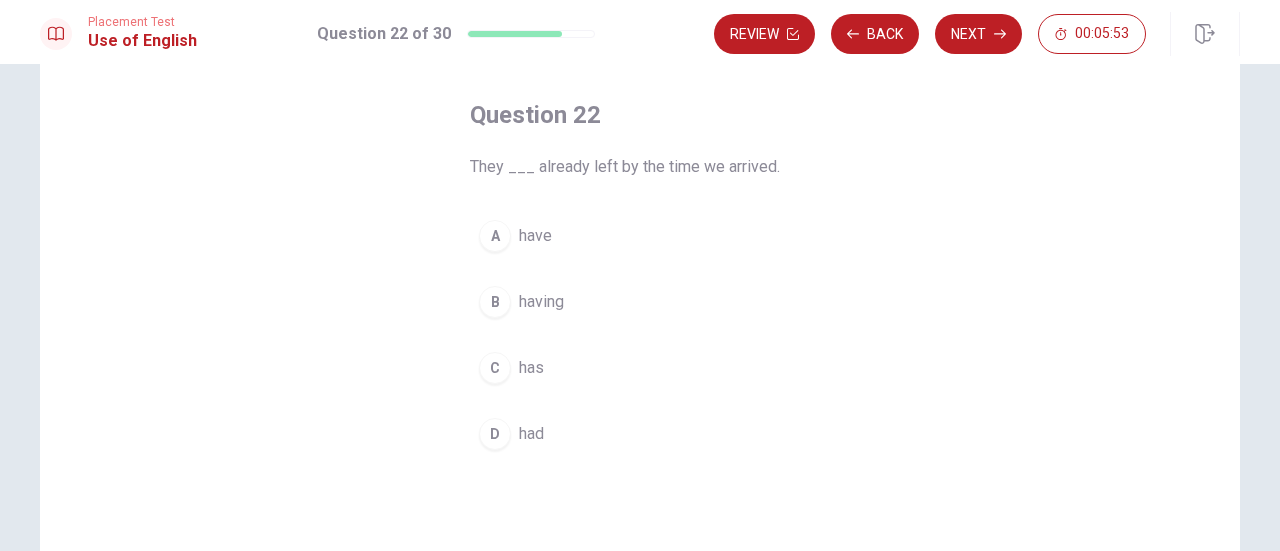 click on "had" at bounding box center (531, 434) 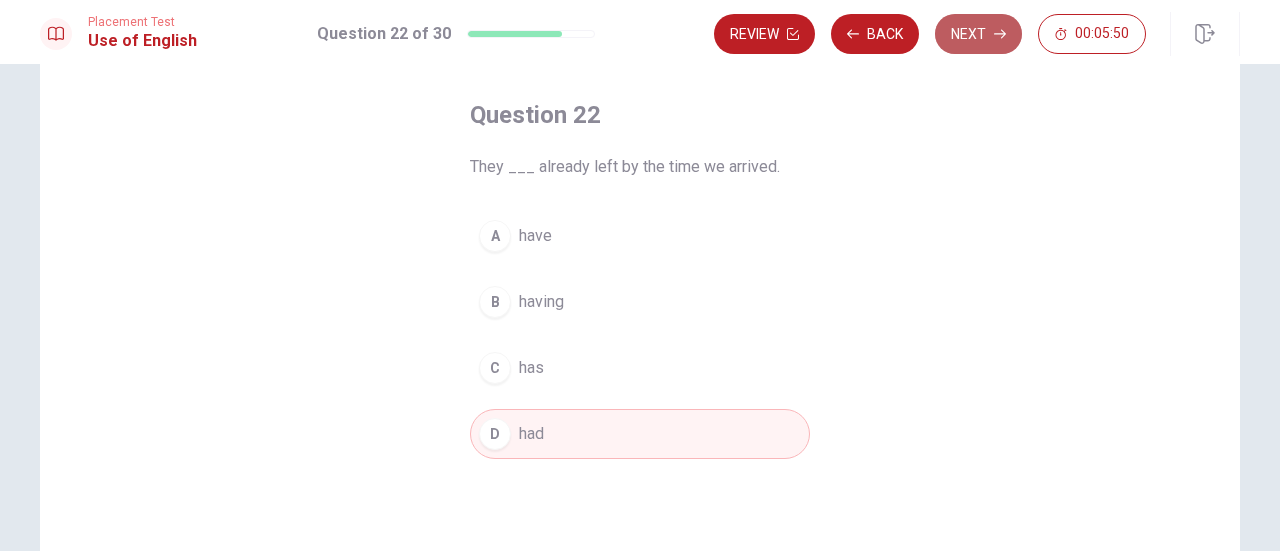 click on "Next" at bounding box center (978, 34) 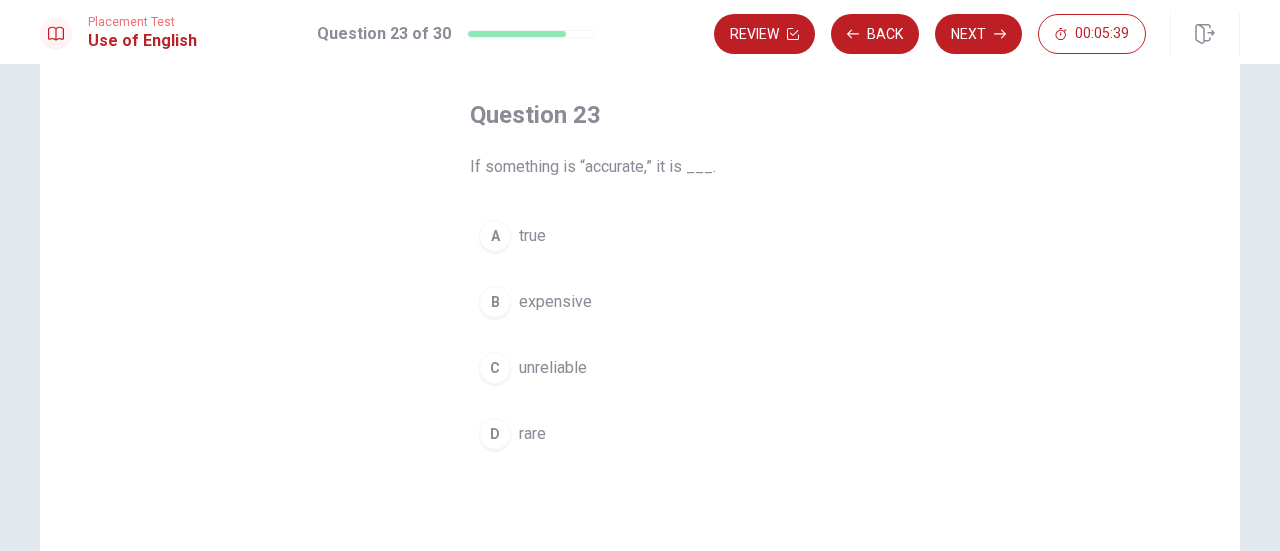 click on "true" at bounding box center [532, 236] 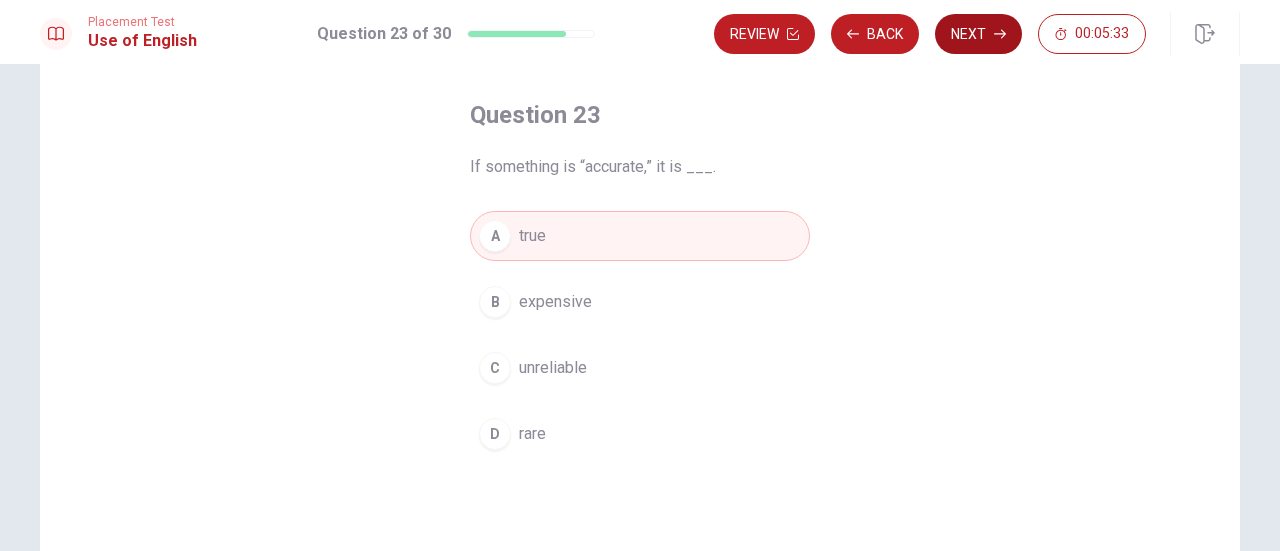 click on "Next" at bounding box center (978, 34) 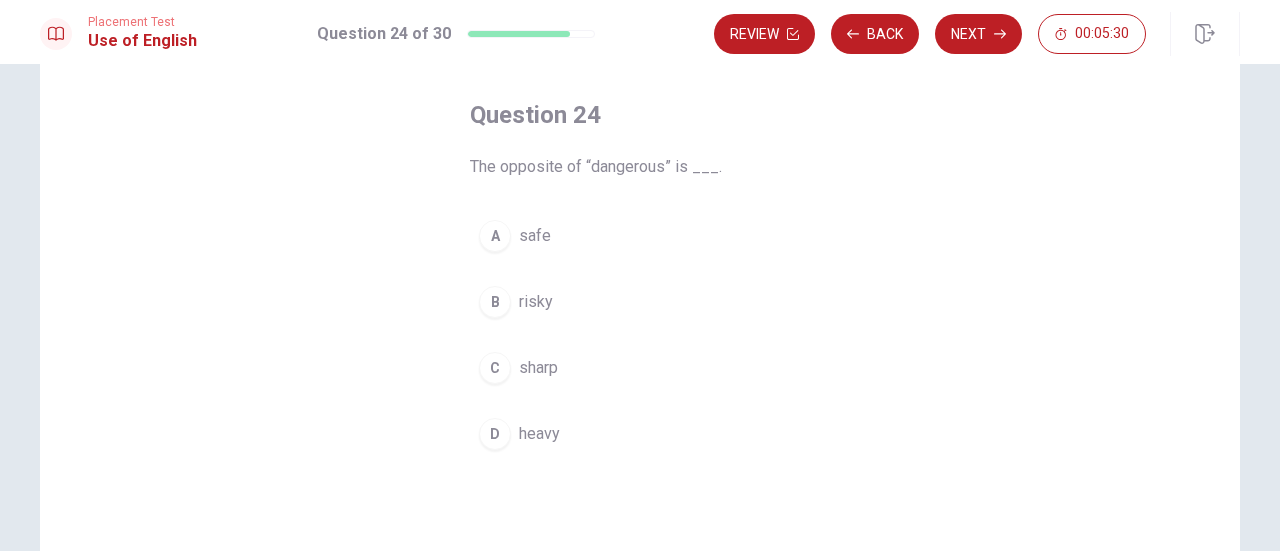 click on "A safe" at bounding box center (640, 236) 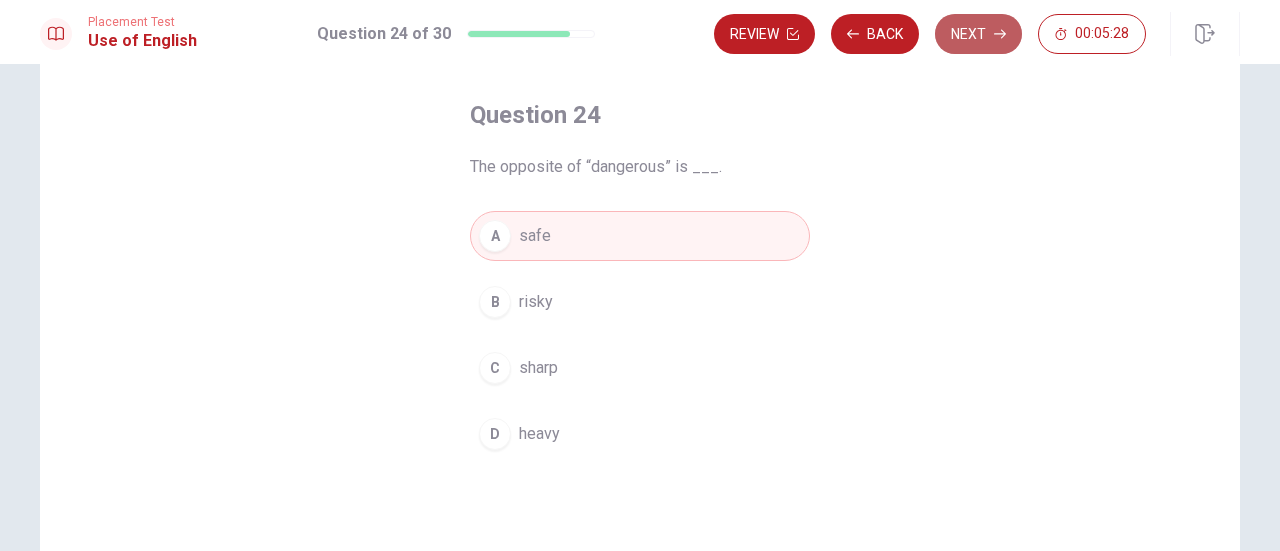 click on "Next" at bounding box center [978, 34] 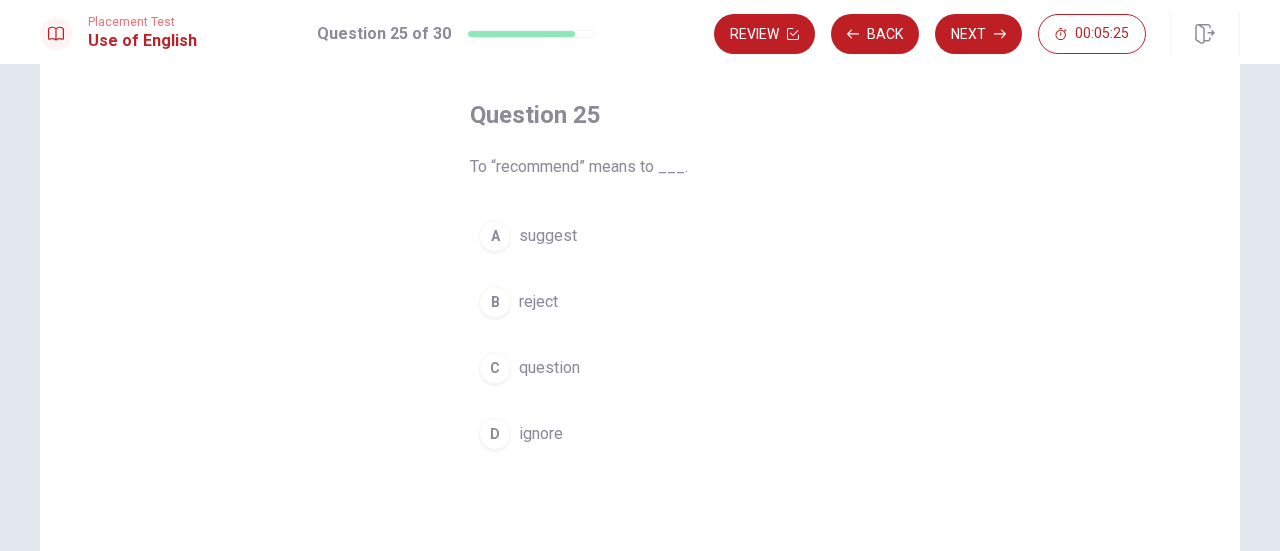 click on "A suggest" at bounding box center [640, 236] 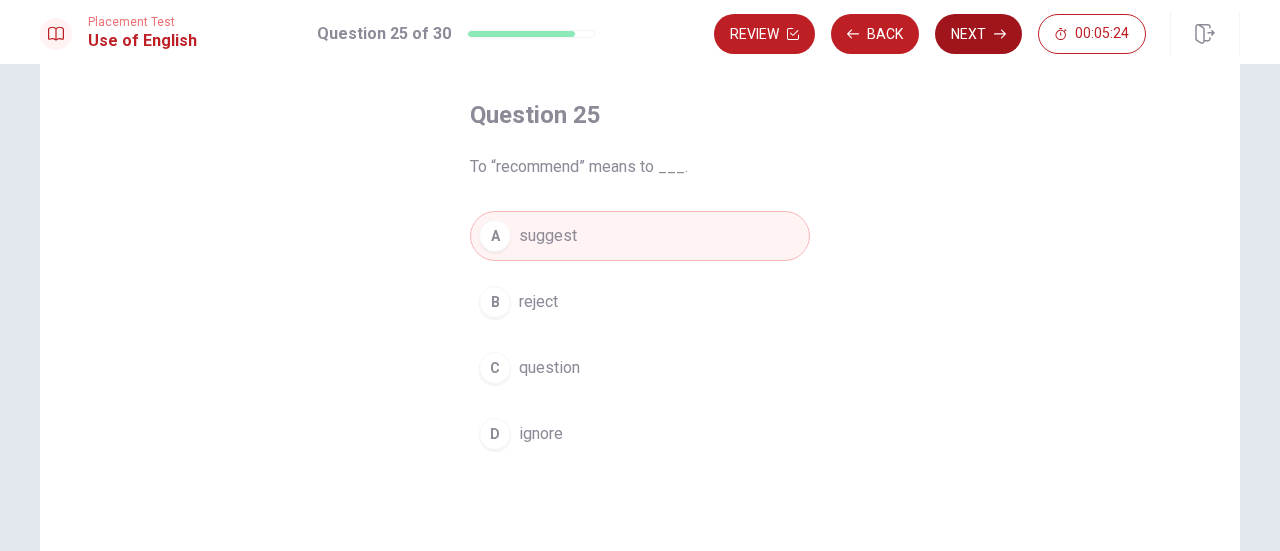 click on "Next" at bounding box center [978, 34] 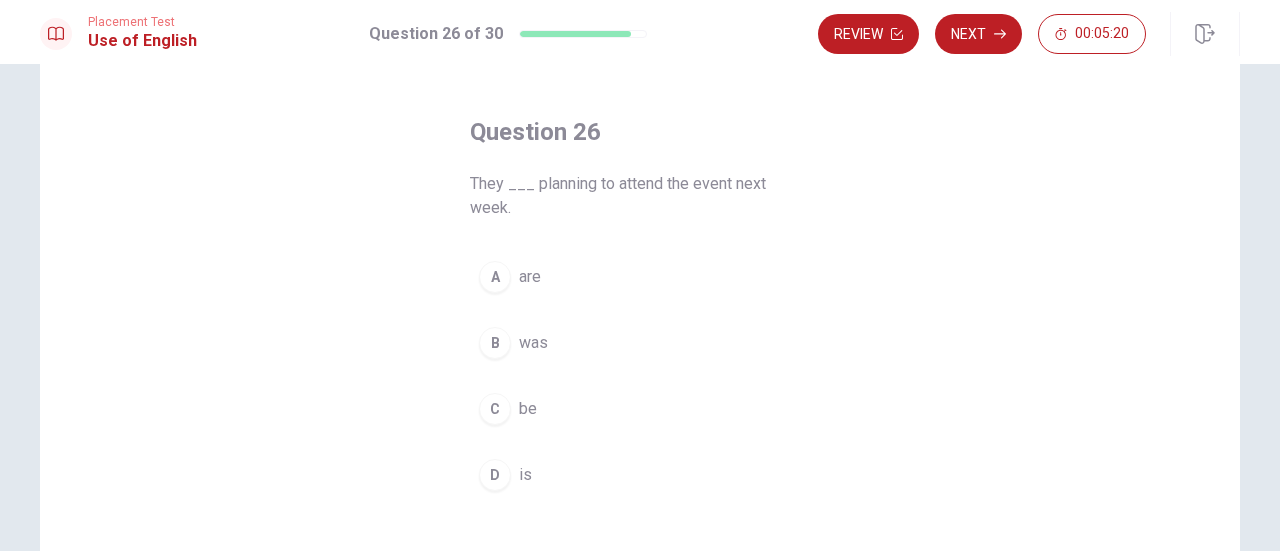 scroll, scrollTop: 72, scrollLeft: 0, axis: vertical 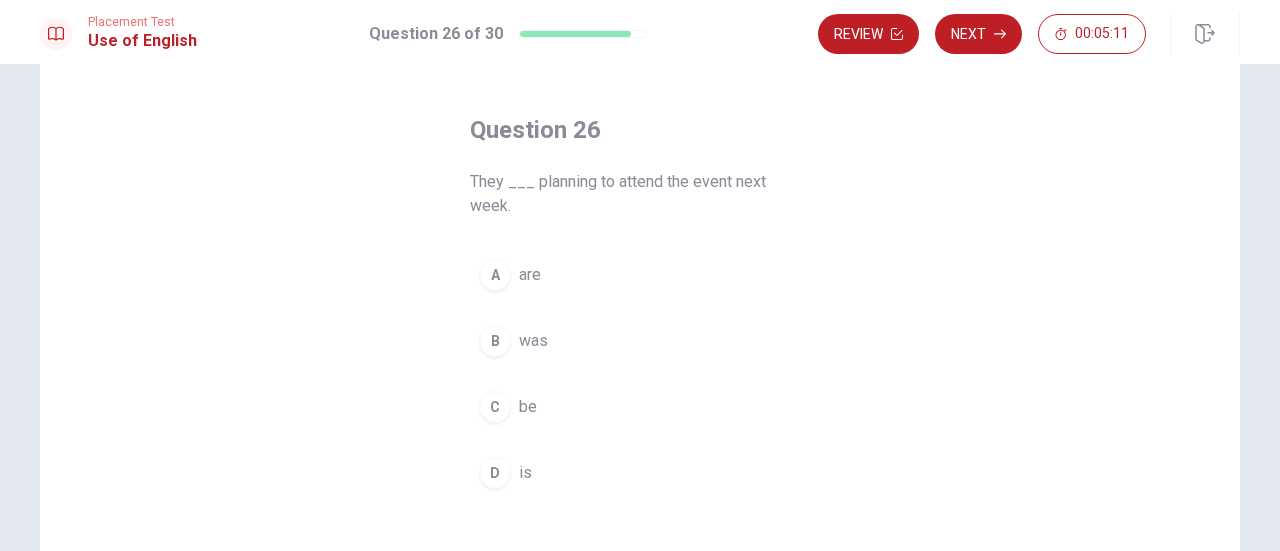 click on "are" at bounding box center (530, 275) 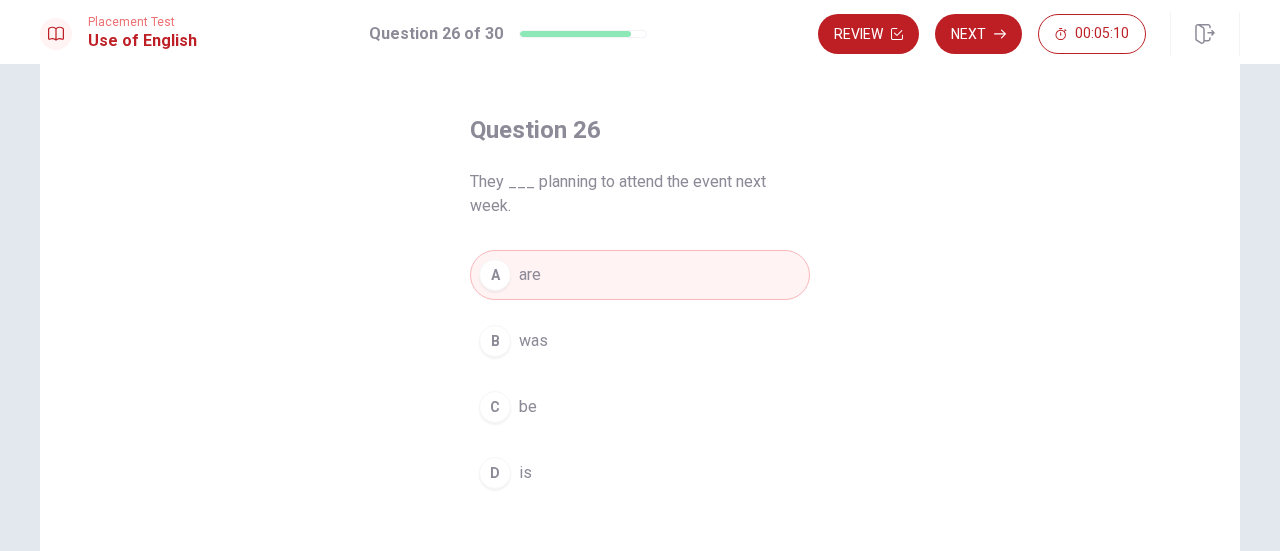 click on "Placement Test   Use of English Question 26 of 30 Review Next 00:05:10" at bounding box center [640, 32] 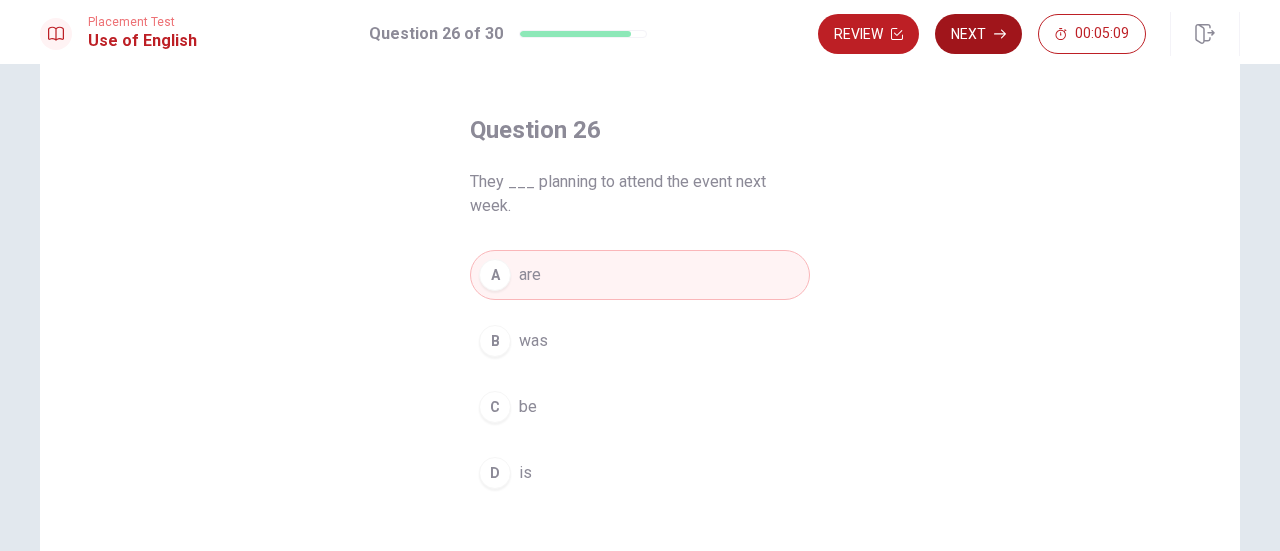 click on "Next" at bounding box center (978, 34) 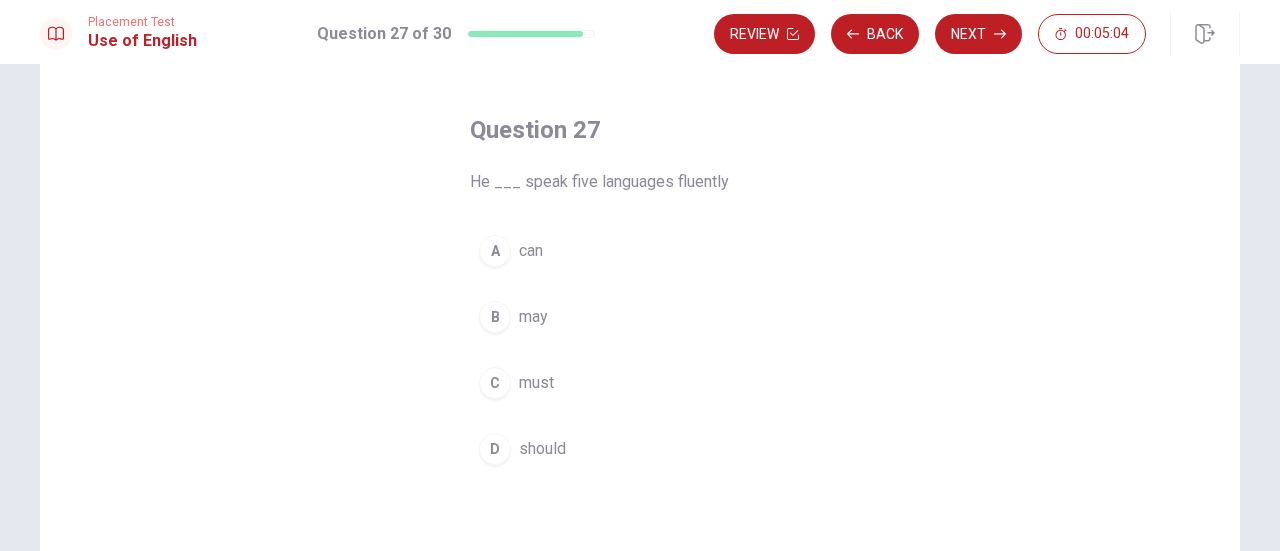click on "can" at bounding box center [531, 251] 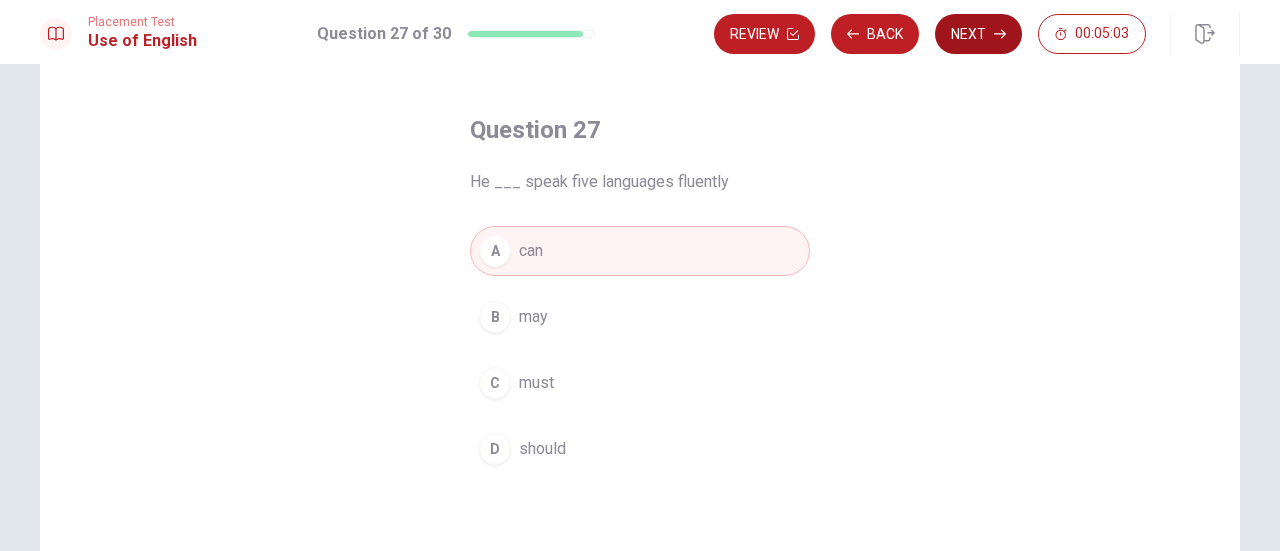 click on "Next" at bounding box center (978, 34) 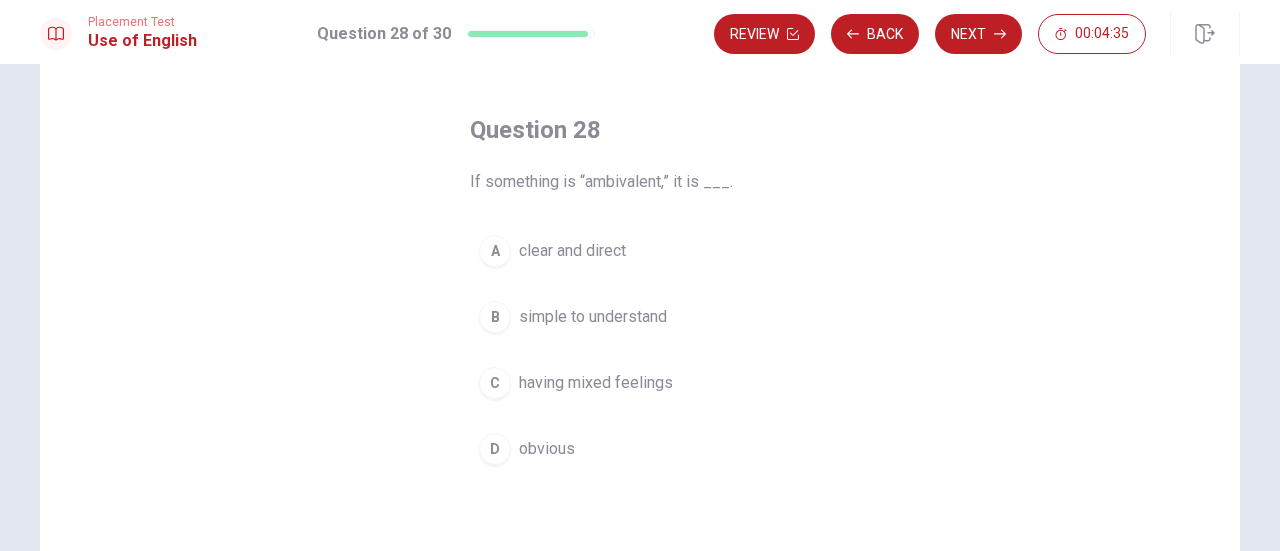 click on "having mixed feelings" at bounding box center [596, 383] 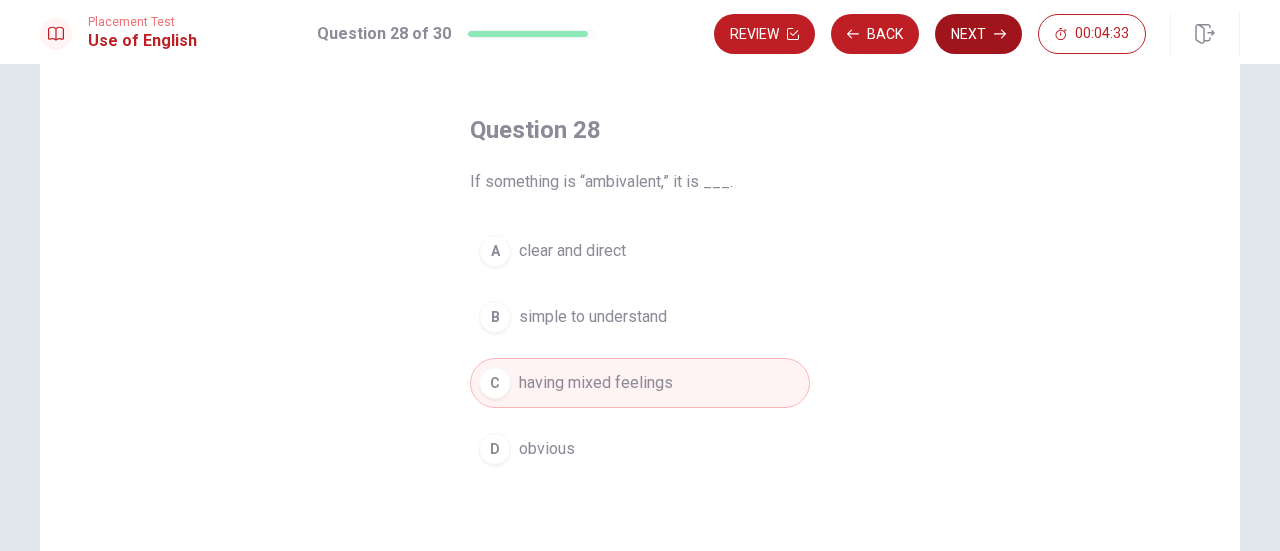 click on "Next" at bounding box center [978, 34] 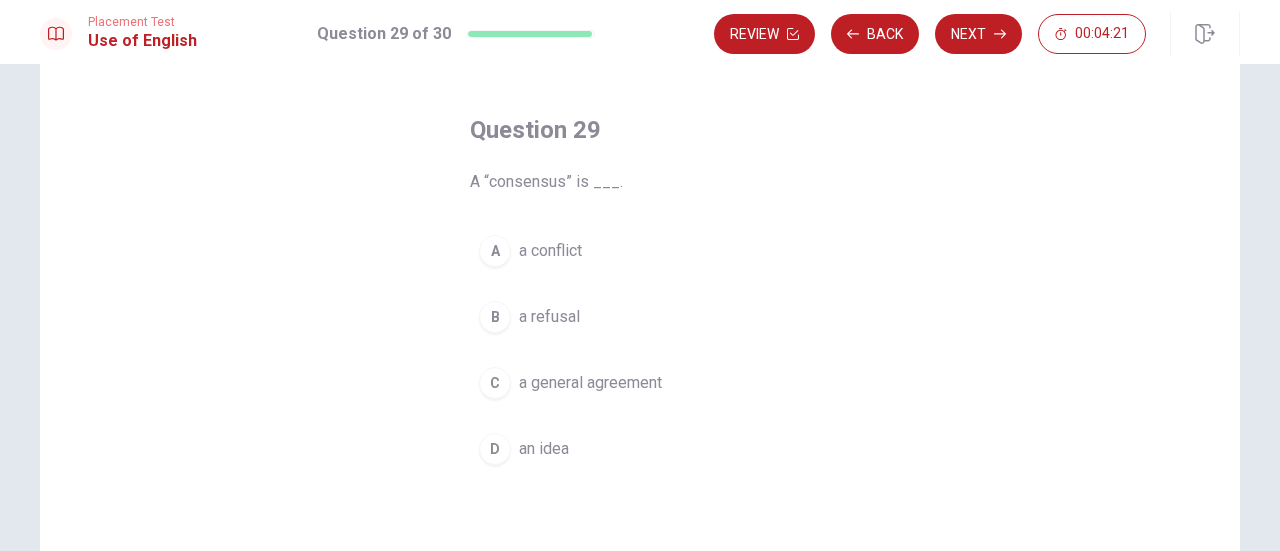 click on "a general agreement" at bounding box center [590, 383] 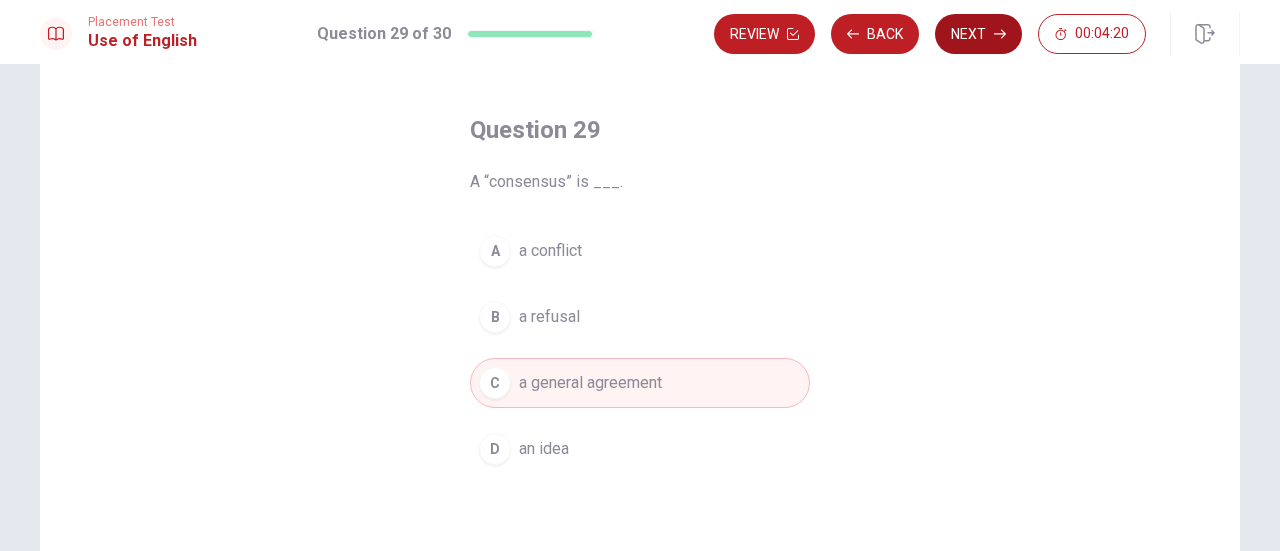 click on "Next" at bounding box center (978, 34) 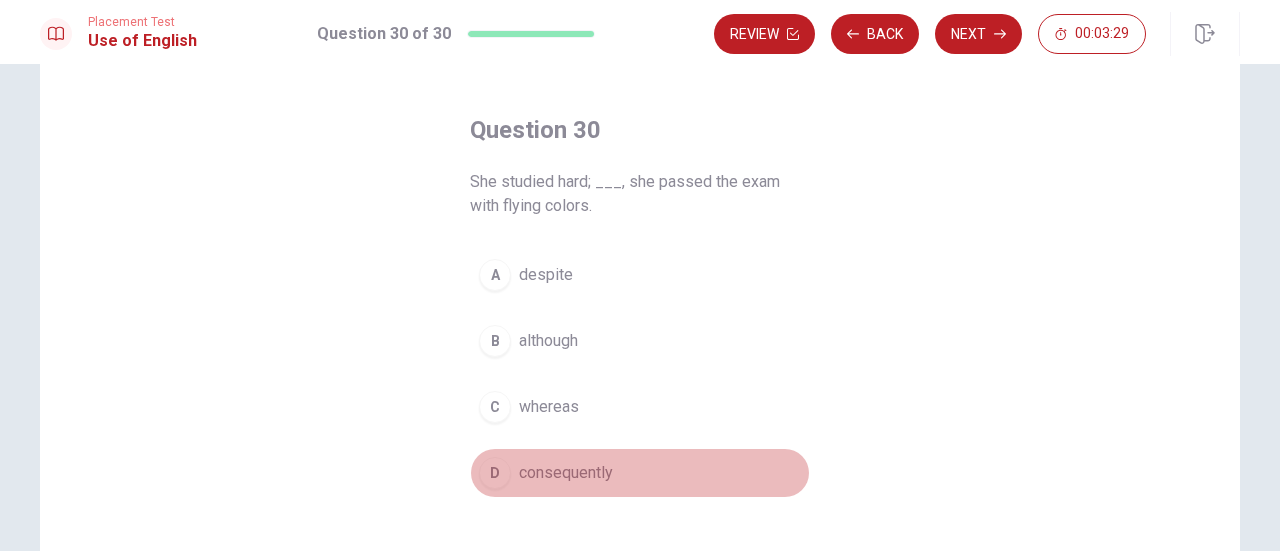 click on "consequently" at bounding box center (566, 473) 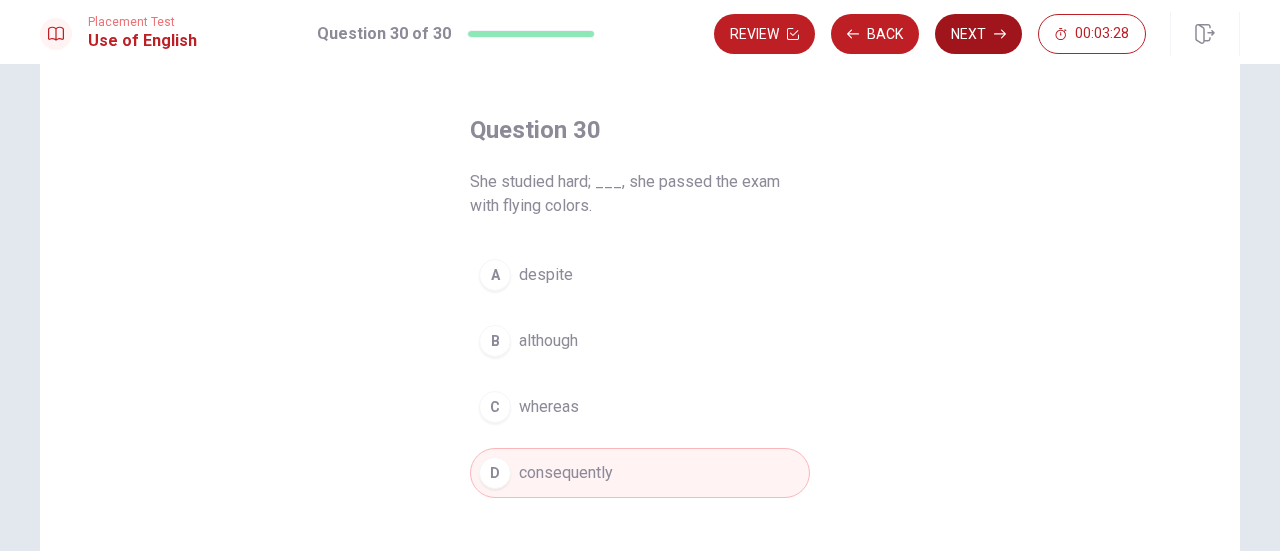 click on "Next" at bounding box center [978, 34] 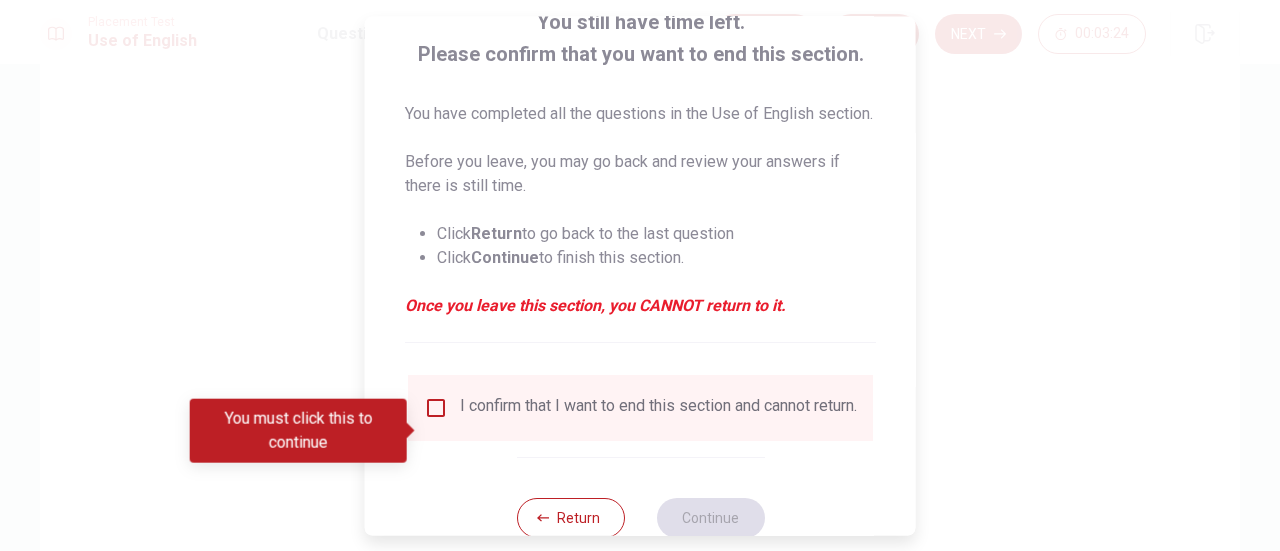 scroll, scrollTop: 139, scrollLeft: 0, axis: vertical 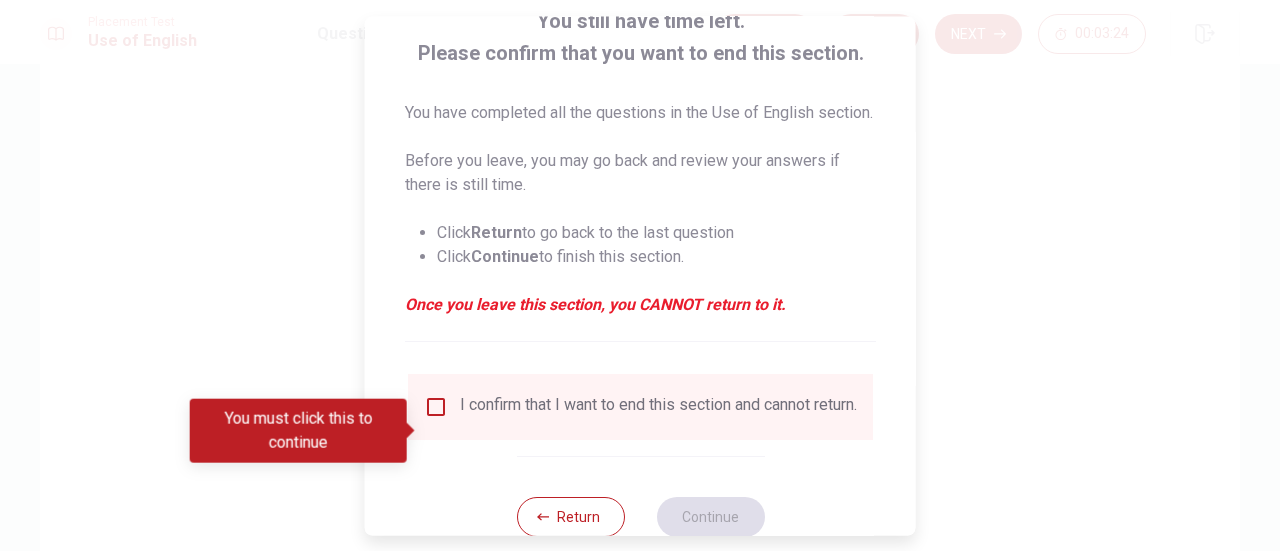 click at bounding box center [436, 407] 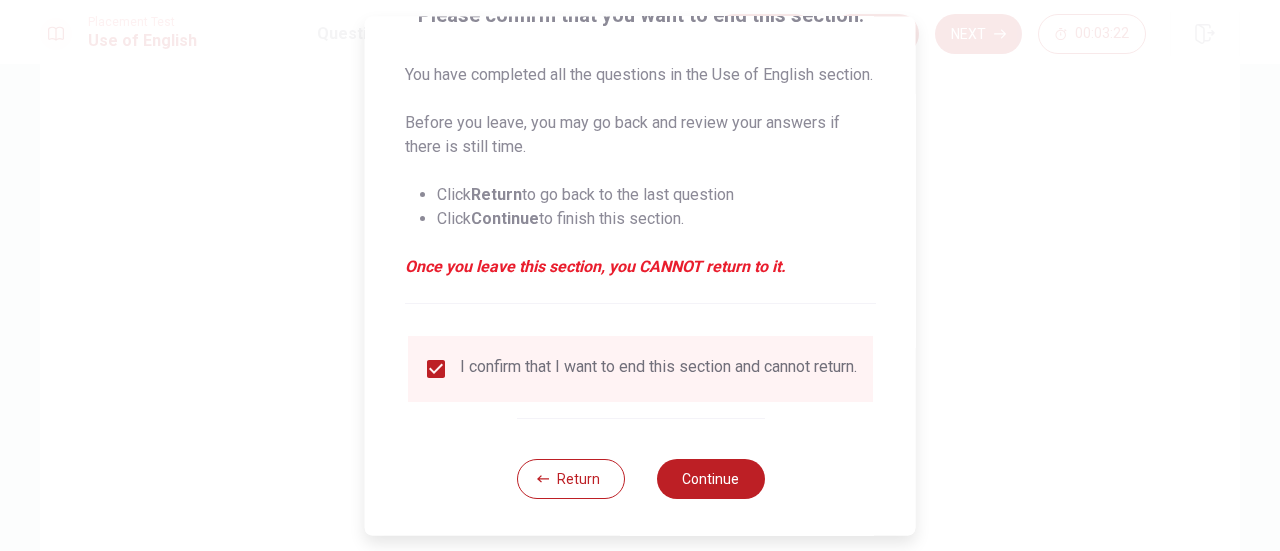 scroll, scrollTop: 218, scrollLeft: 0, axis: vertical 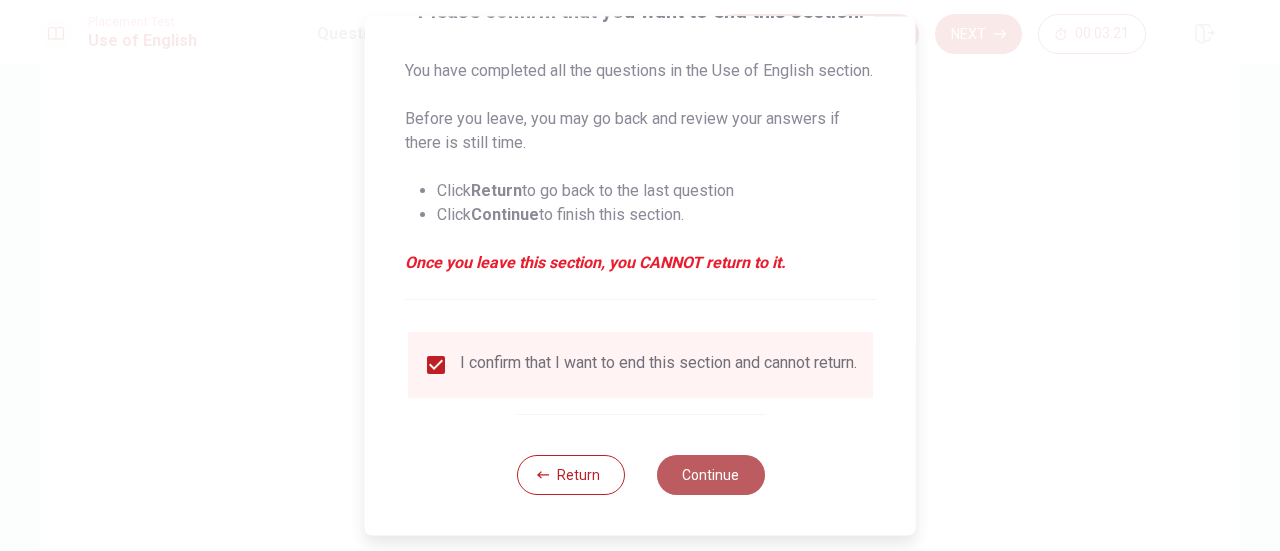 click on "Continue" at bounding box center [710, 475] 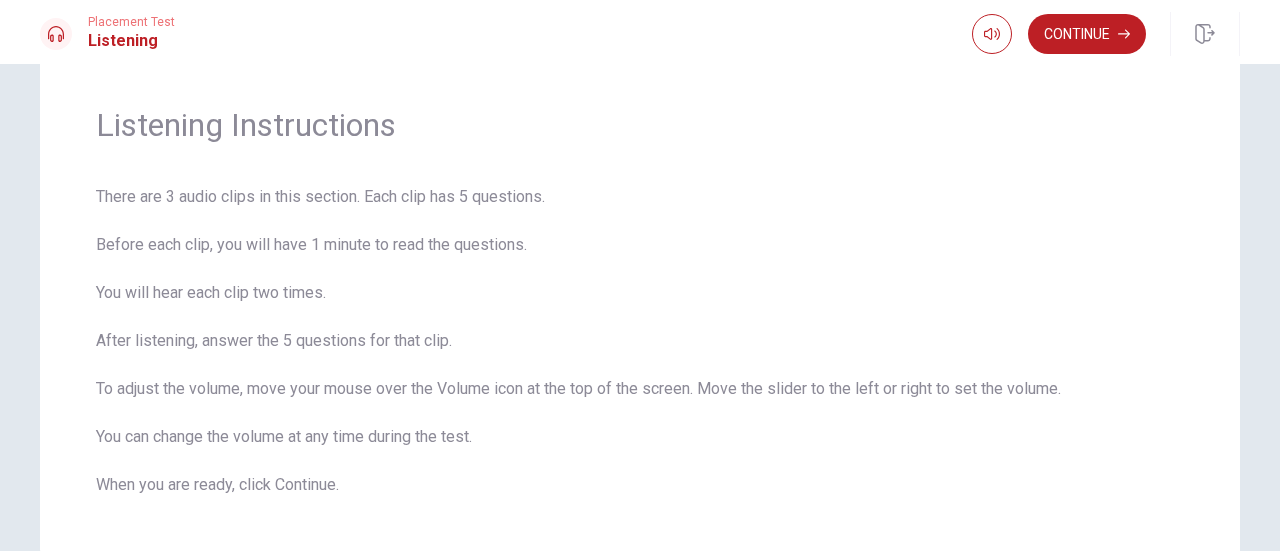 scroll, scrollTop: 83, scrollLeft: 0, axis: vertical 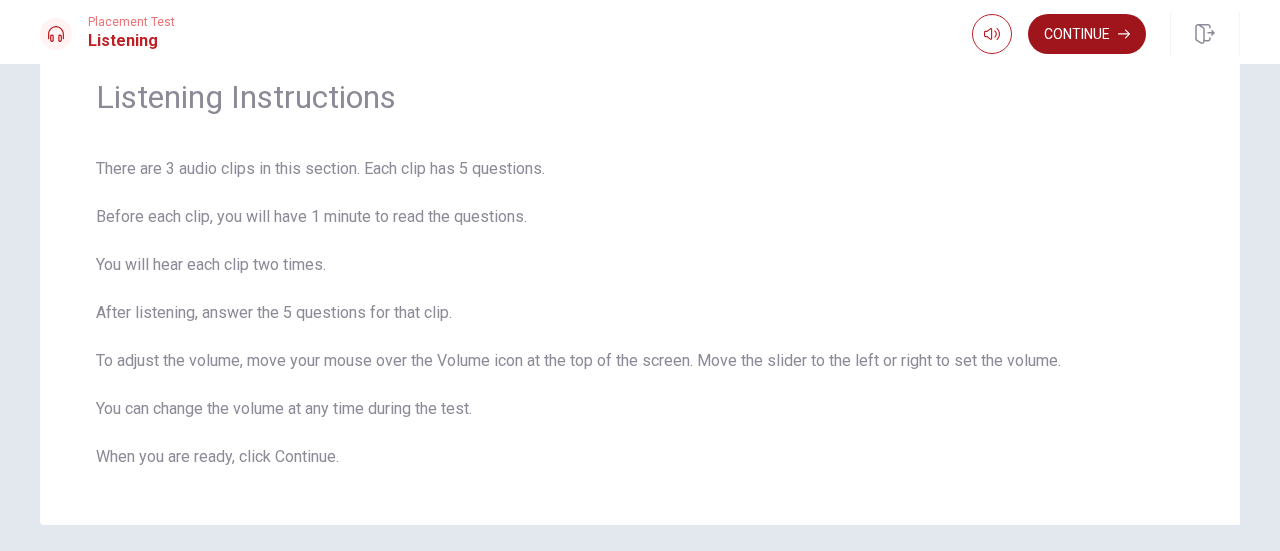 click on "Continue" at bounding box center [1087, 34] 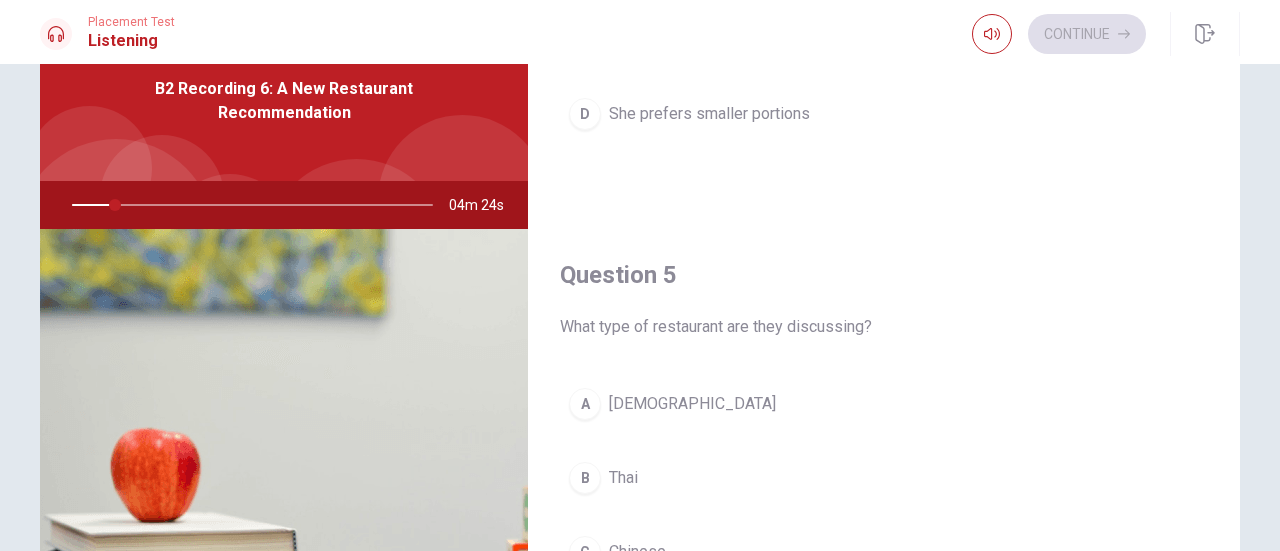 scroll, scrollTop: 1851, scrollLeft: 0, axis: vertical 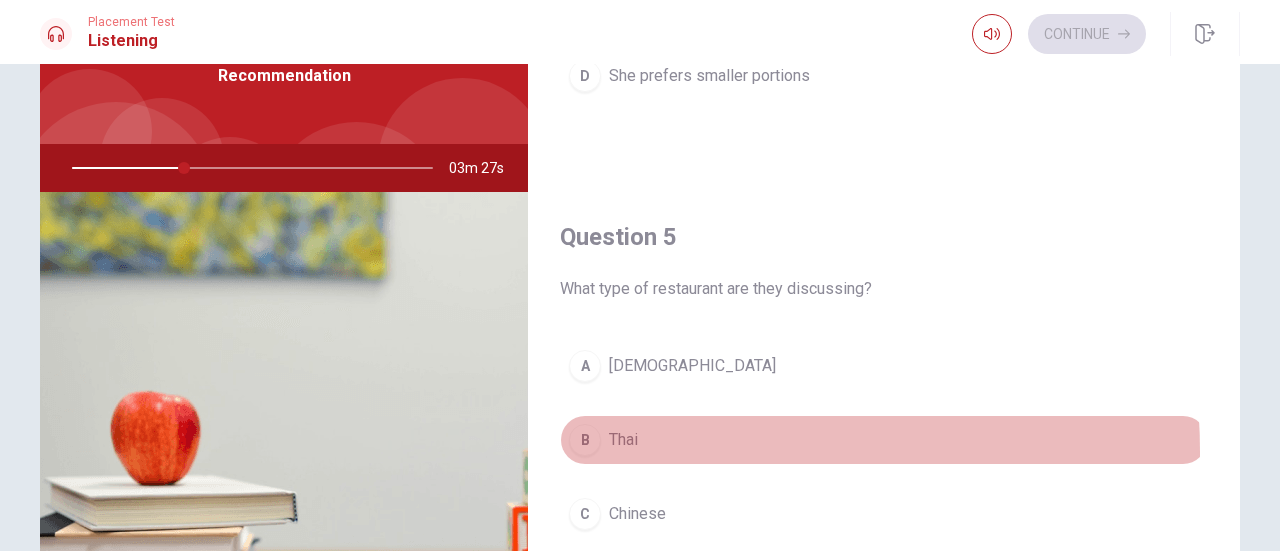 click on "Thai" at bounding box center (623, 440) 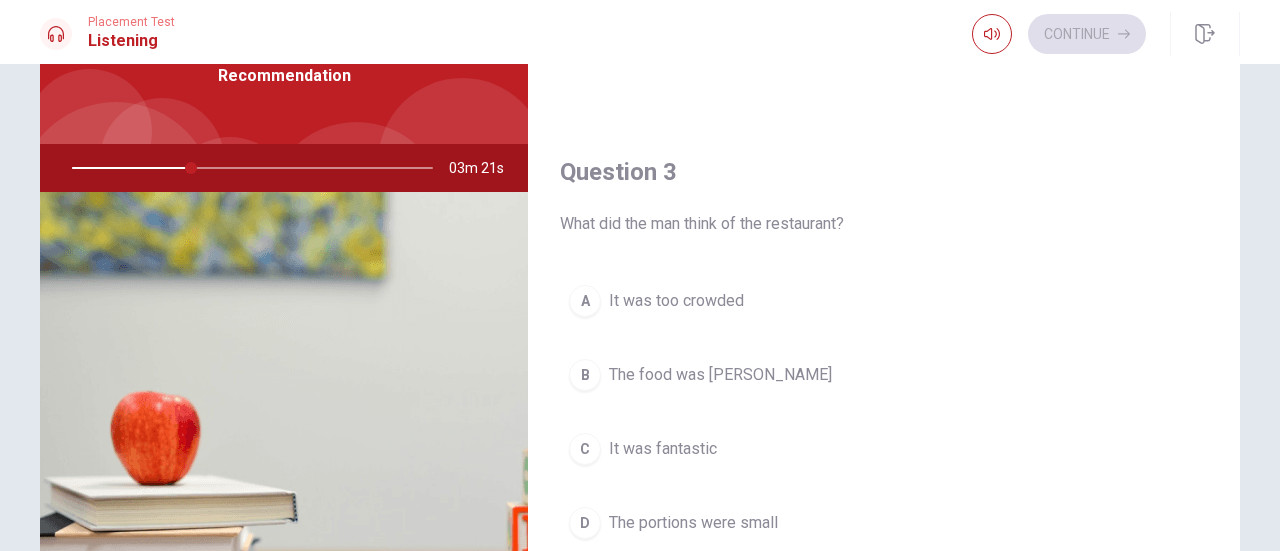 scroll, scrollTop: 918, scrollLeft: 0, axis: vertical 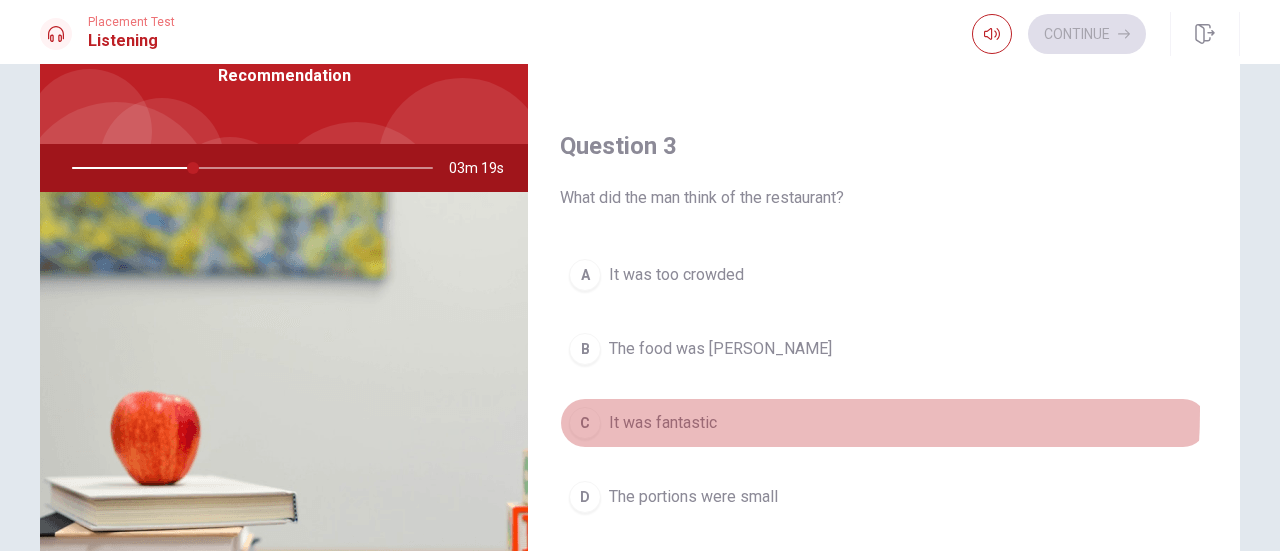 click on "It was fantastic" at bounding box center (663, 423) 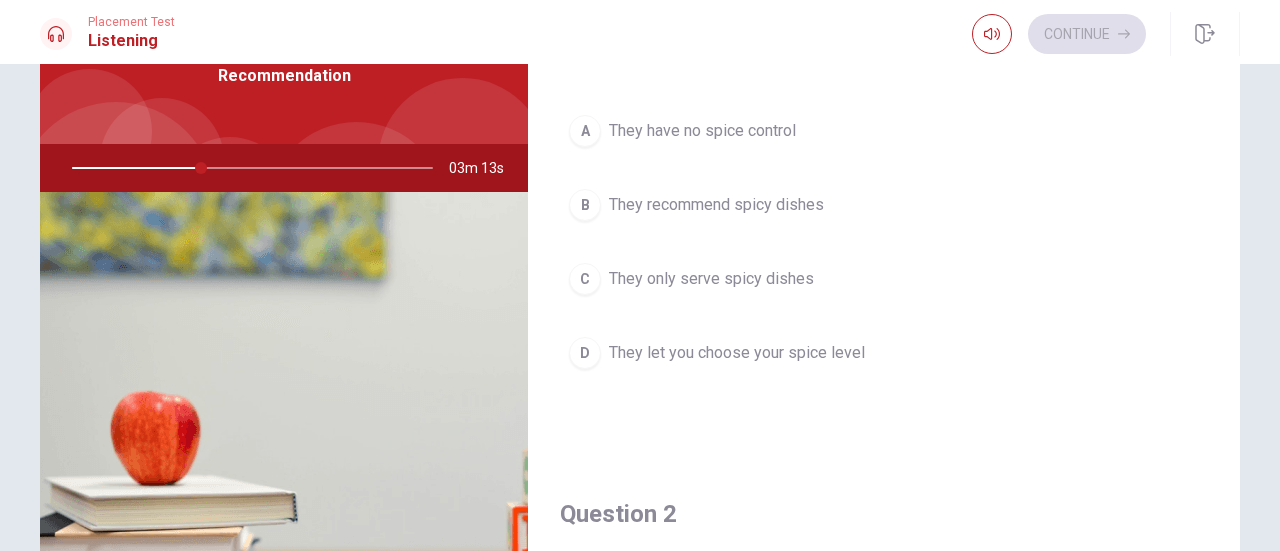 scroll, scrollTop: 0, scrollLeft: 0, axis: both 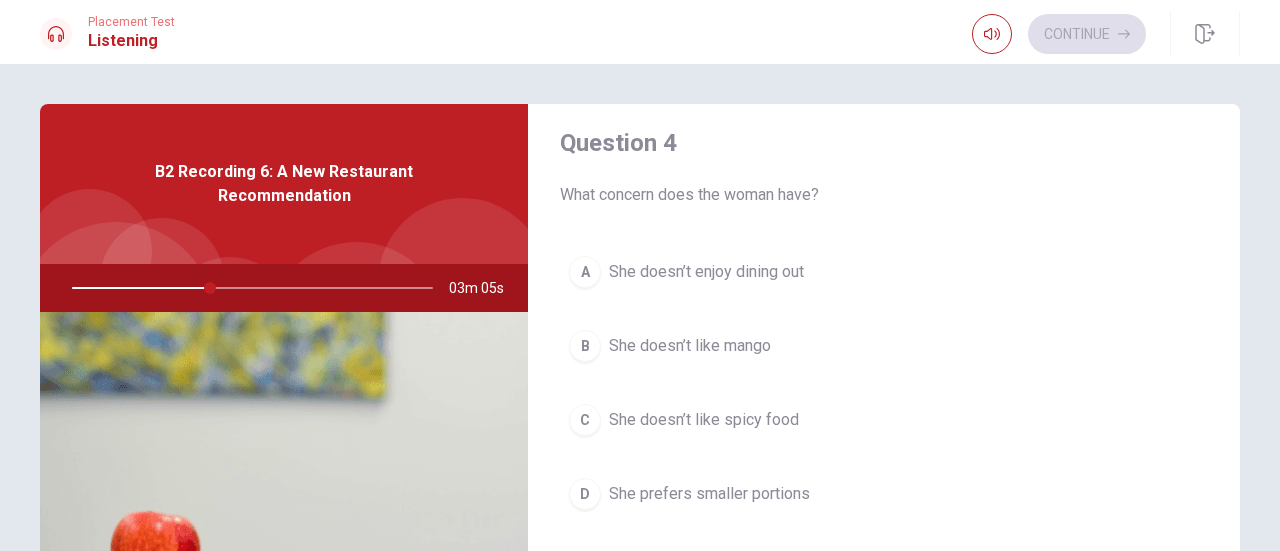 click on "She doesn’t like spicy food" at bounding box center (704, 420) 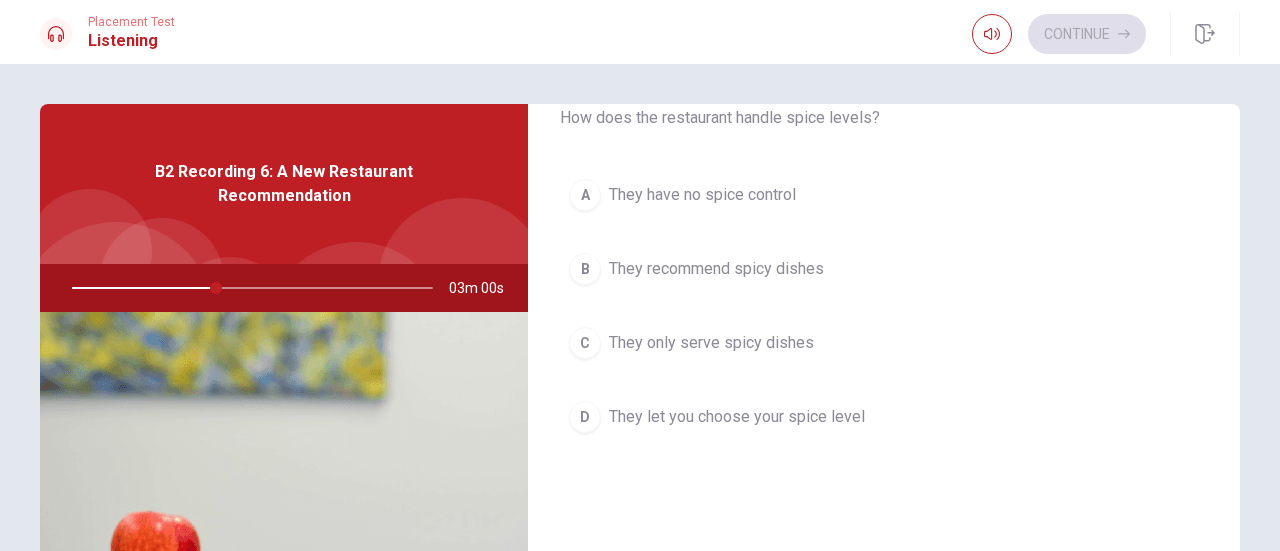scroll, scrollTop: 95, scrollLeft: 0, axis: vertical 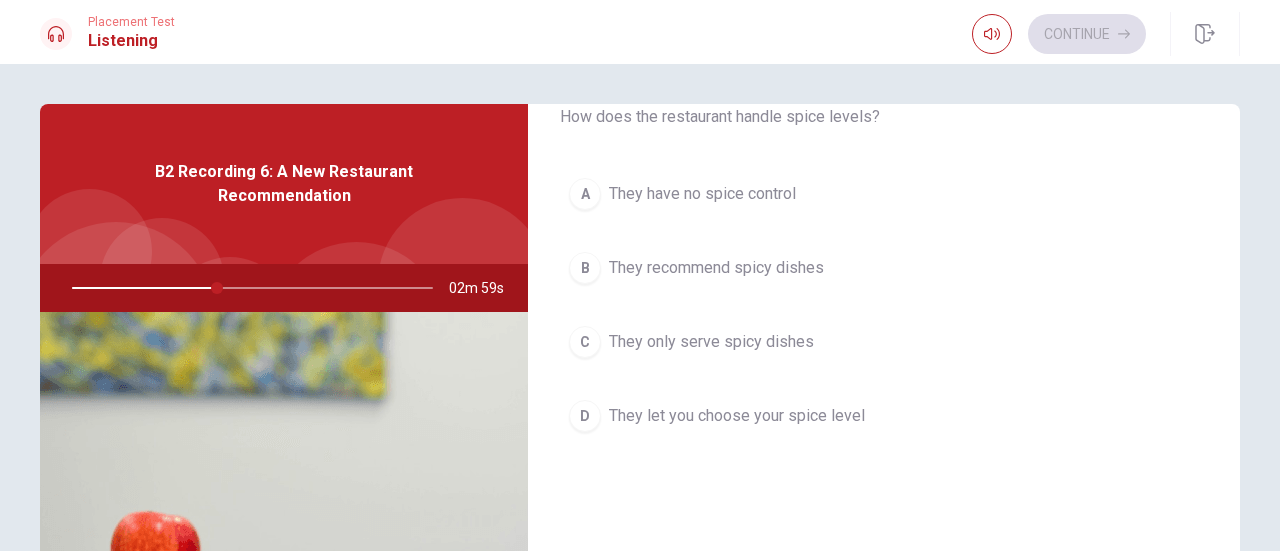 click on "They let you choose your spice level" at bounding box center (737, 416) 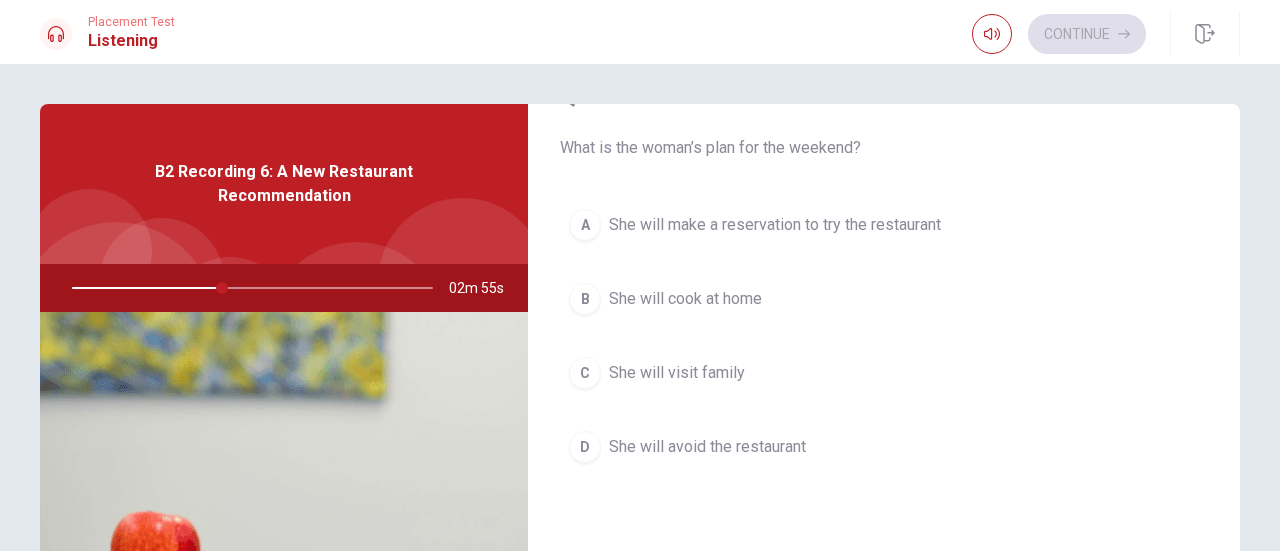 scroll, scrollTop: 560, scrollLeft: 0, axis: vertical 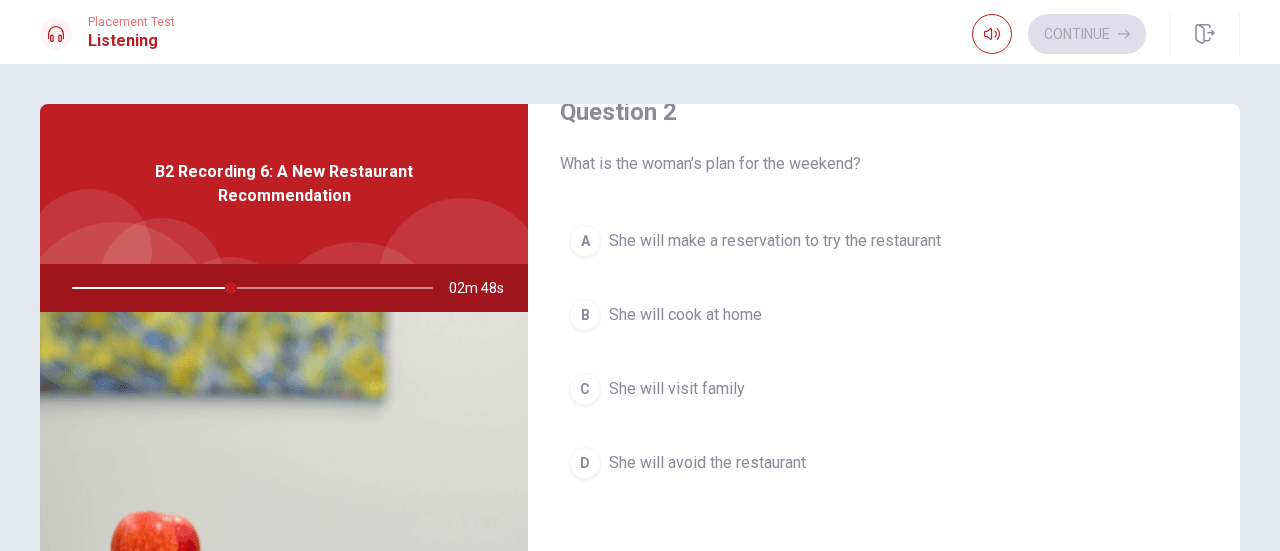click on "She will make a reservation to try the restaurant" at bounding box center (775, 241) 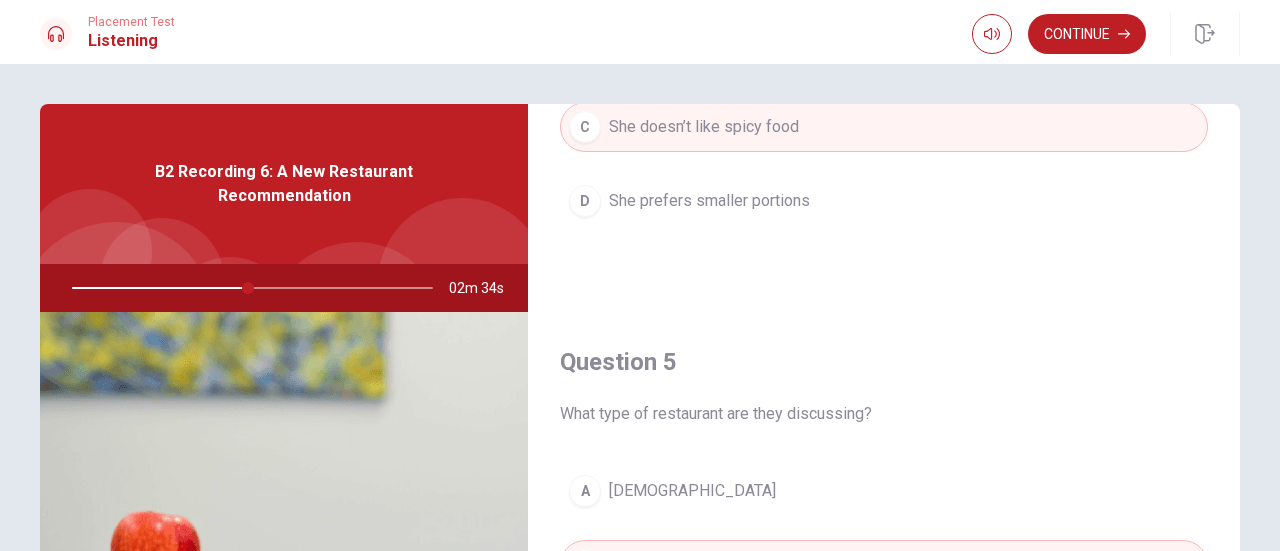 scroll, scrollTop: 1851, scrollLeft: 0, axis: vertical 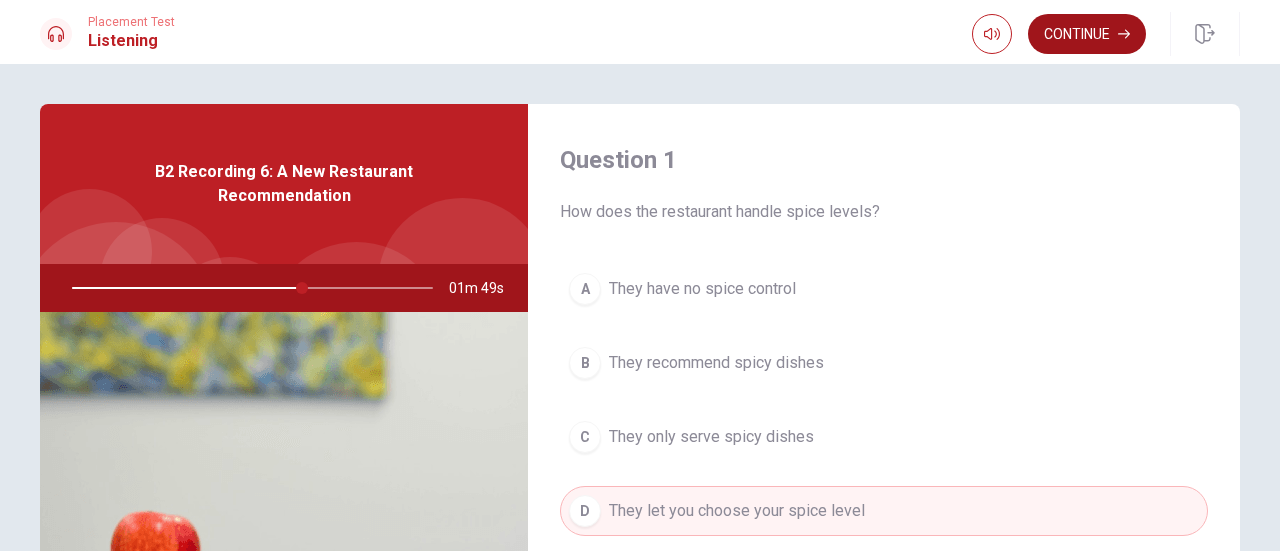click on "Continue" at bounding box center [1087, 34] 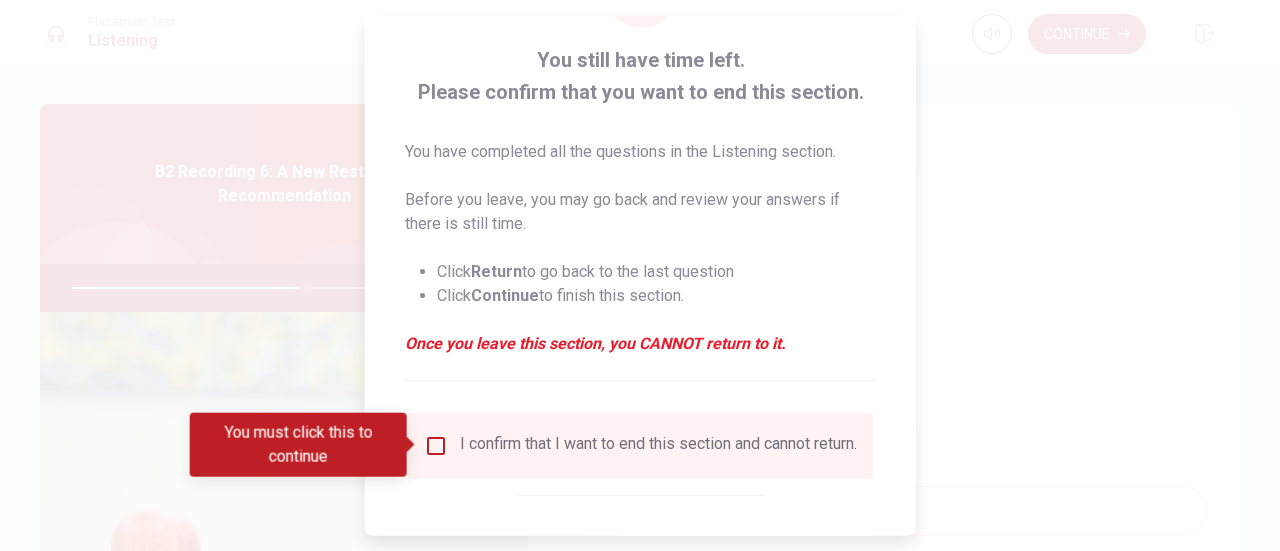 scroll, scrollTop: 102, scrollLeft: 0, axis: vertical 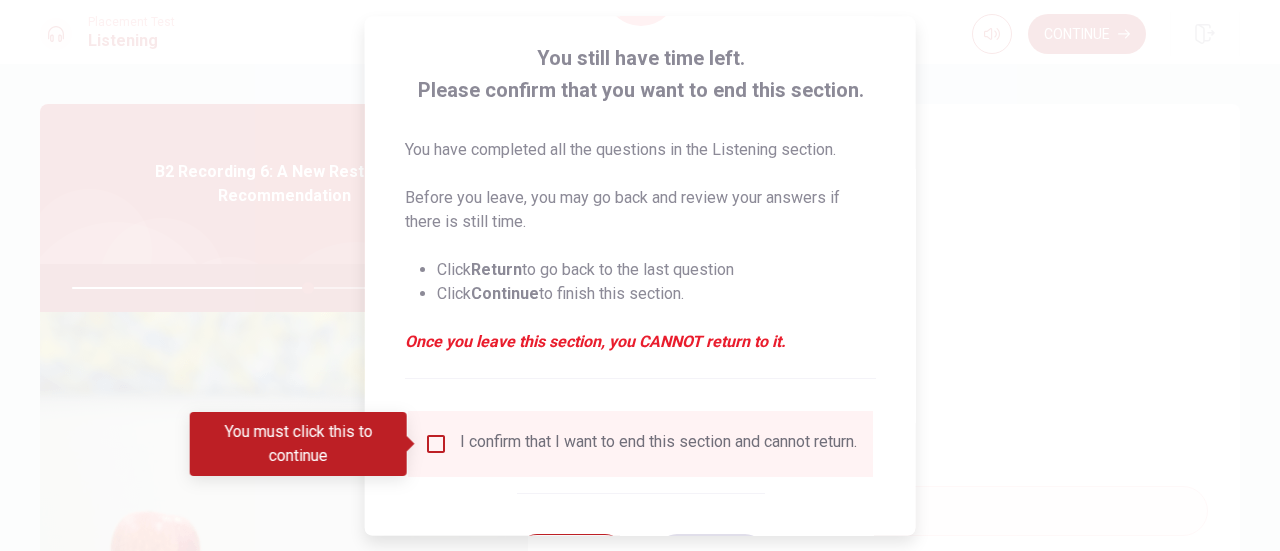 click on "I confirm that I want to end this section and cannot return." at bounding box center [640, 444] 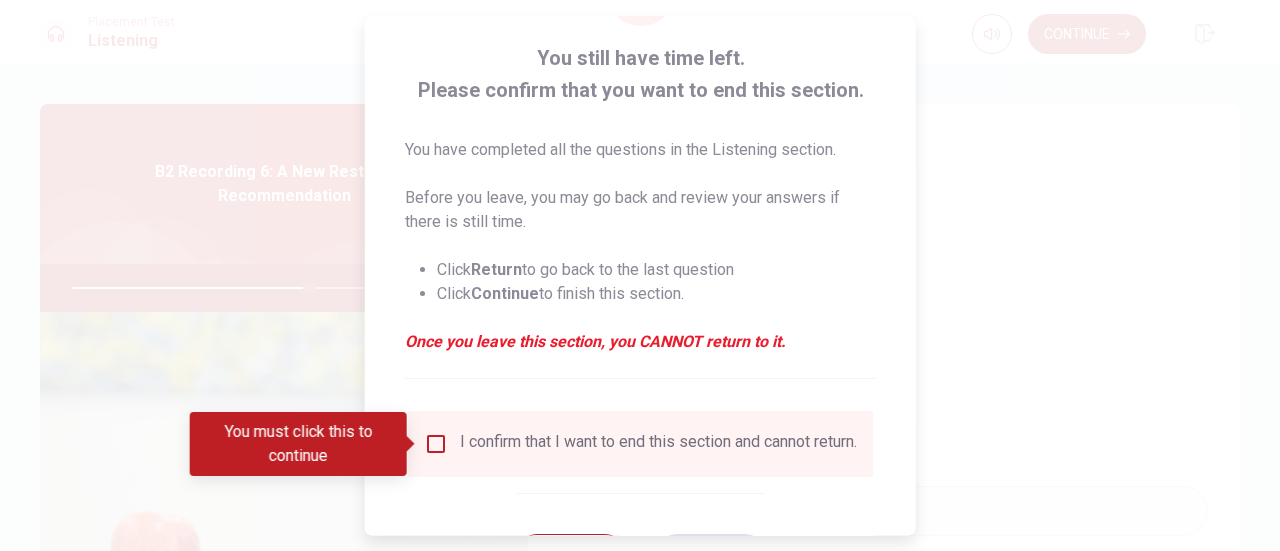 click on "I confirm that I want to end this section and cannot return." at bounding box center [640, 444] 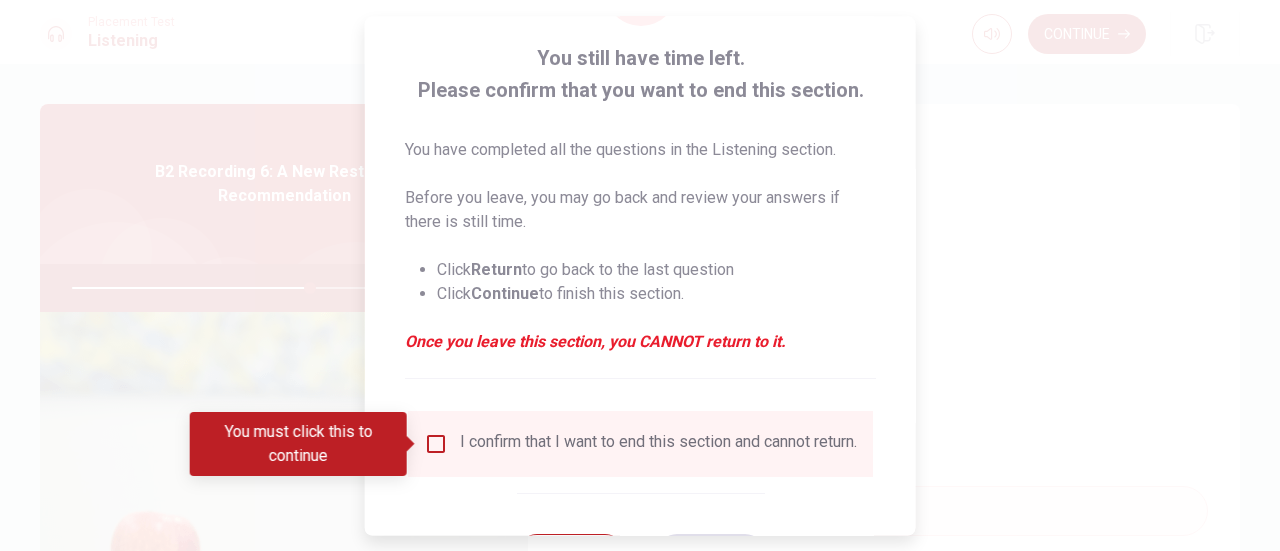 click at bounding box center (436, 444) 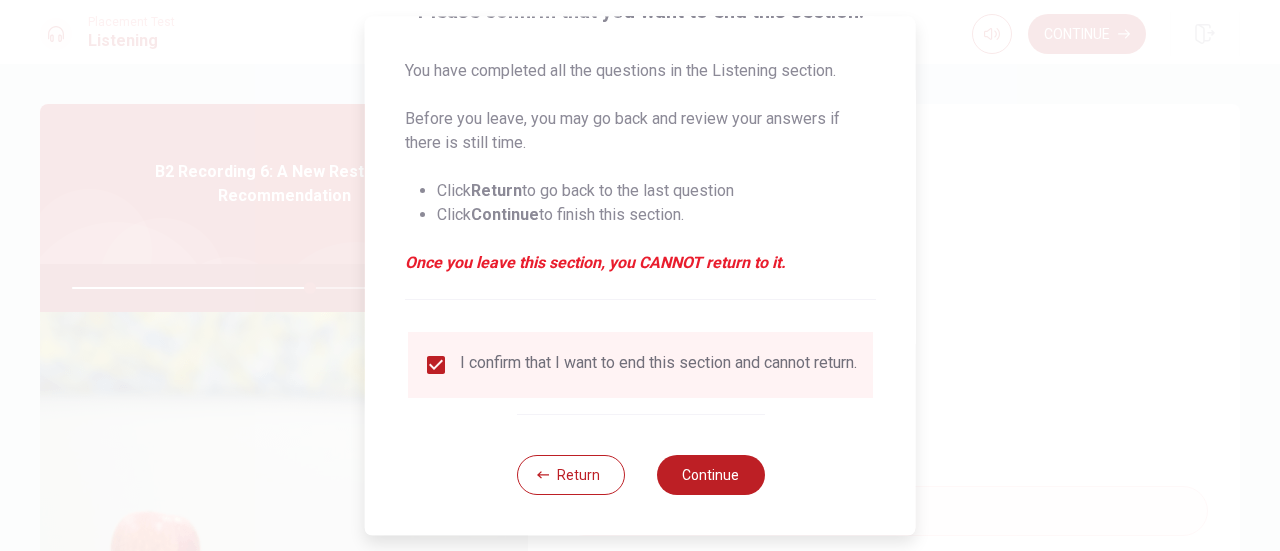 scroll, scrollTop: 194, scrollLeft: 0, axis: vertical 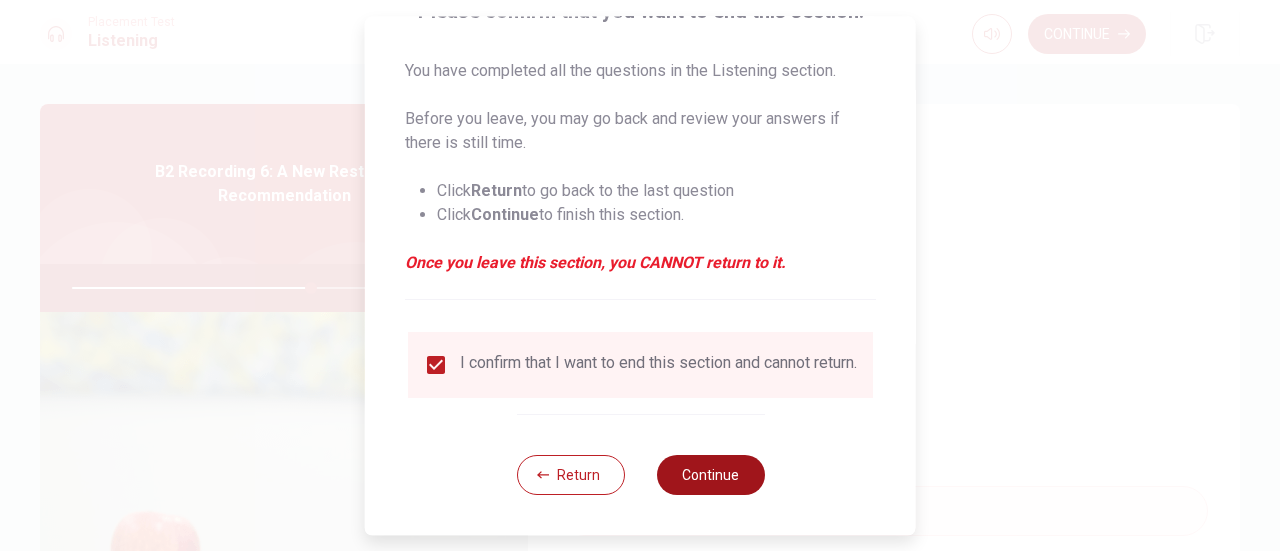 click on "Continue" at bounding box center [710, 475] 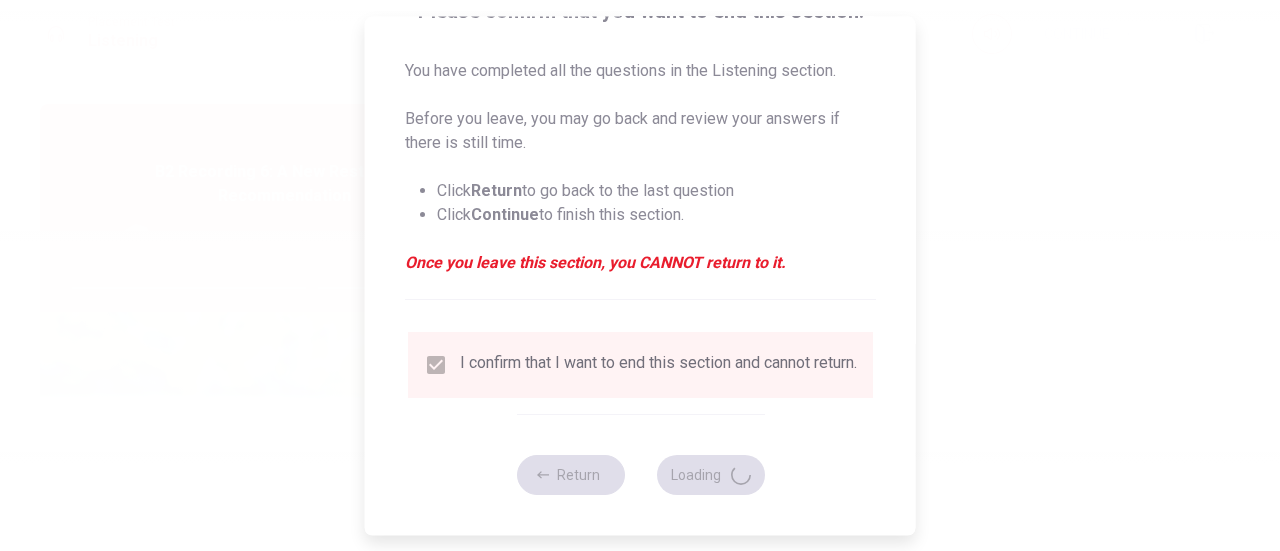 type on "67" 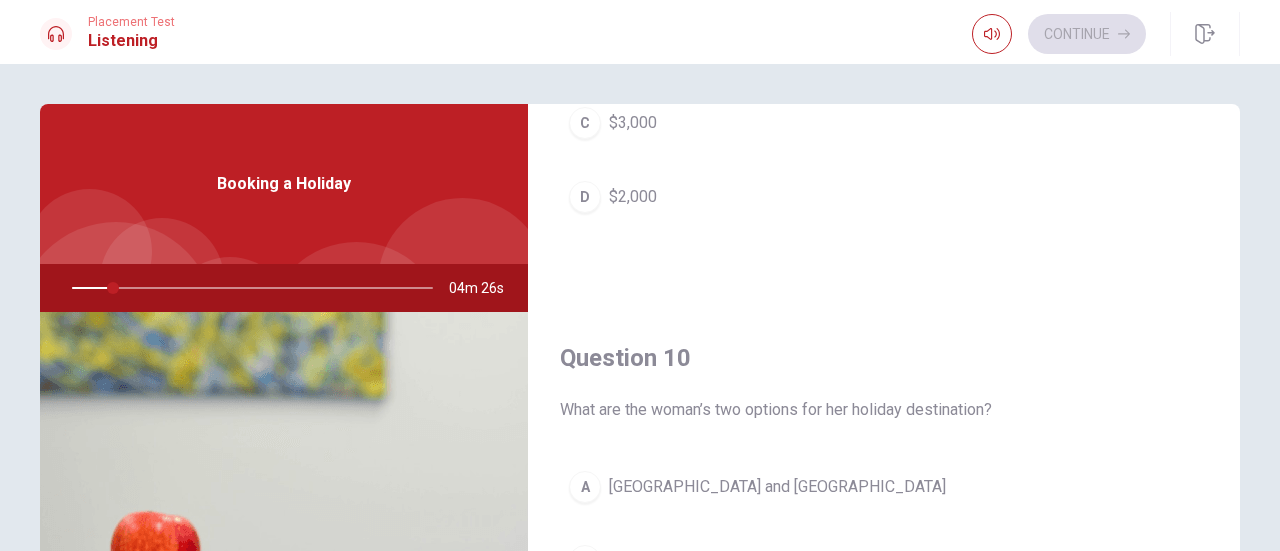 scroll, scrollTop: 1851, scrollLeft: 0, axis: vertical 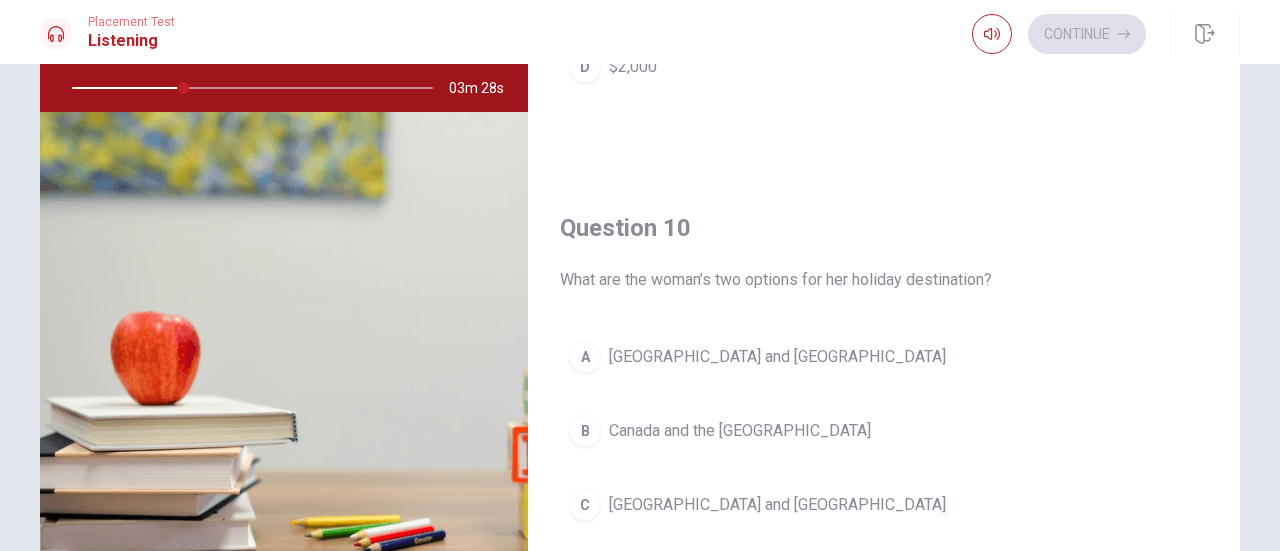 click on "[GEOGRAPHIC_DATA] and [GEOGRAPHIC_DATA]" at bounding box center (777, 357) 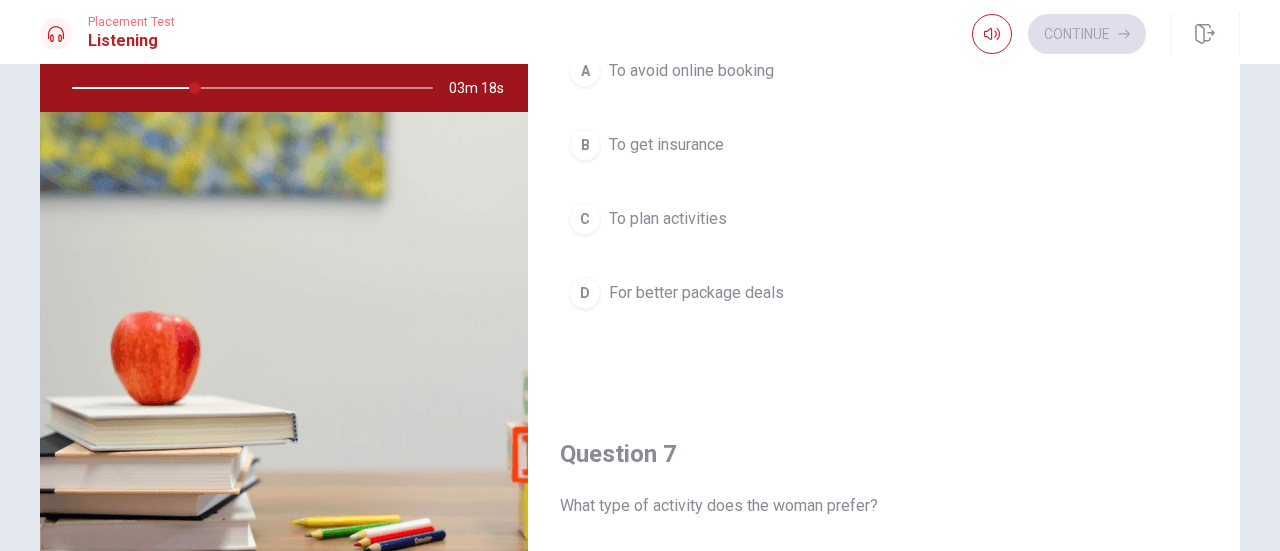 scroll, scrollTop: 0, scrollLeft: 0, axis: both 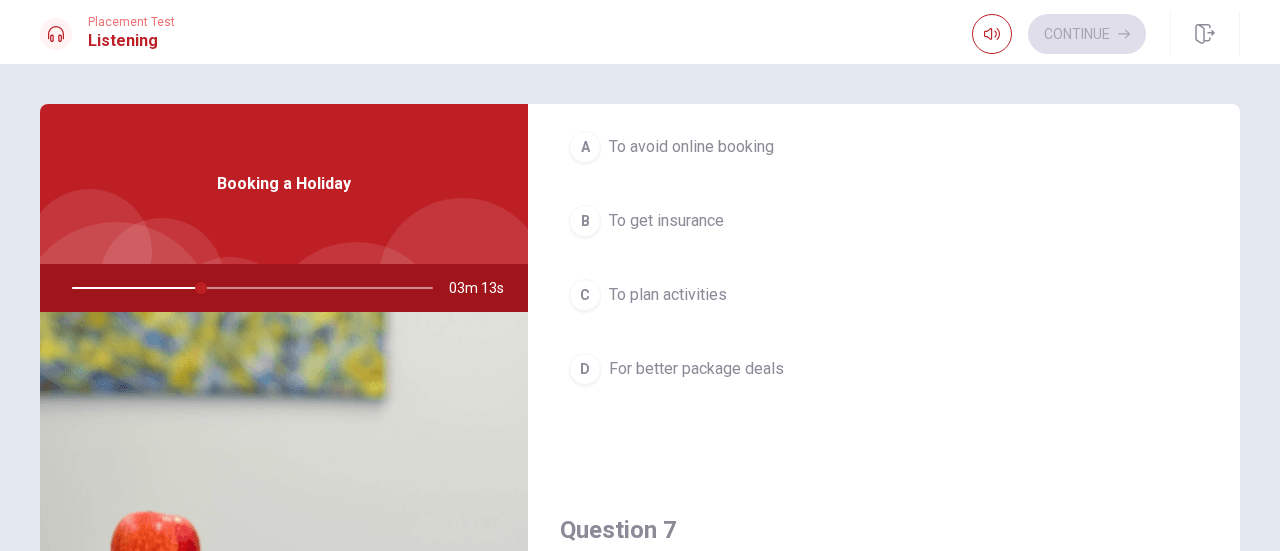 click on "For better package deals" at bounding box center [696, 369] 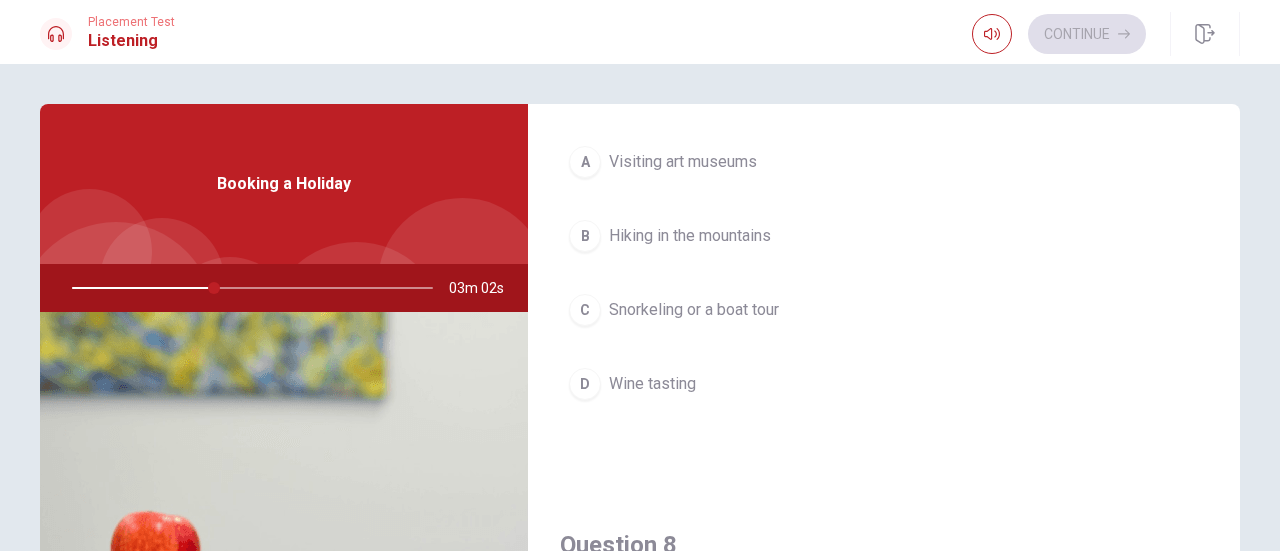 scroll, scrollTop: 638, scrollLeft: 0, axis: vertical 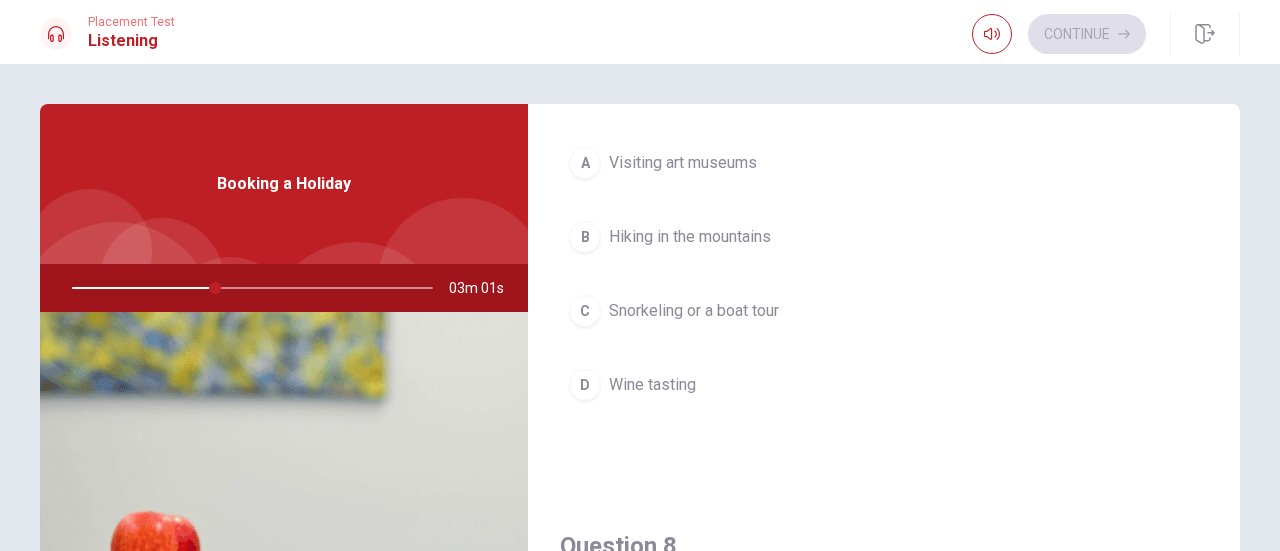 click on "C Snorkeling or a boat tour" at bounding box center [884, 311] 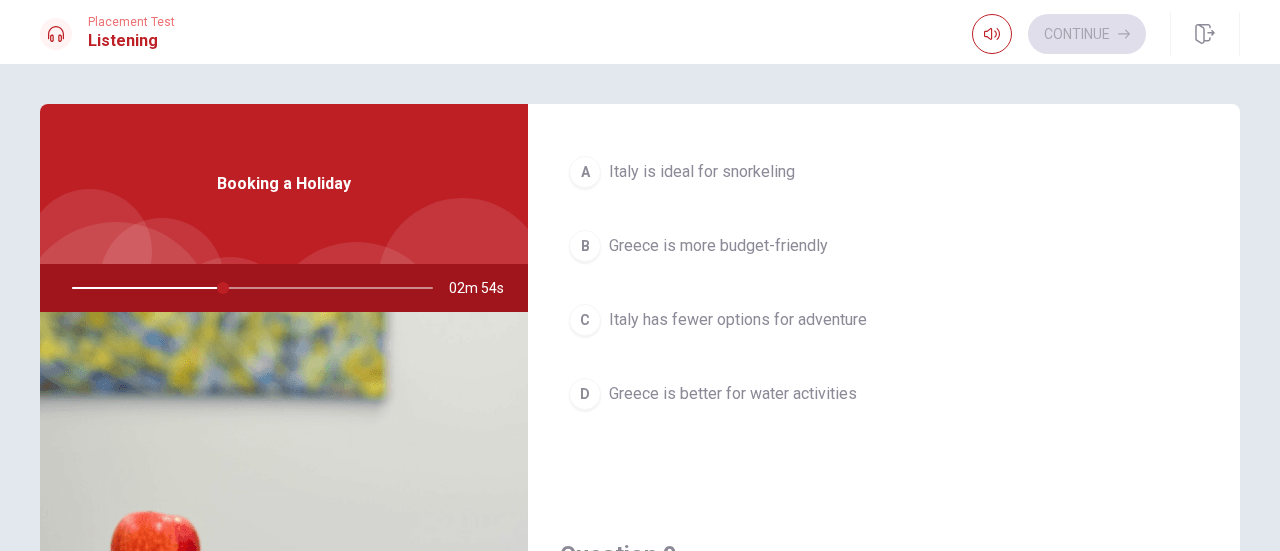 scroll, scrollTop: 1111, scrollLeft: 0, axis: vertical 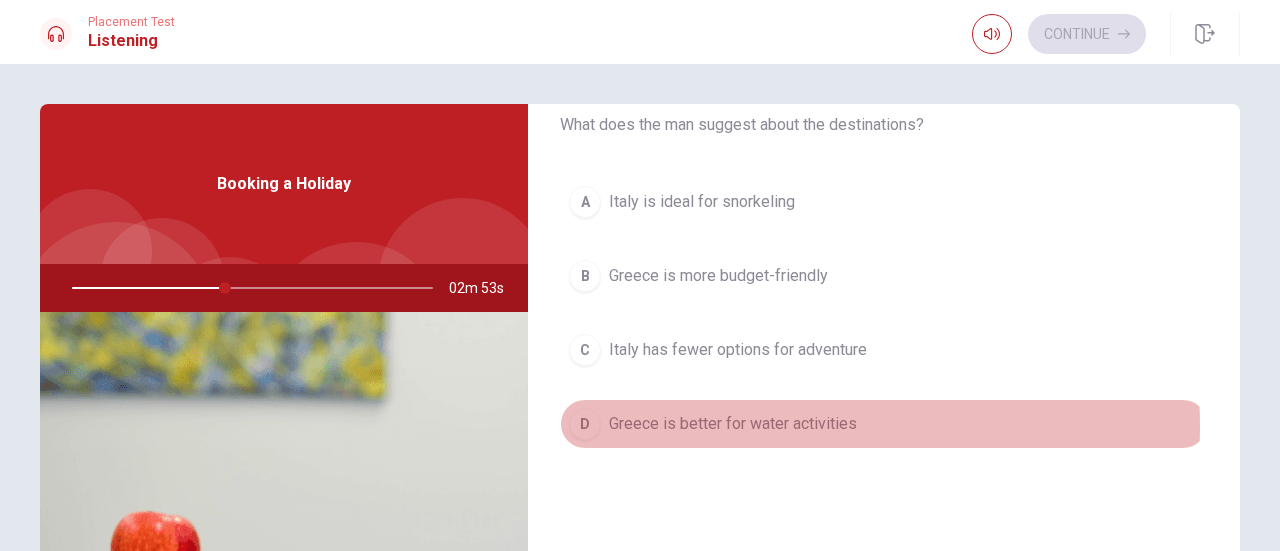 click on "Greece is better for water activities" at bounding box center (733, 424) 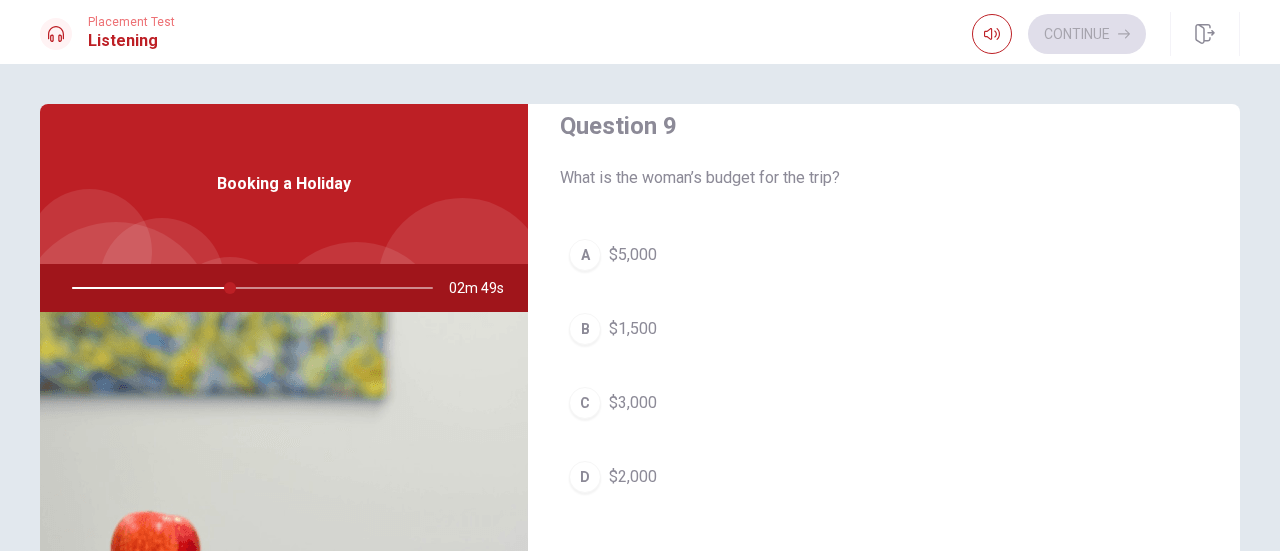 scroll, scrollTop: 1628, scrollLeft: 0, axis: vertical 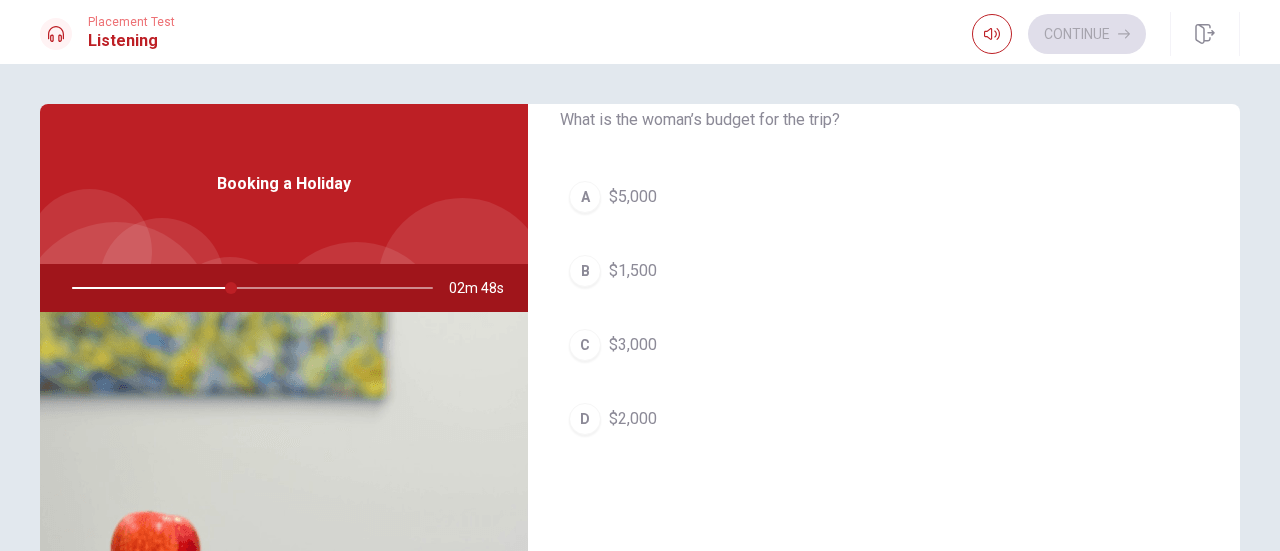 click on "$2,000" at bounding box center [633, 419] 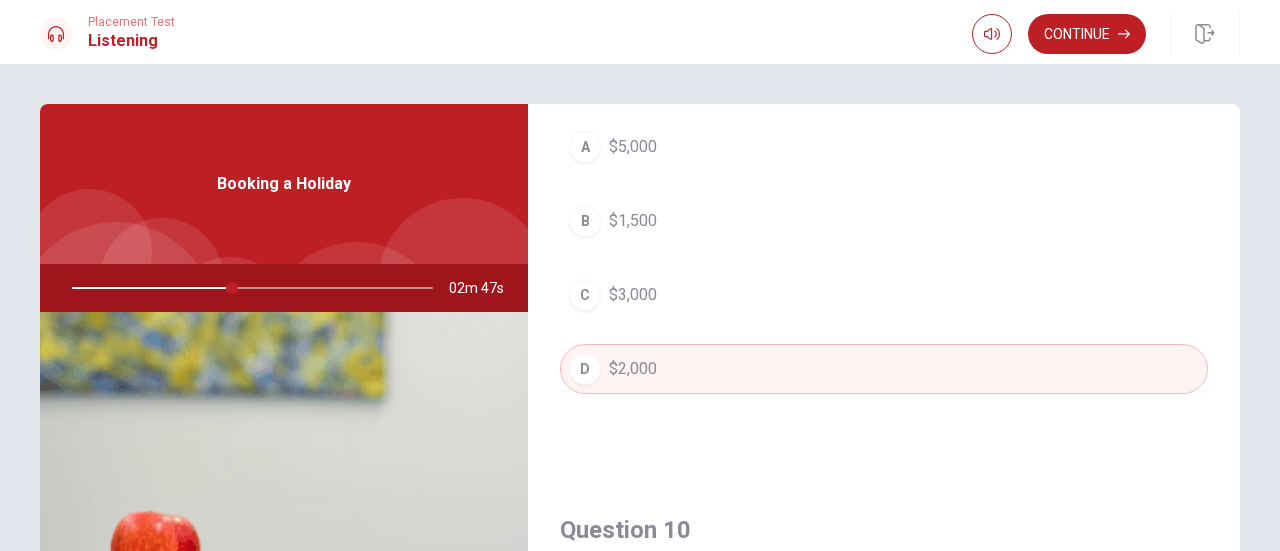 scroll, scrollTop: 1851, scrollLeft: 0, axis: vertical 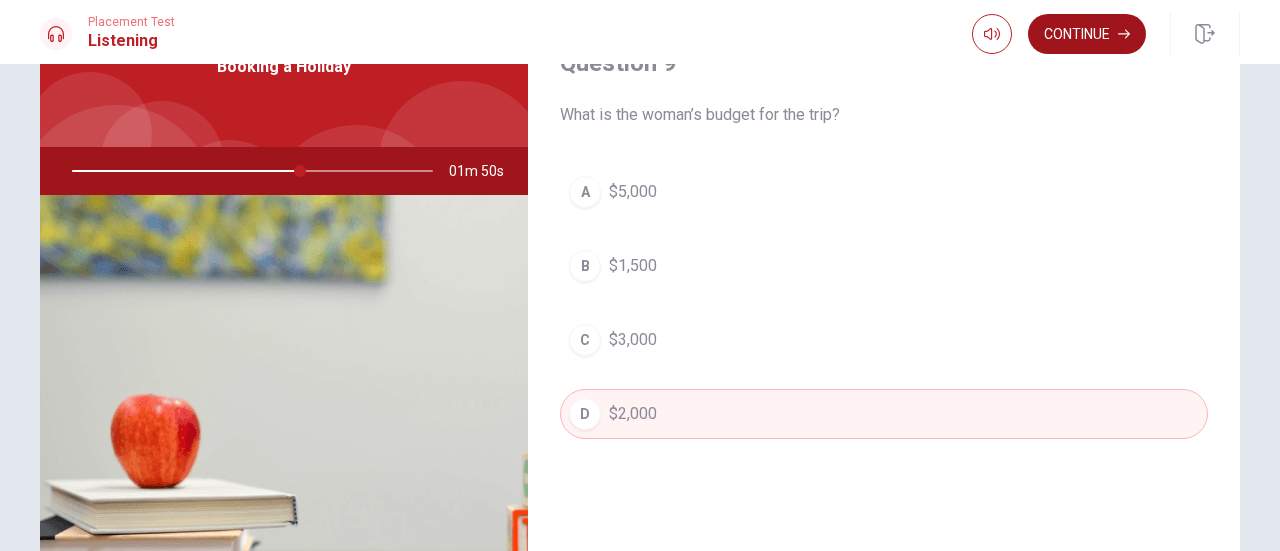 click on "Continue" at bounding box center [1087, 34] 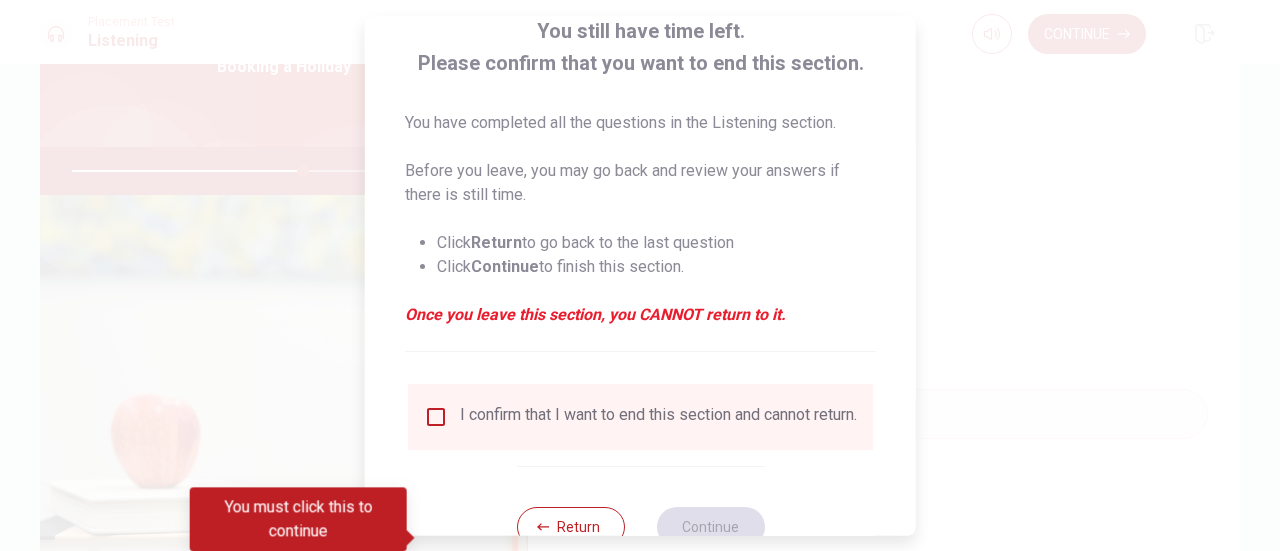 scroll, scrollTop: 172, scrollLeft: 0, axis: vertical 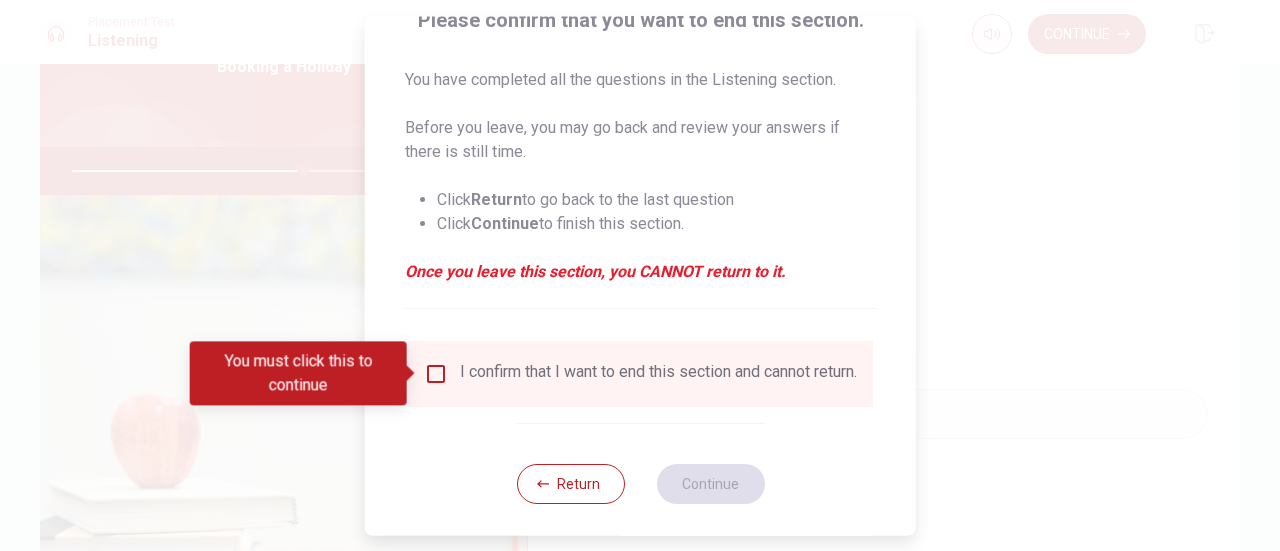 click on "You must click this to continue" at bounding box center (305, 373) 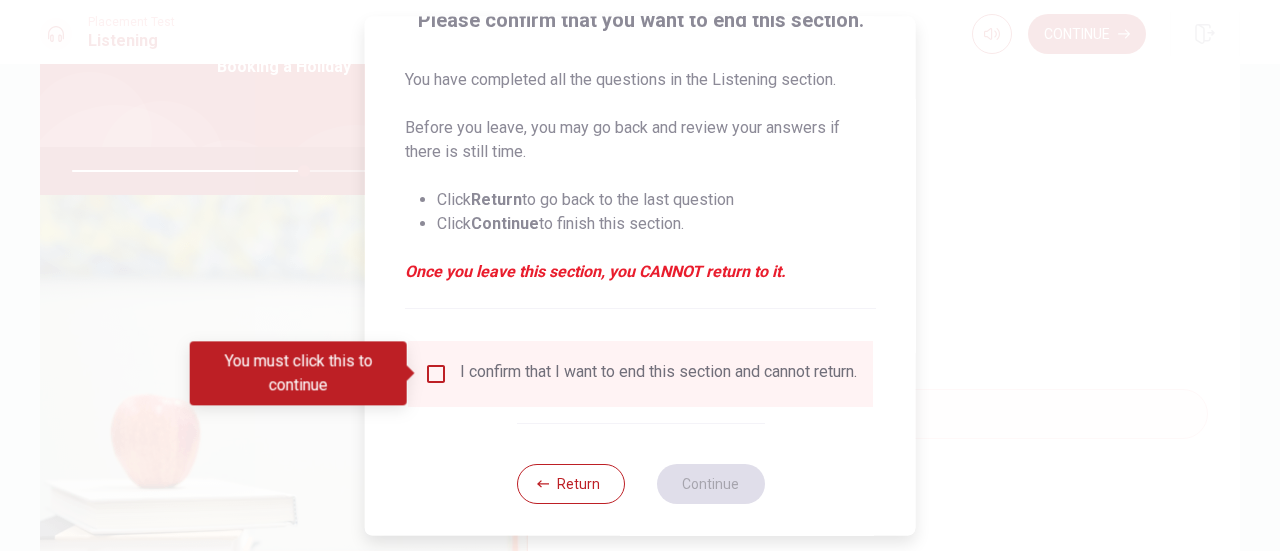 click at bounding box center (436, 374) 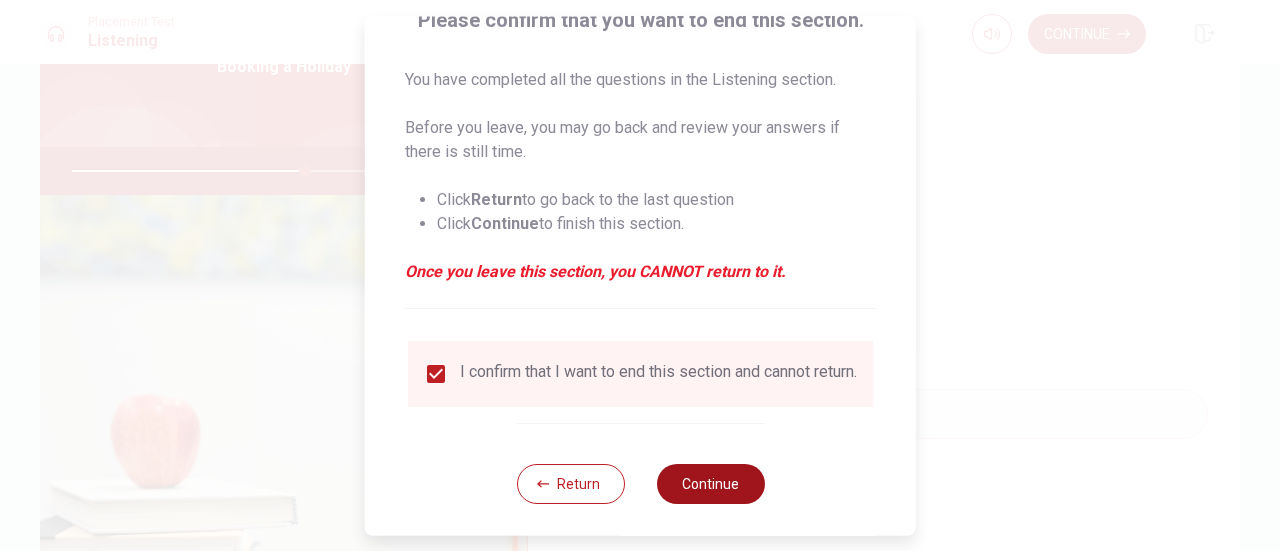 click on "Continue" at bounding box center (710, 484) 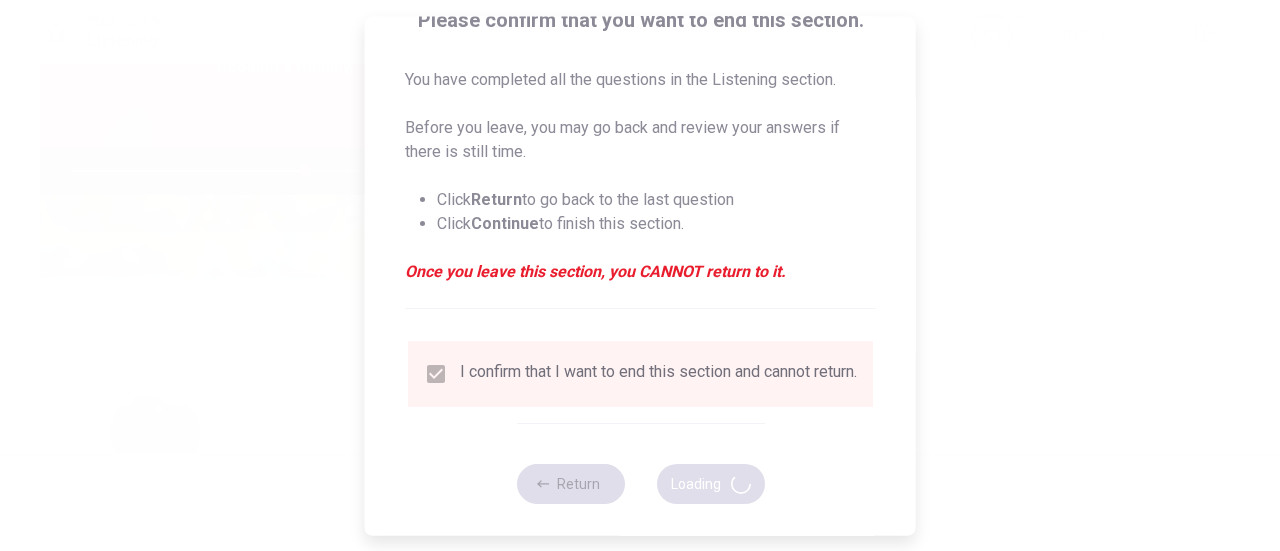 type on "65" 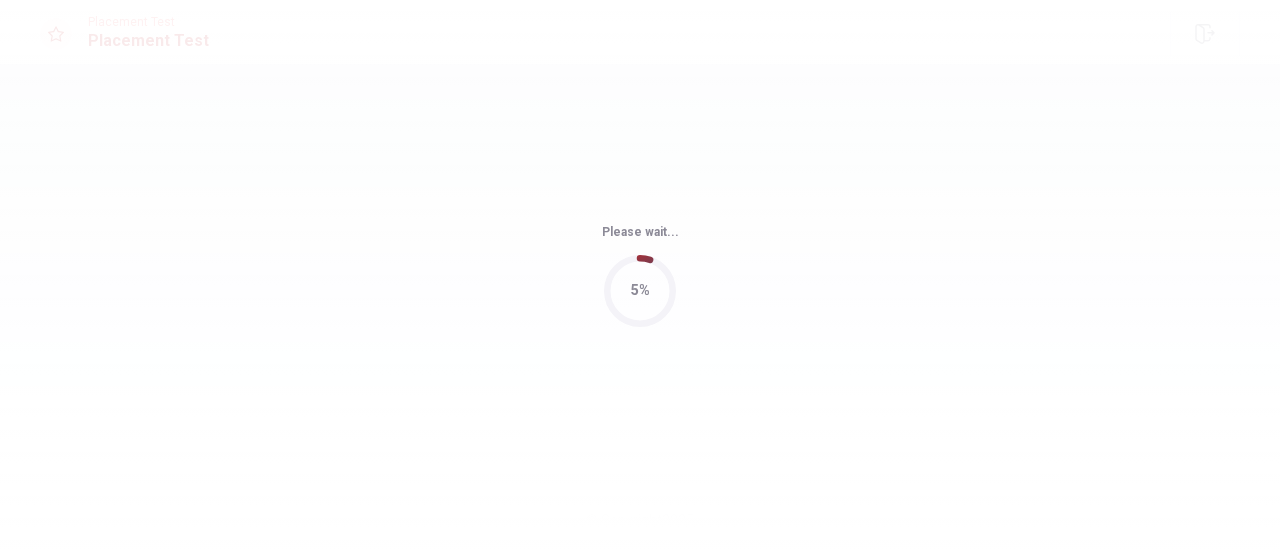 scroll, scrollTop: 0, scrollLeft: 0, axis: both 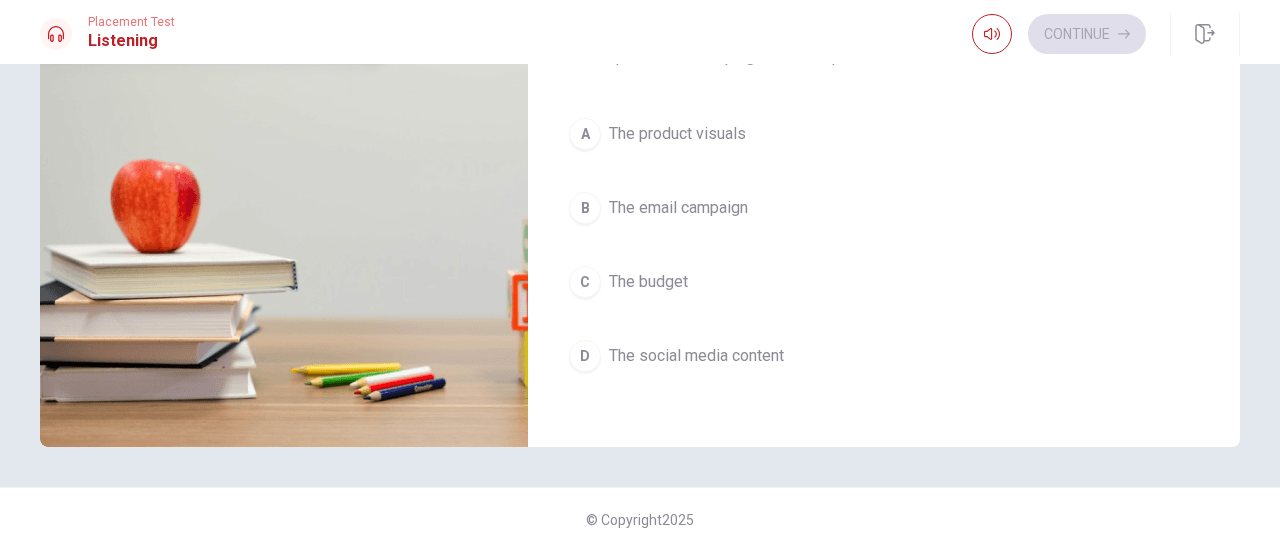 click on "The social media content" at bounding box center [696, 356] 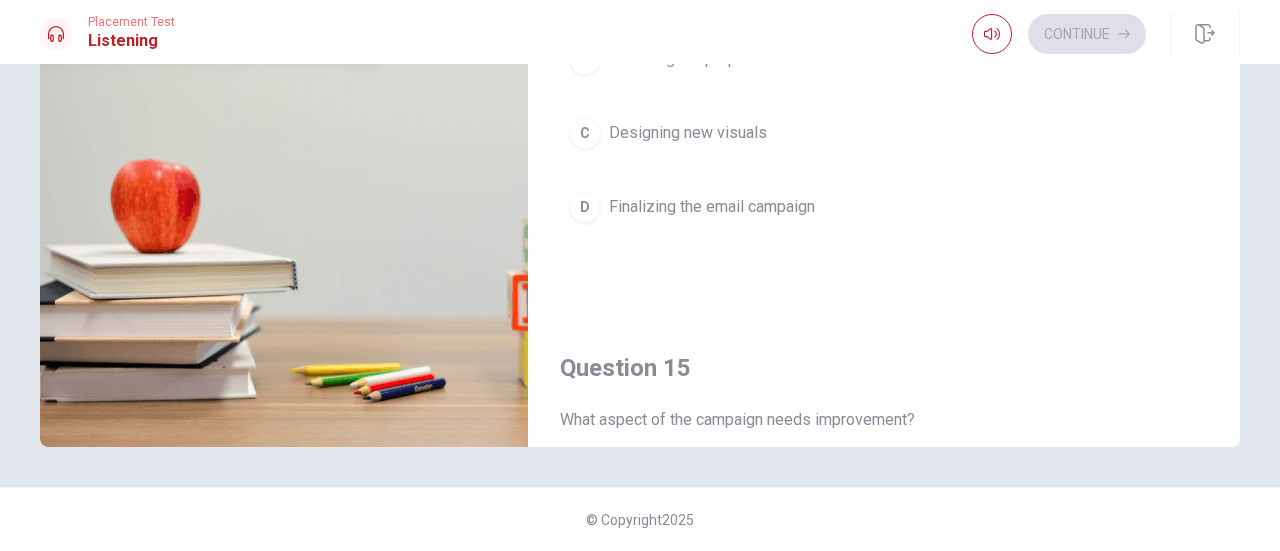scroll, scrollTop: 1486, scrollLeft: 0, axis: vertical 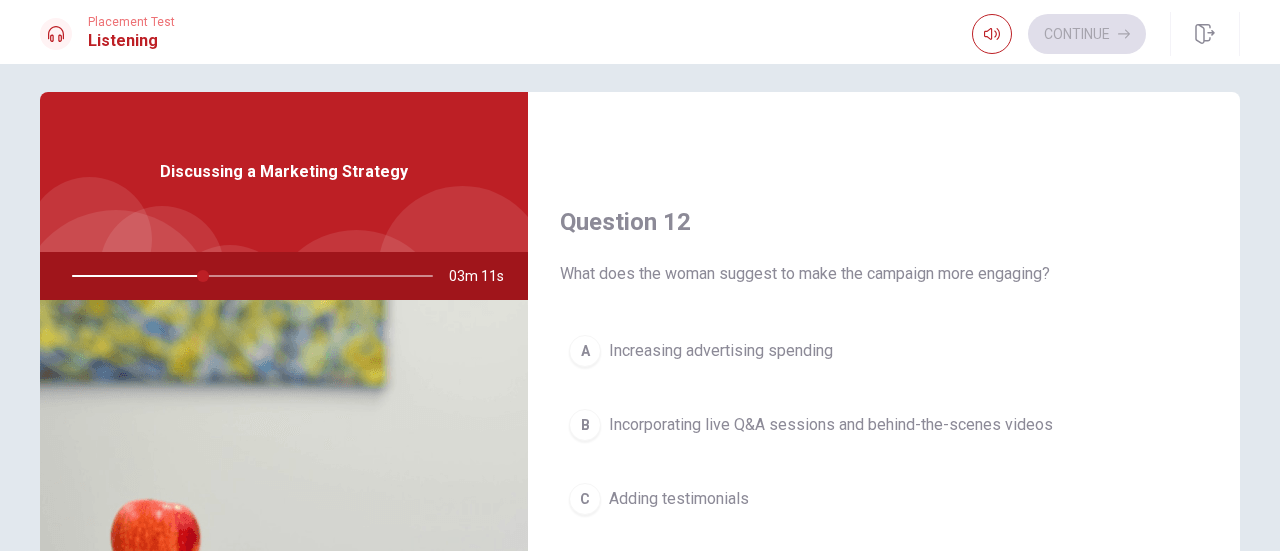 click on "Incorporating live Q&A sessions and behind-the-scenes videos" at bounding box center [831, 425] 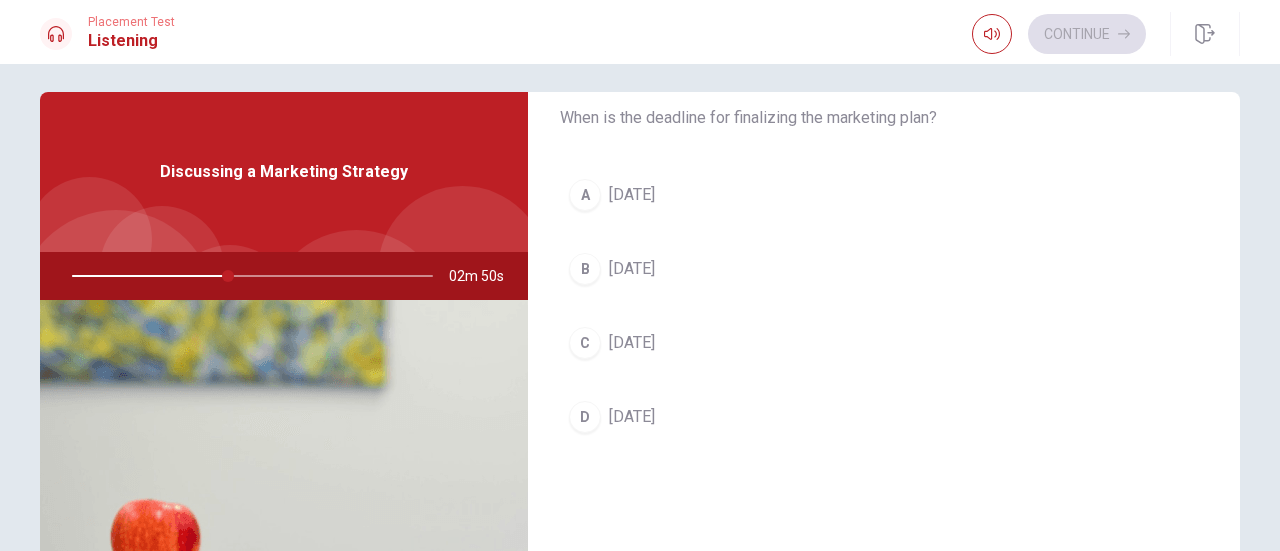 scroll, scrollTop: 72, scrollLeft: 0, axis: vertical 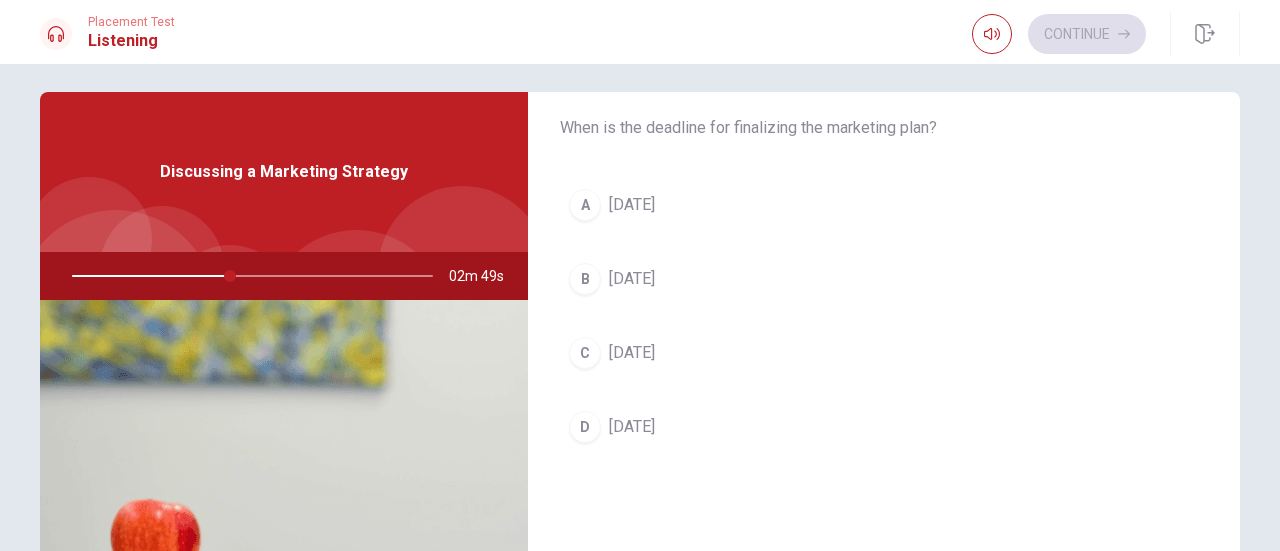 click on "A [DATE]" at bounding box center [884, 205] 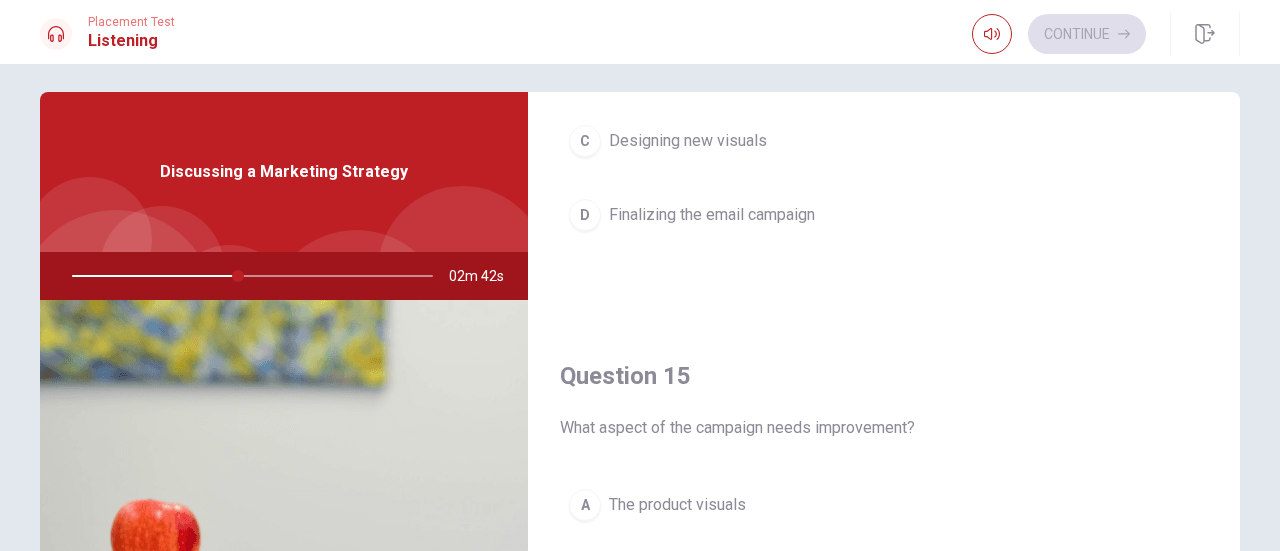 scroll, scrollTop: 1851, scrollLeft: 0, axis: vertical 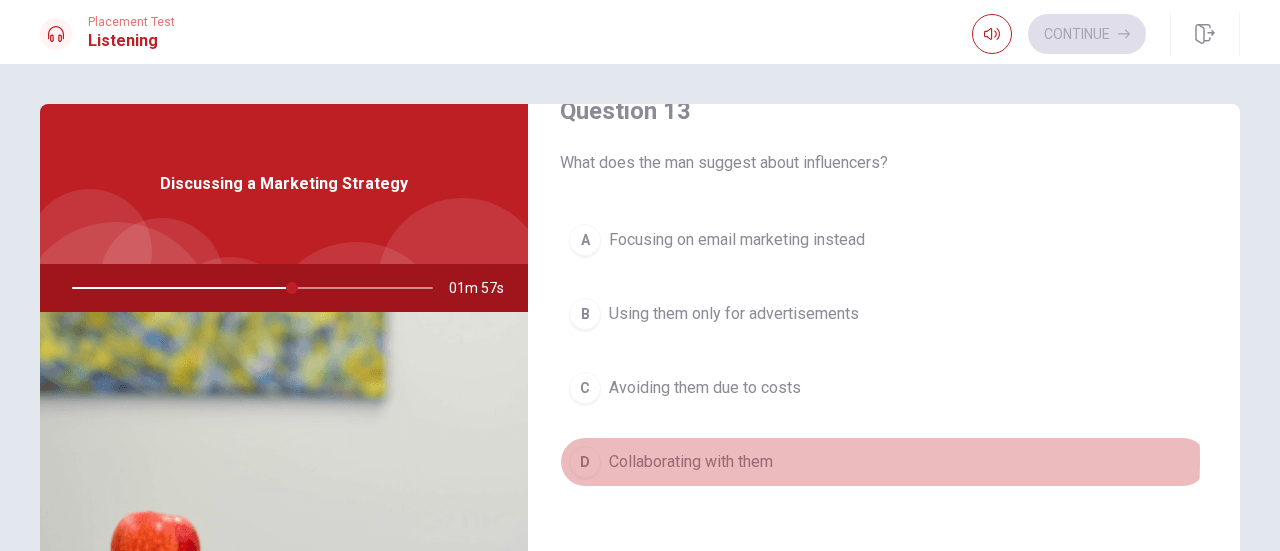 click on "Collaborating with them" at bounding box center (691, 462) 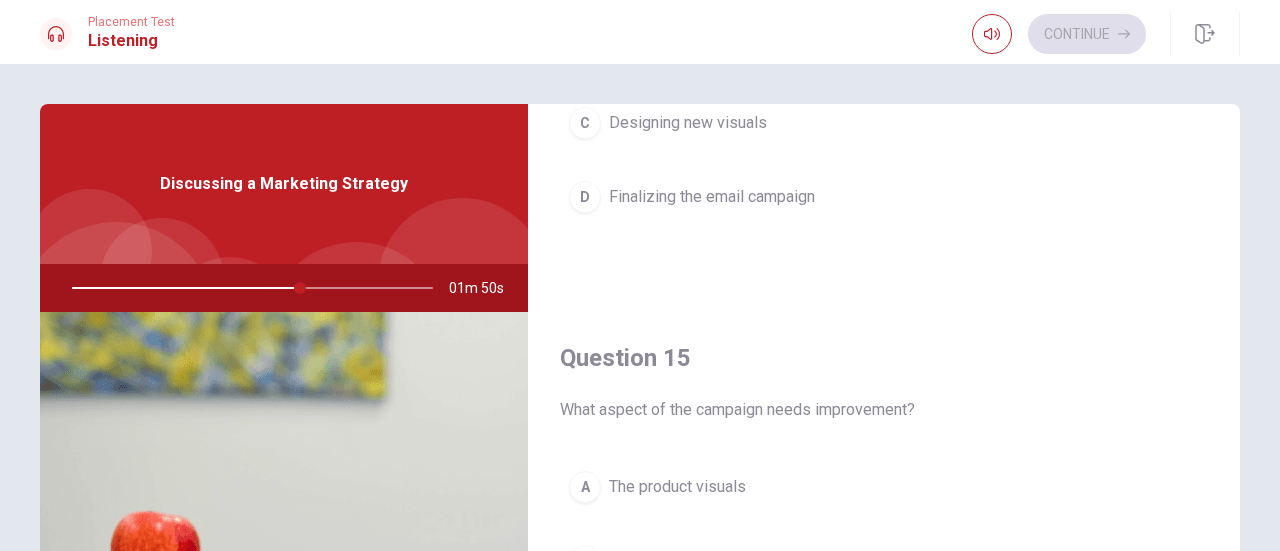 scroll, scrollTop: 1851, scrollLeft: 0, axis: vertical 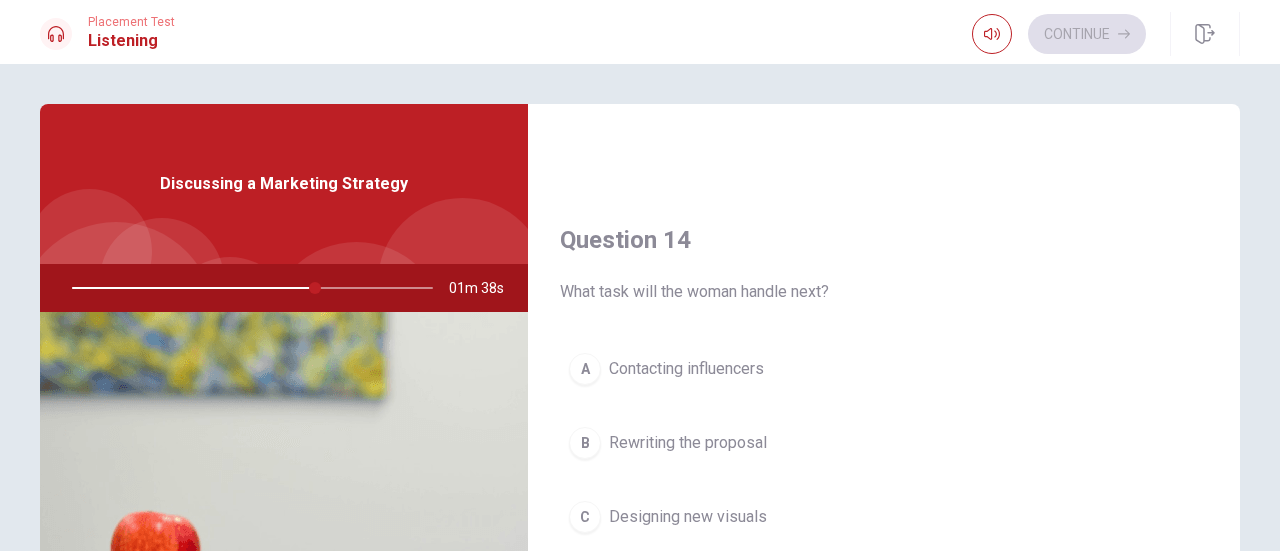click at bounding box center [248, 288] 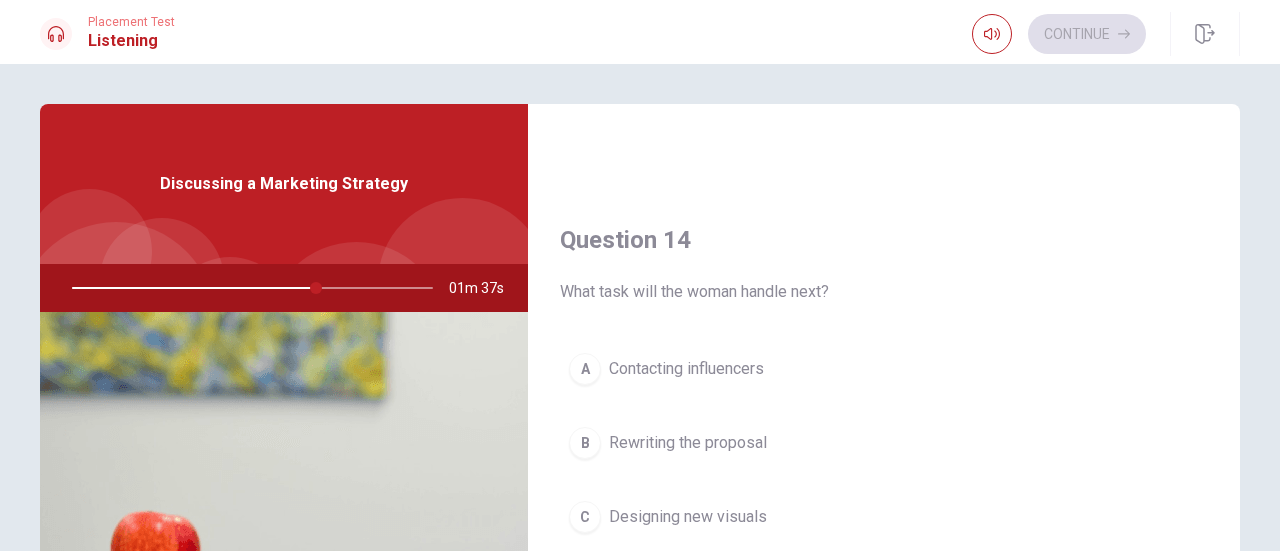click at bounding box center [248, 288] 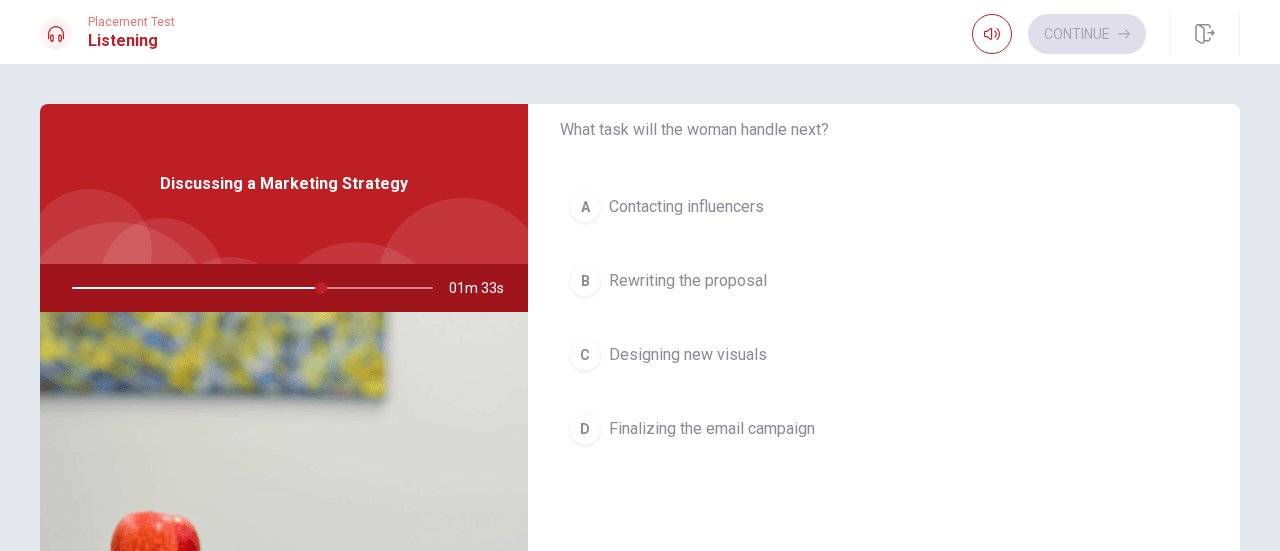 scroll, scrollTop: 1620, scrollLeft: 0, axis: vertical 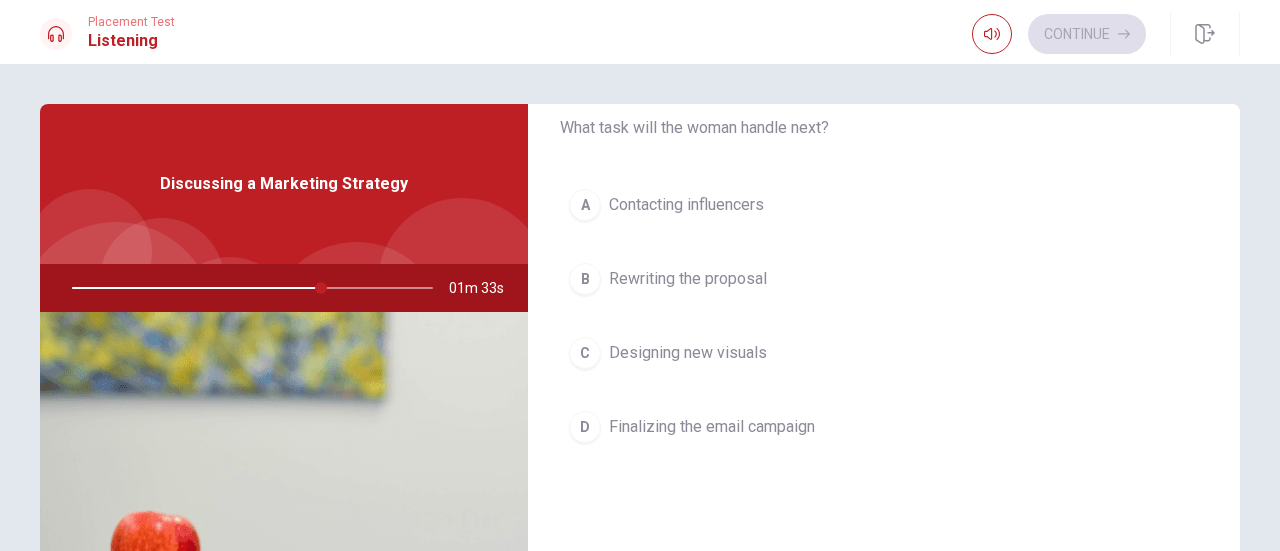 click on "Rewriting the proposal" at bounding box center [688, 279] 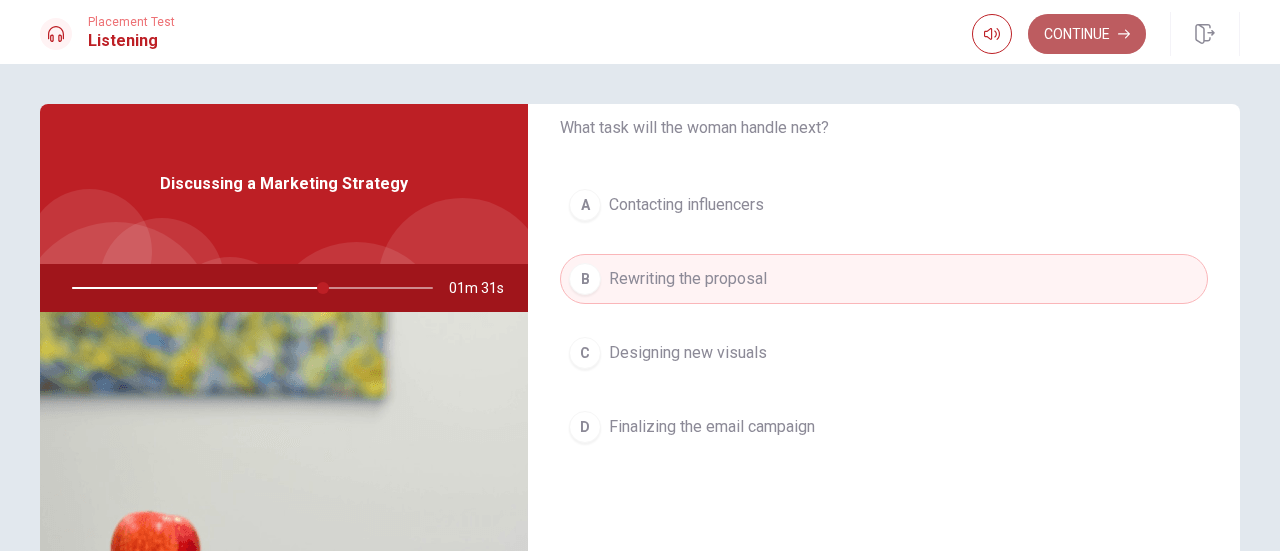 click on "Continue" at bounding box center [1087, 34] 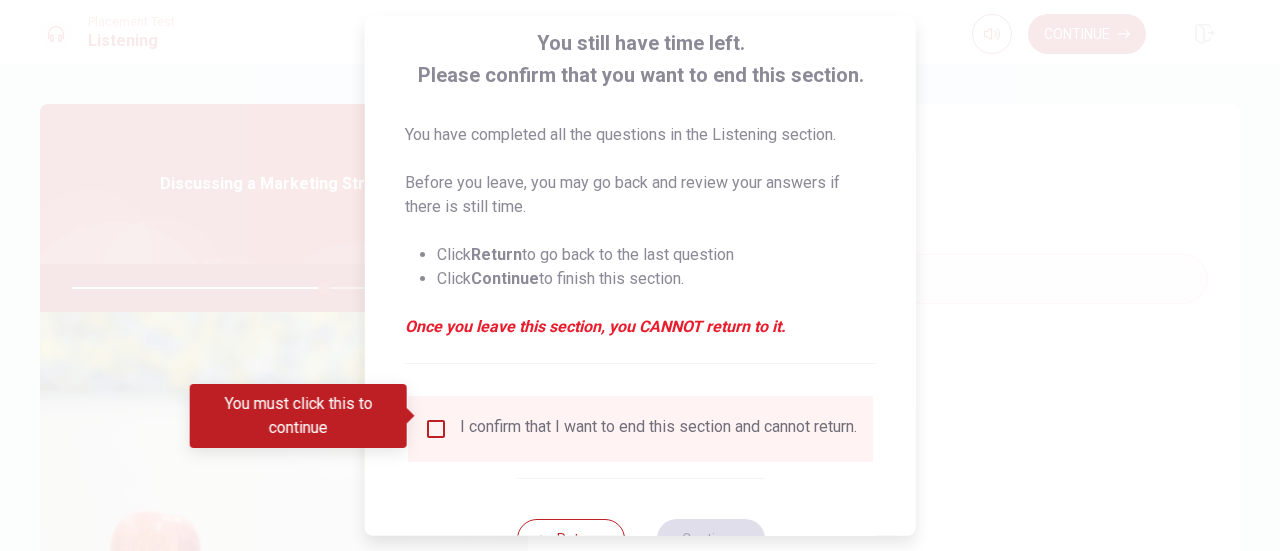 scroll, scrollTop: 135, scrollLeft: 0, axis: vertical 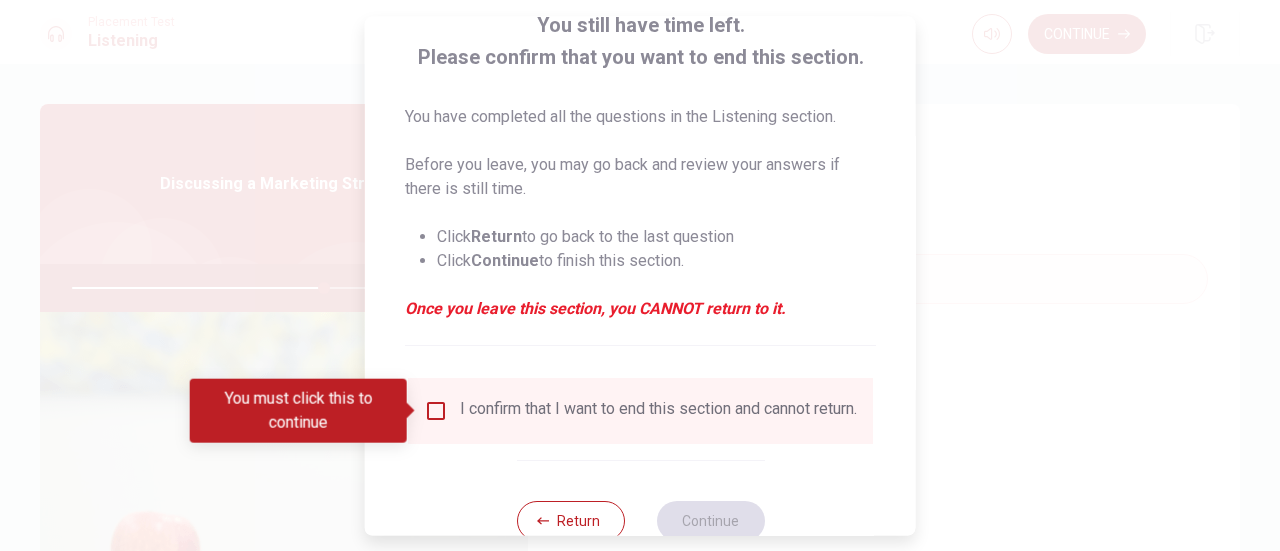 click at bounding box center (436, 411) 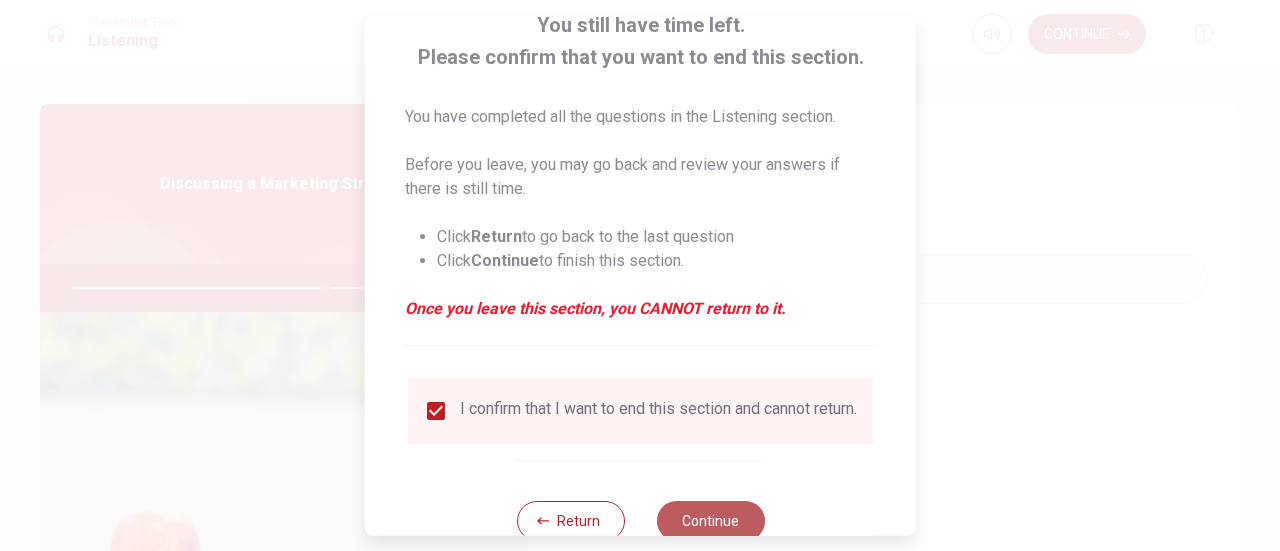 click on "Continue" at bounding box center [710, 521] 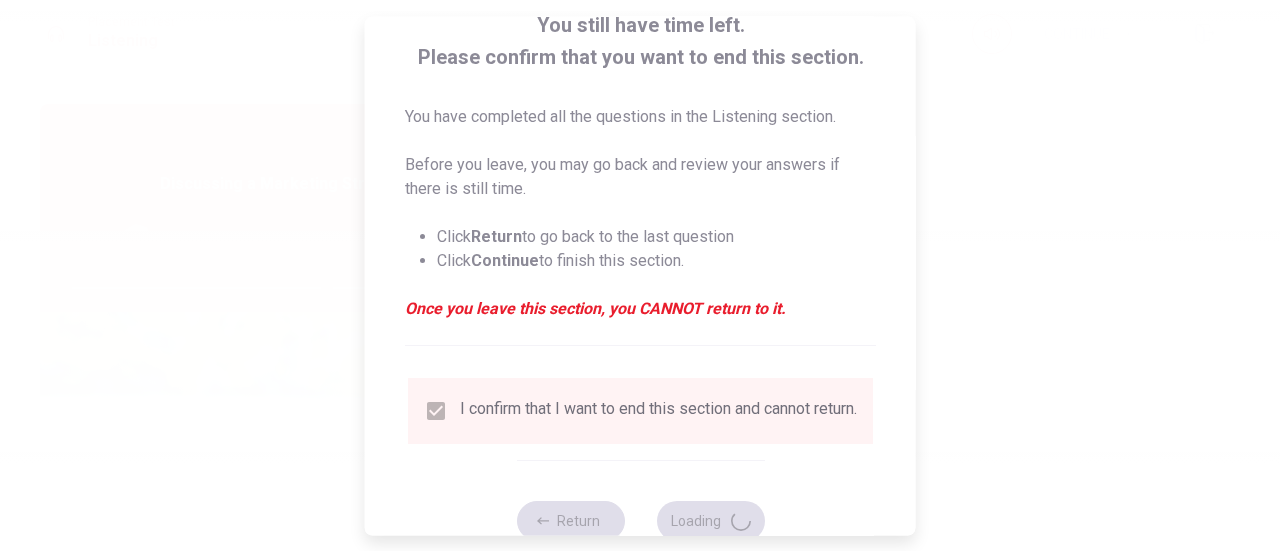 type on "71" 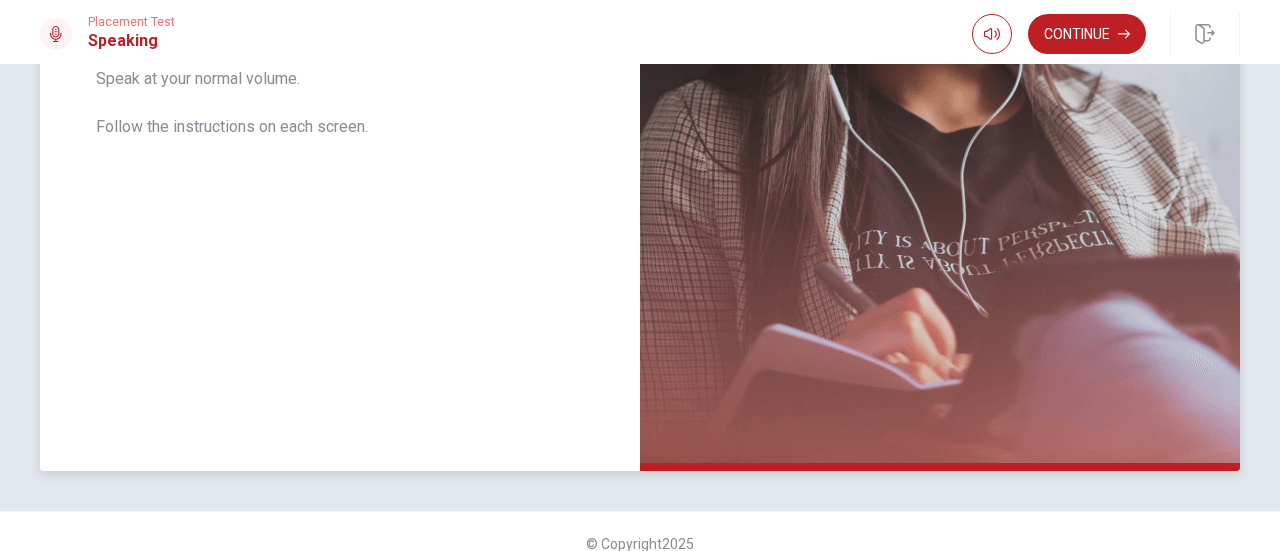 scroll, scrollTop: 528, scrollLeft: 0, axis: vertical 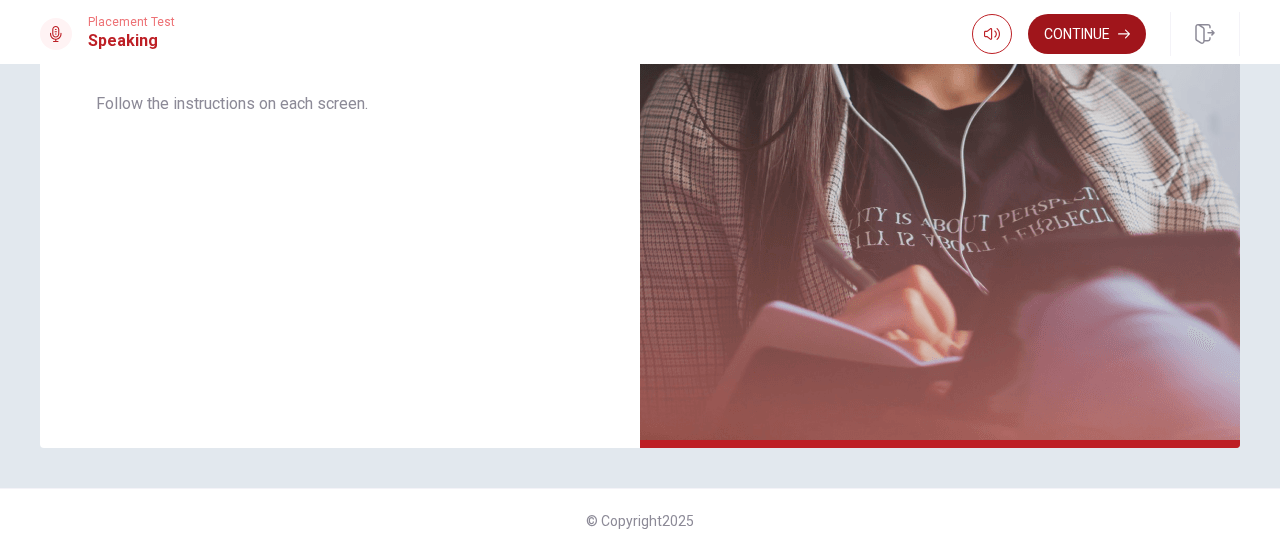 click on "Continue" at bounding box center [1087, 34] 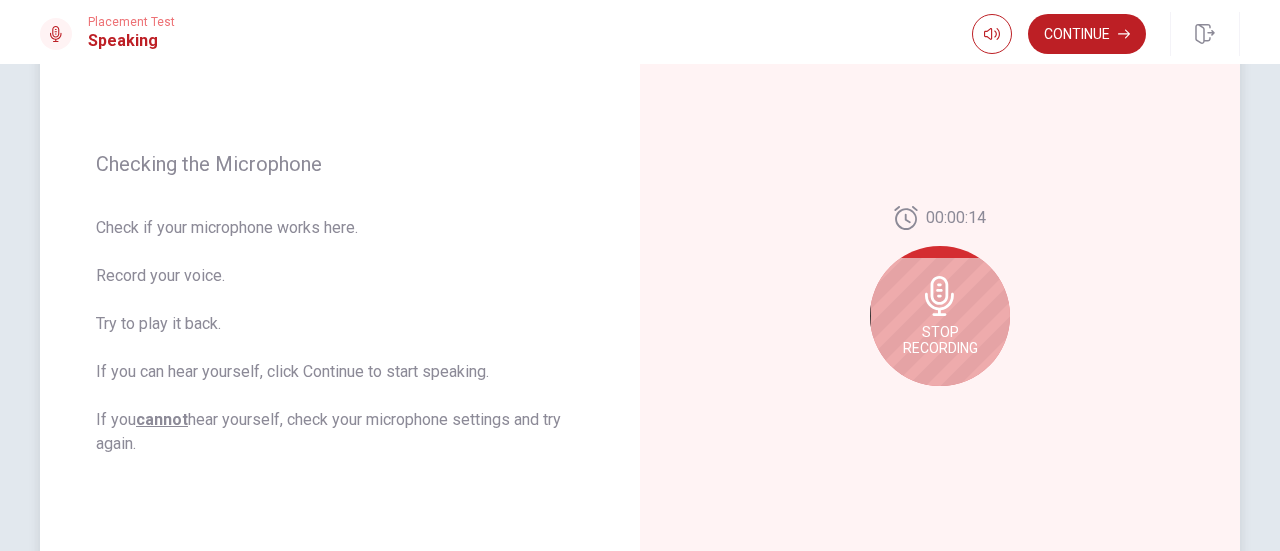 scroll, scrollTop: 225, scrollLeft: 0, axis: vertical 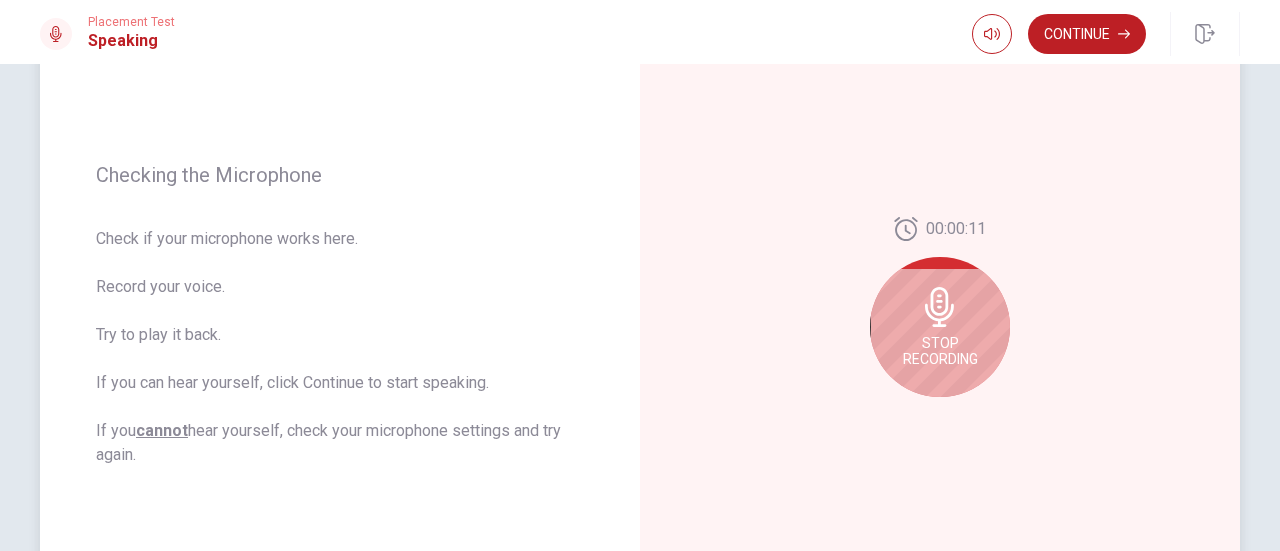 click 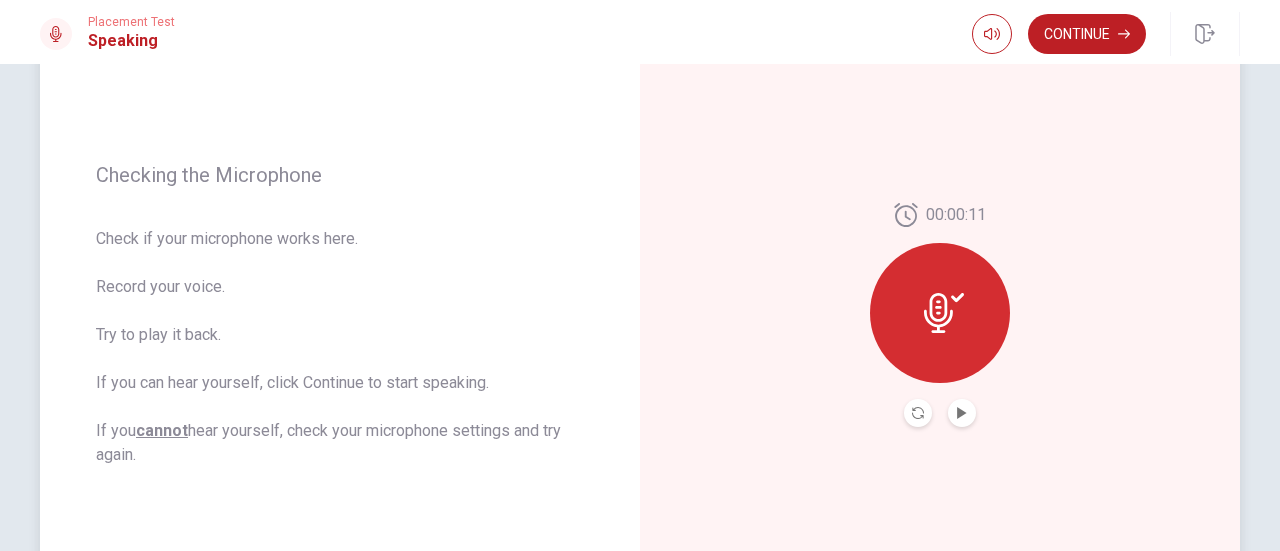 click 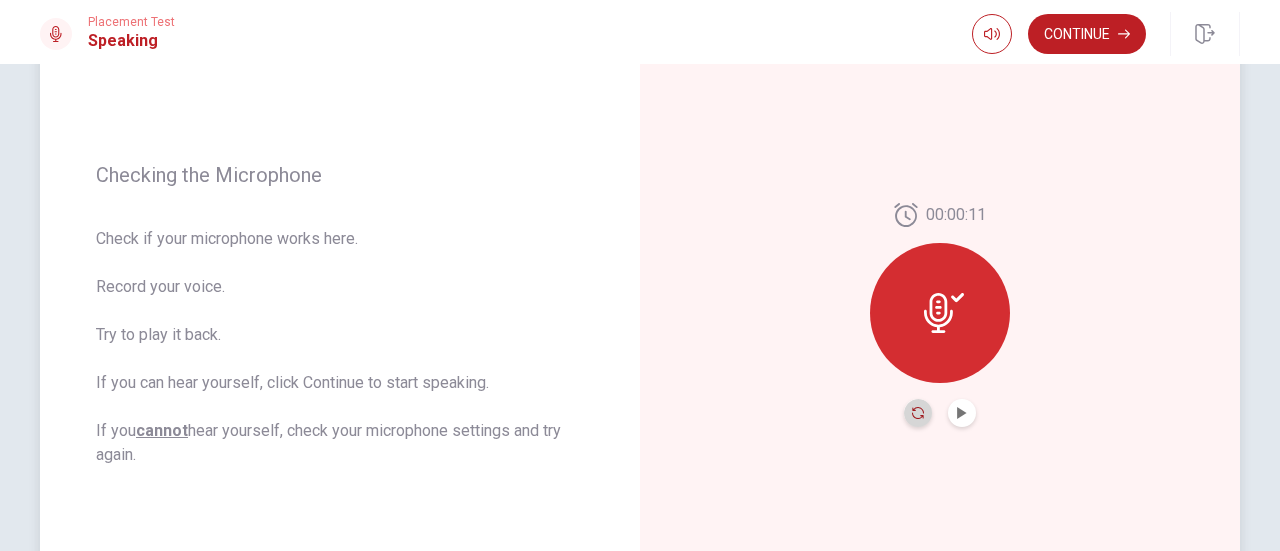 click 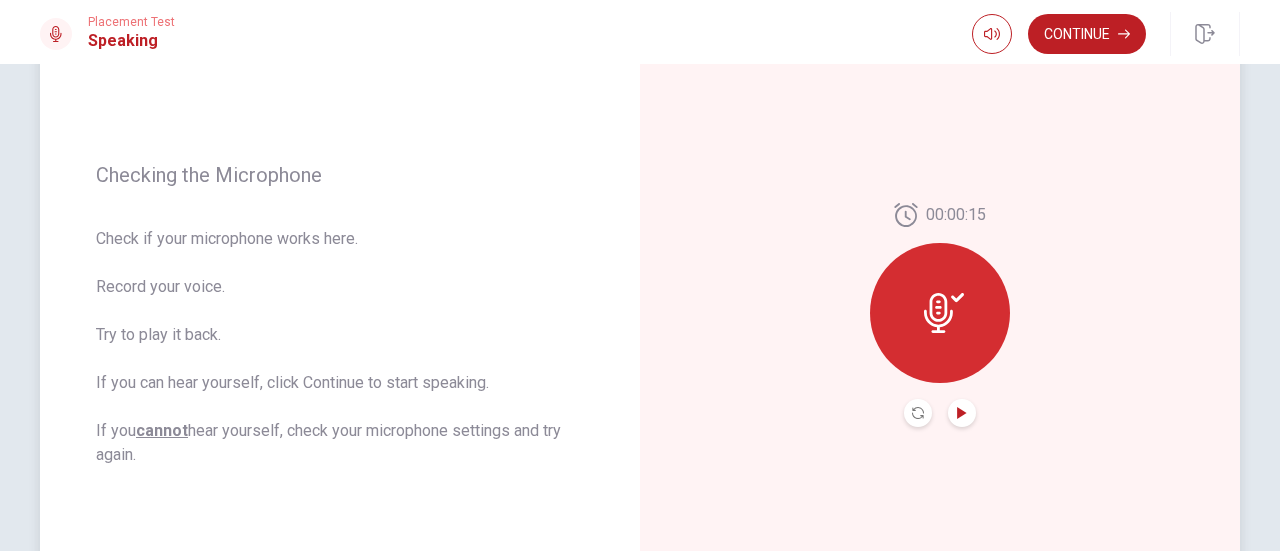 click 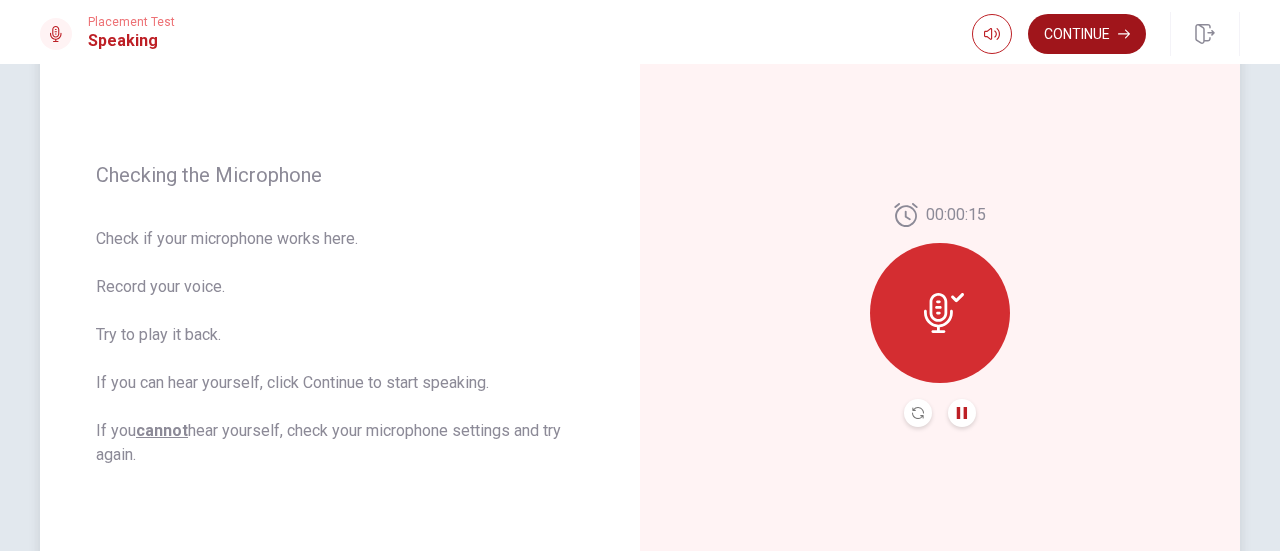 click on "Continue" at bounding box center [1087, 34] 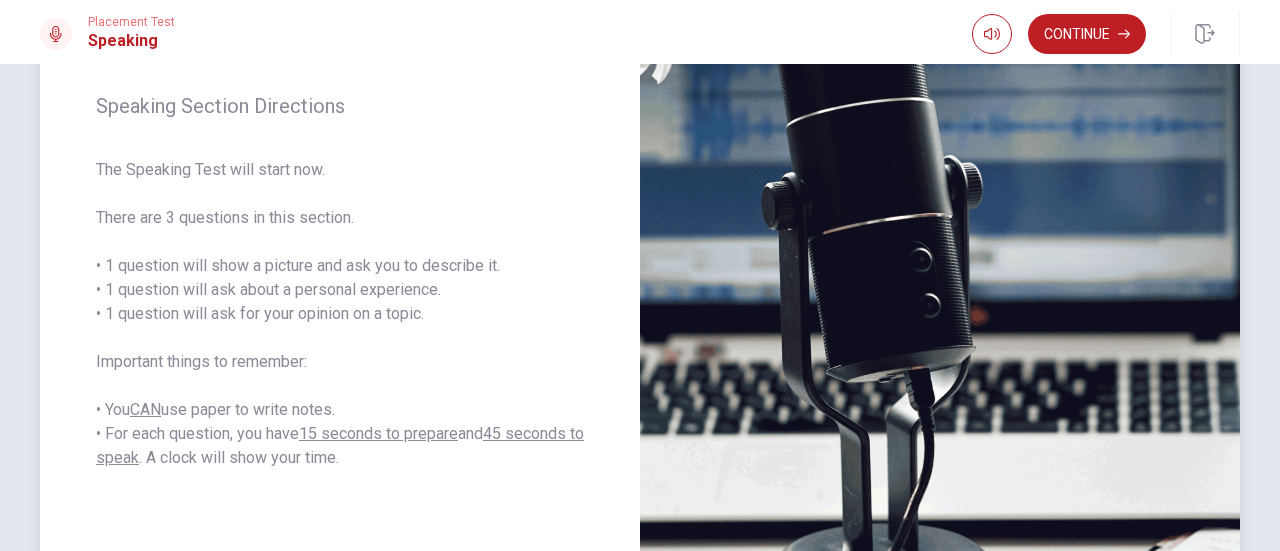 scroll, scrollTop: 269, scrollLeft: 0, axis: vertical 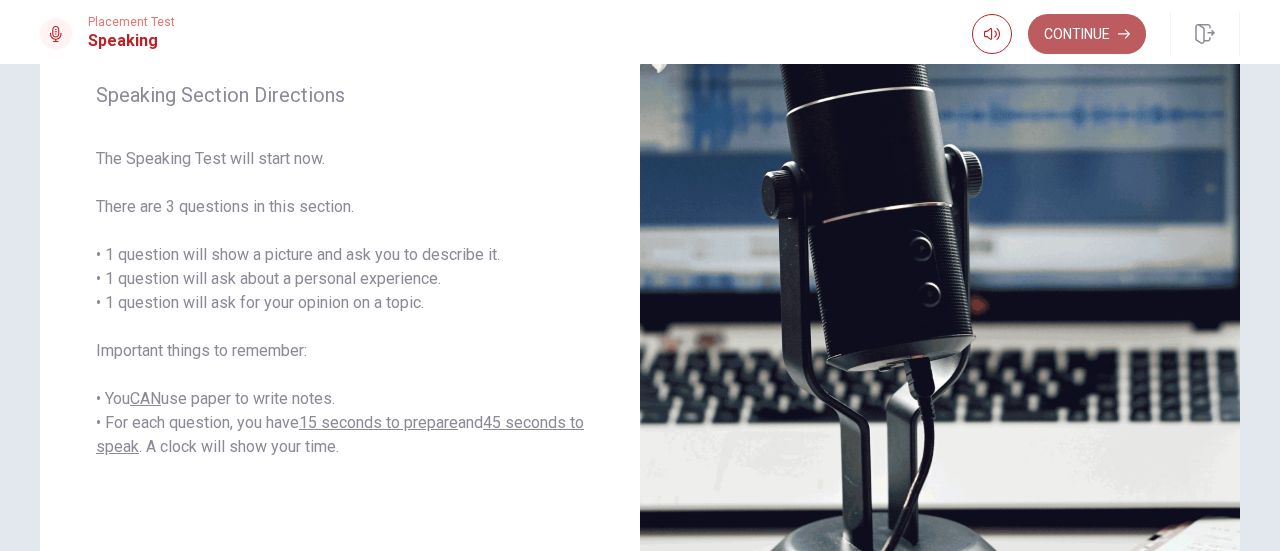 click on "Continue" at bounding box center (1087, 34) 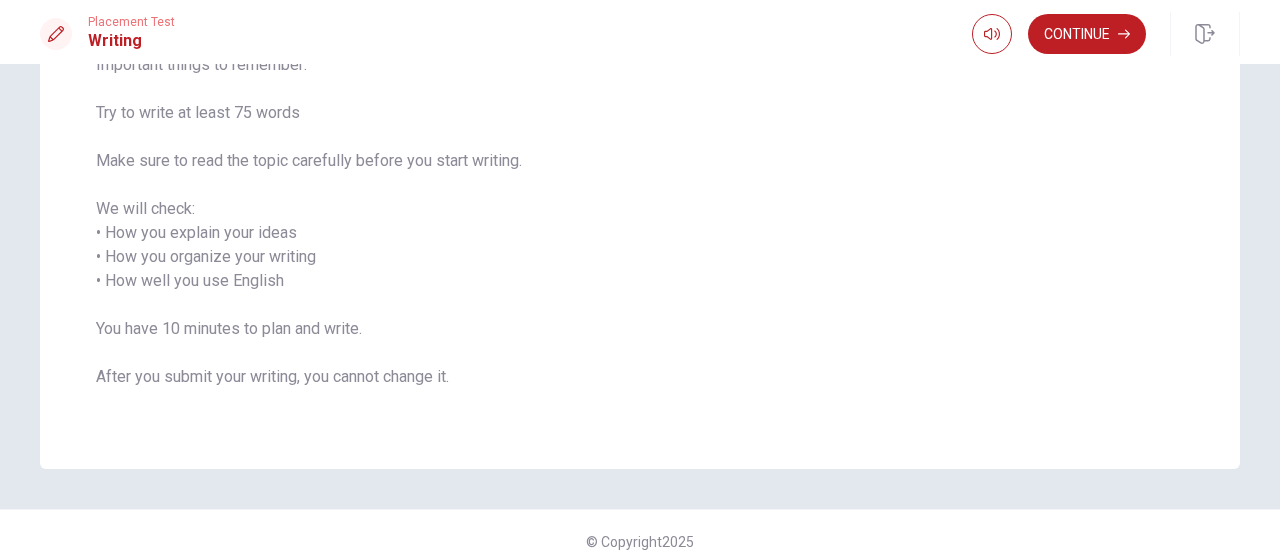 scroll, scrollTop: 256, scrollLeft: 0, axis: vertical 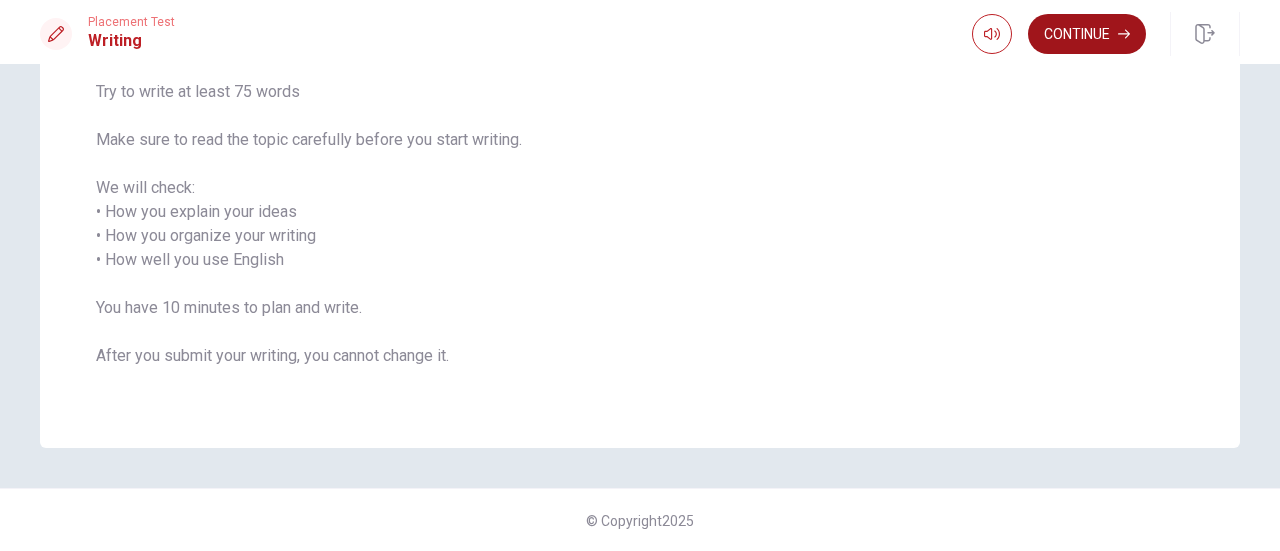click on "Continue" at bounding box center (1087, 34) 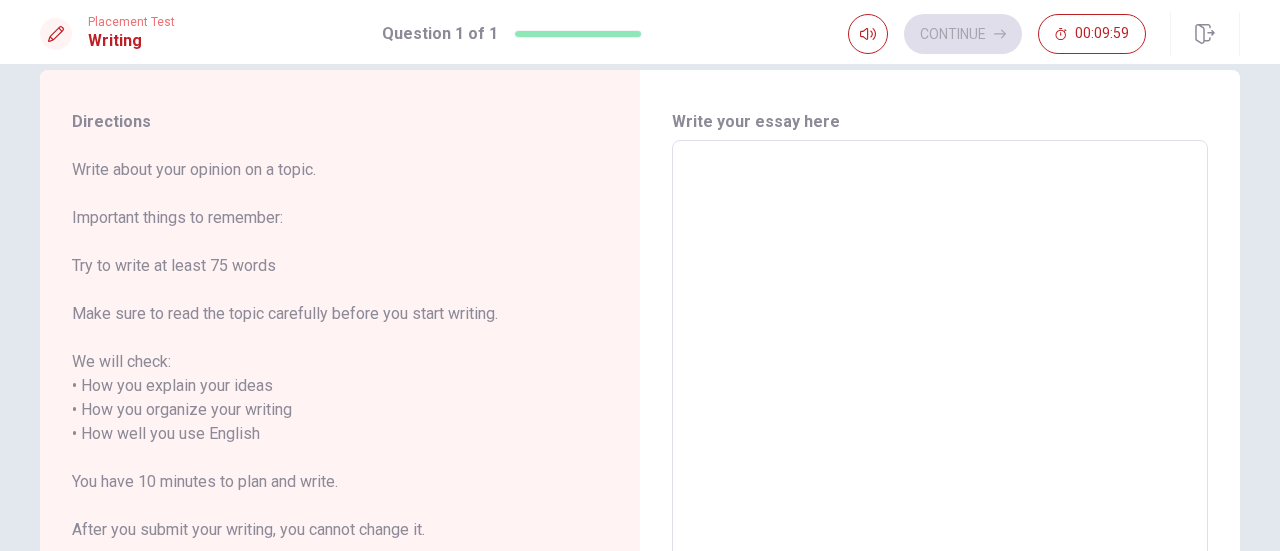 scroll, scrollTop: 33, scrollLeft: 0, axis: vertical 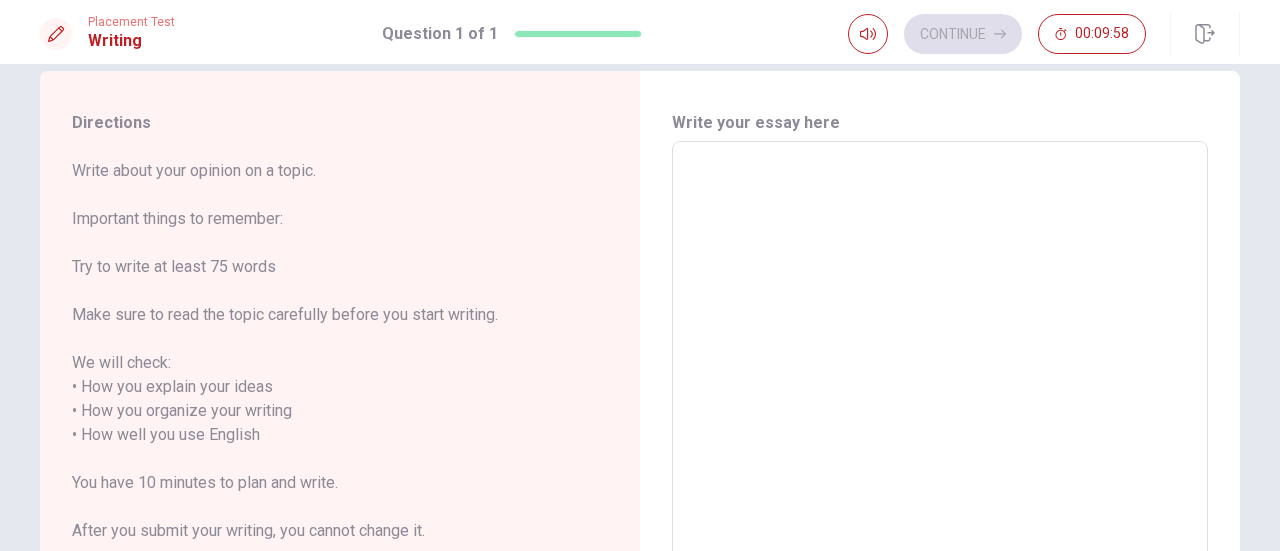 click at bounding box center (940, 423) 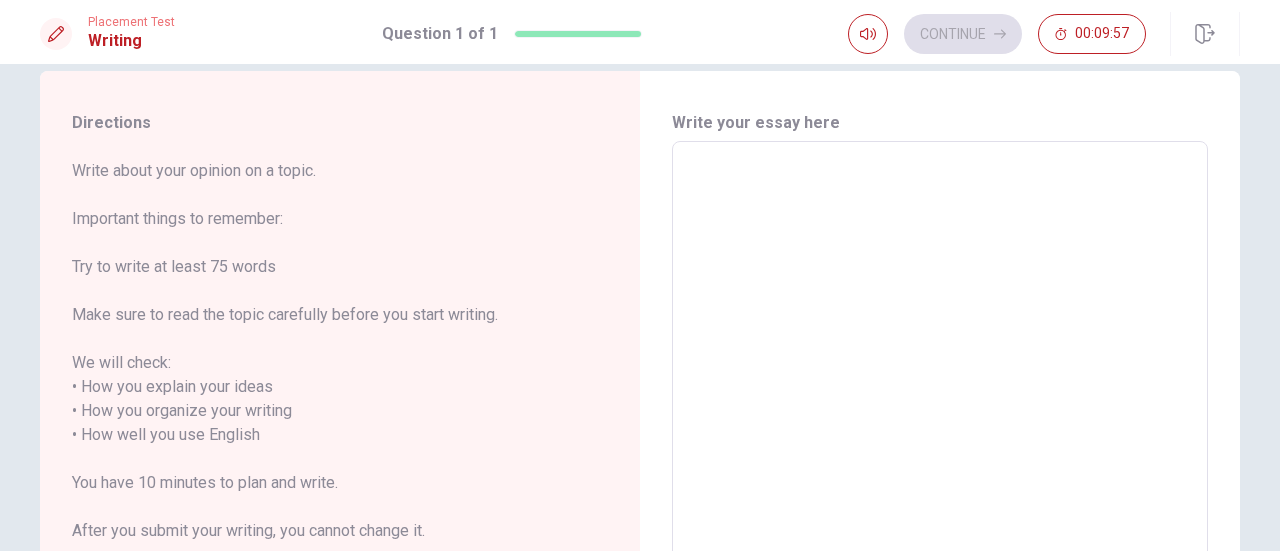 type on "J" 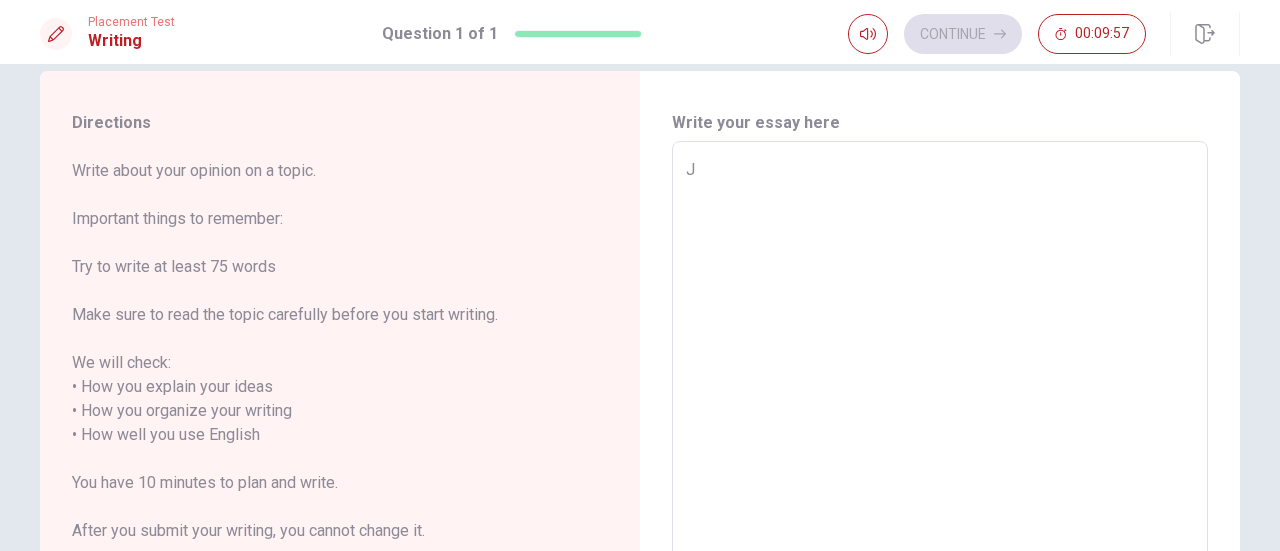 type on "x" 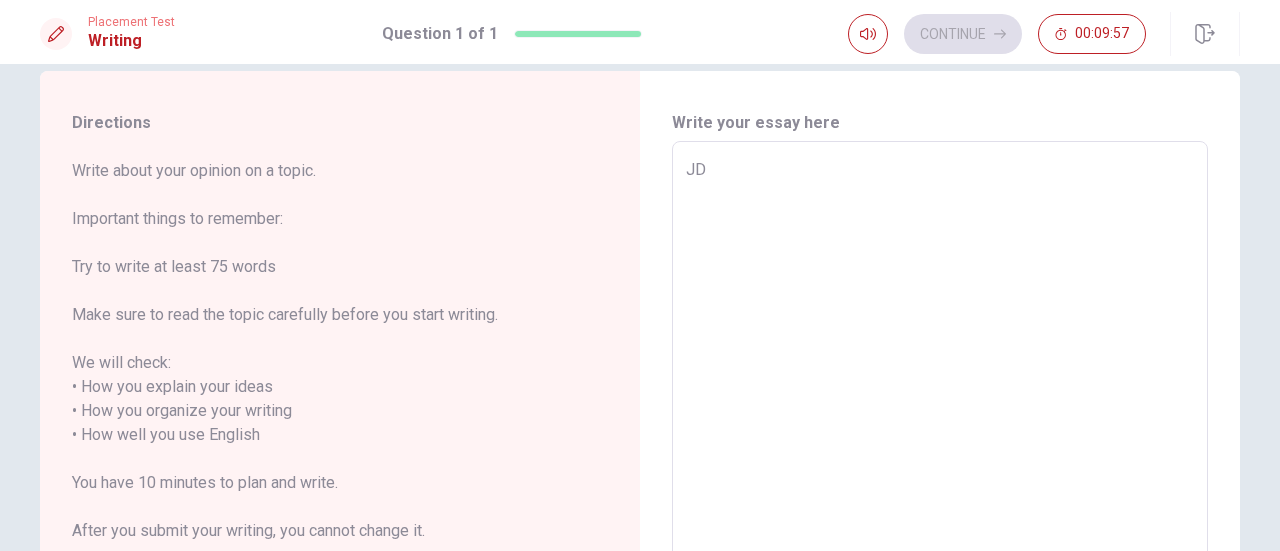 type on "x" 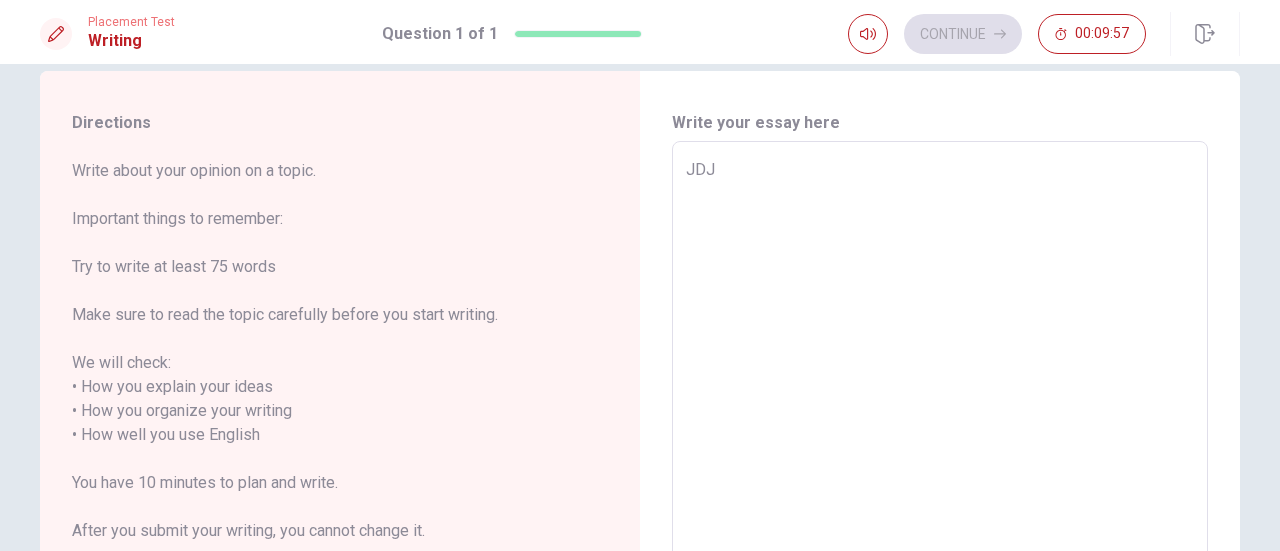 type on "JDJD" 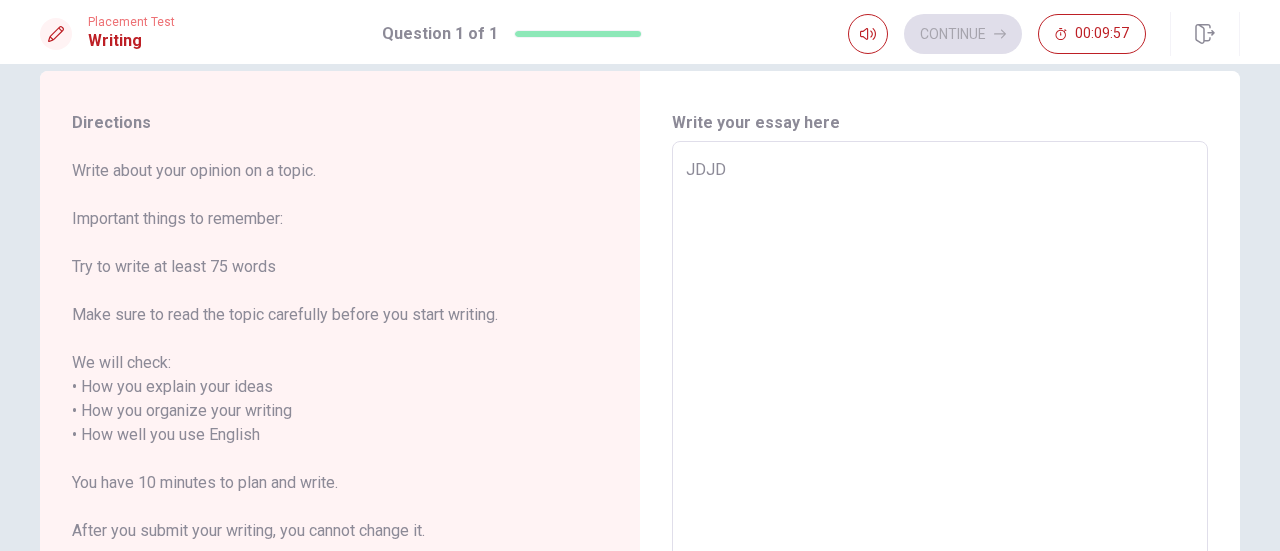 type on "x" 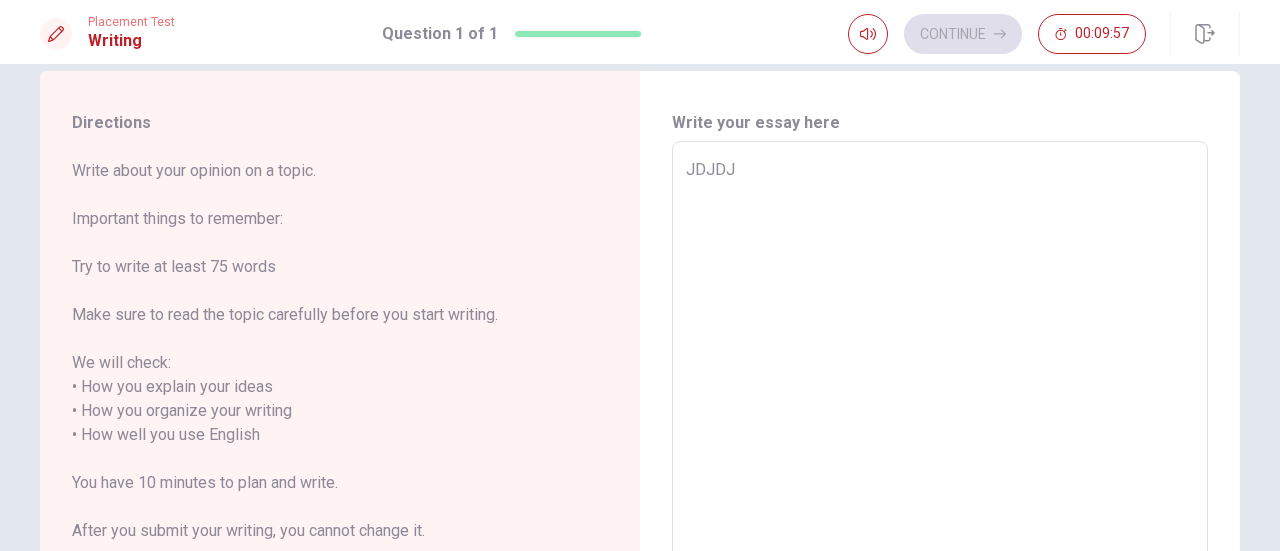 type on "JDJDJD" 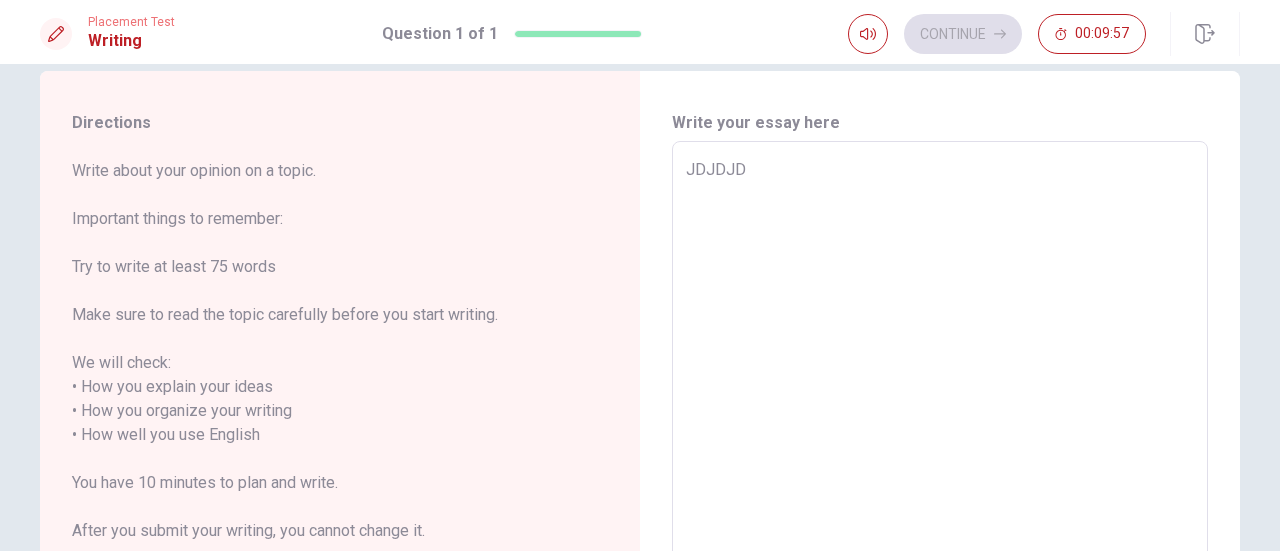 type on "x" 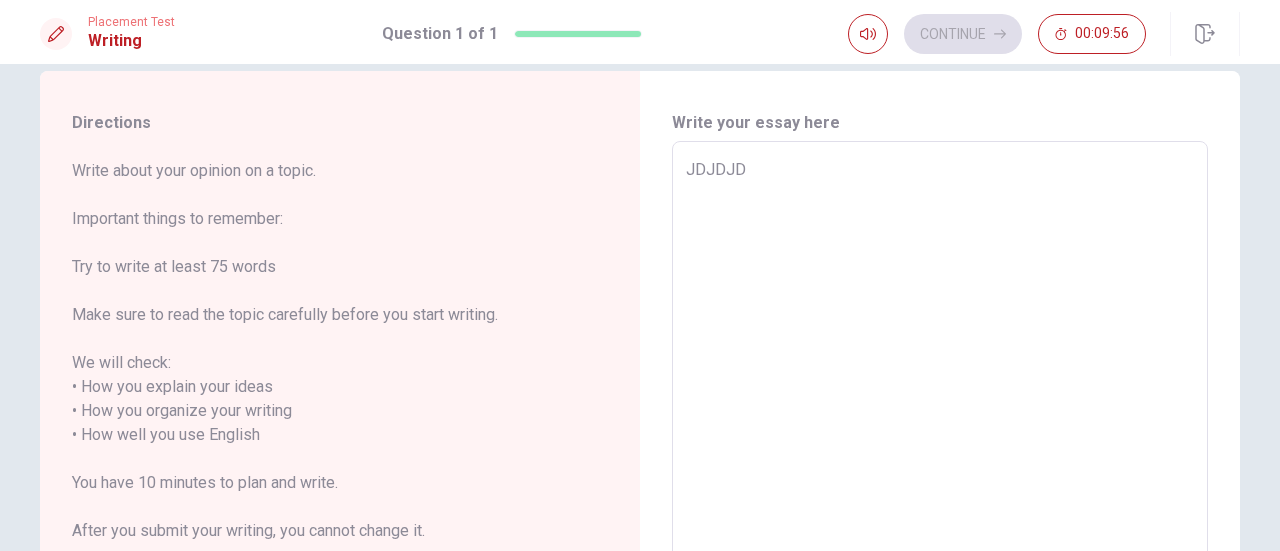 type on "JDJDJ" 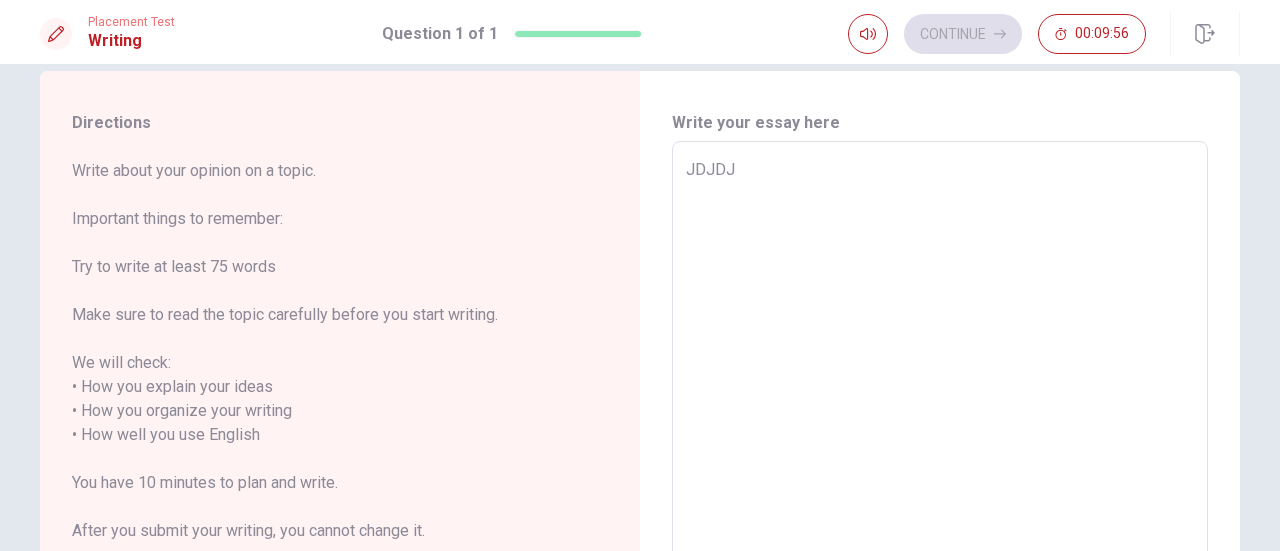 type on "x" 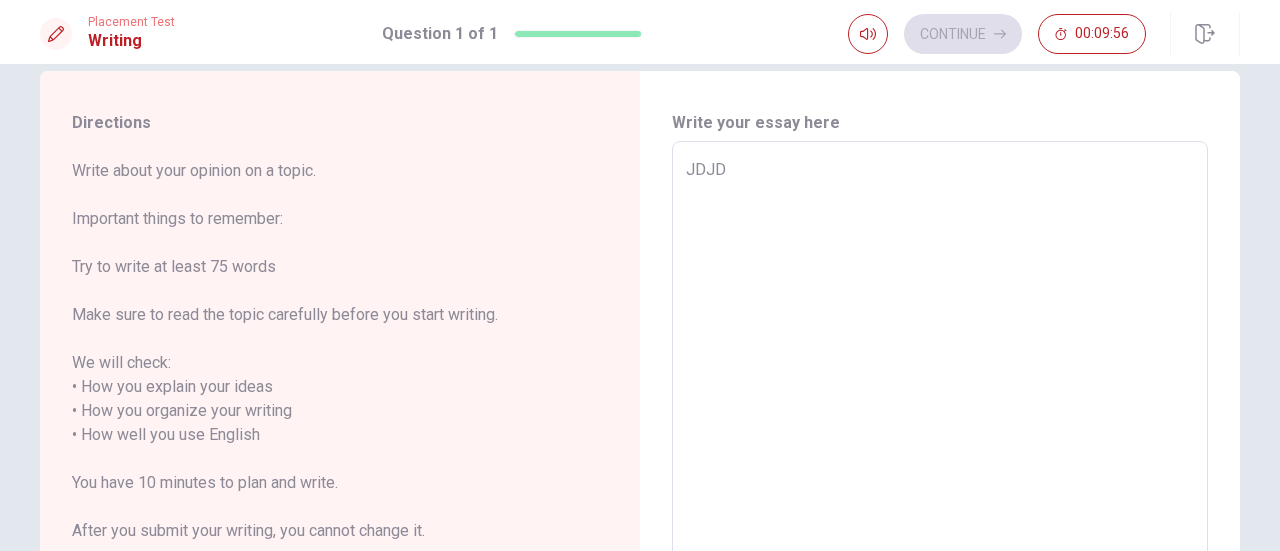 type on "x" 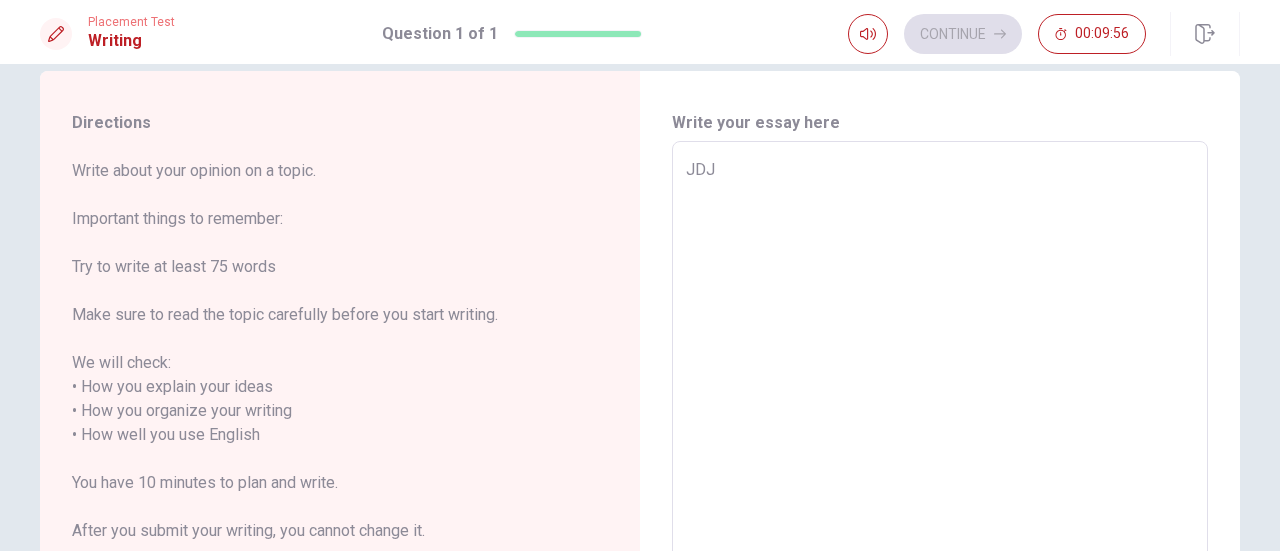 type on "x" 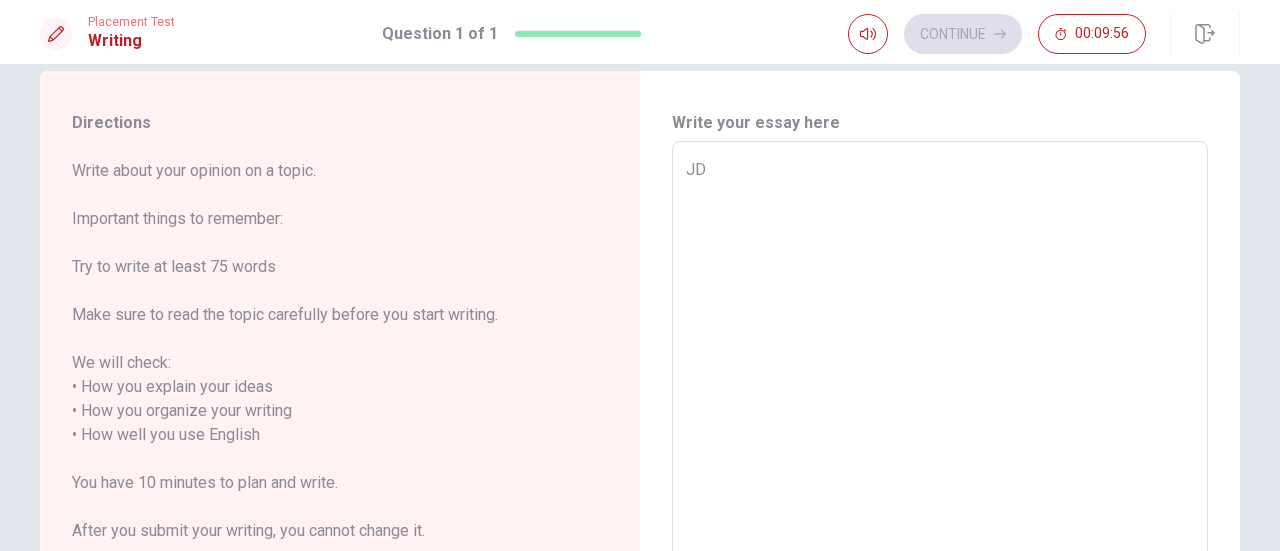type on "x" 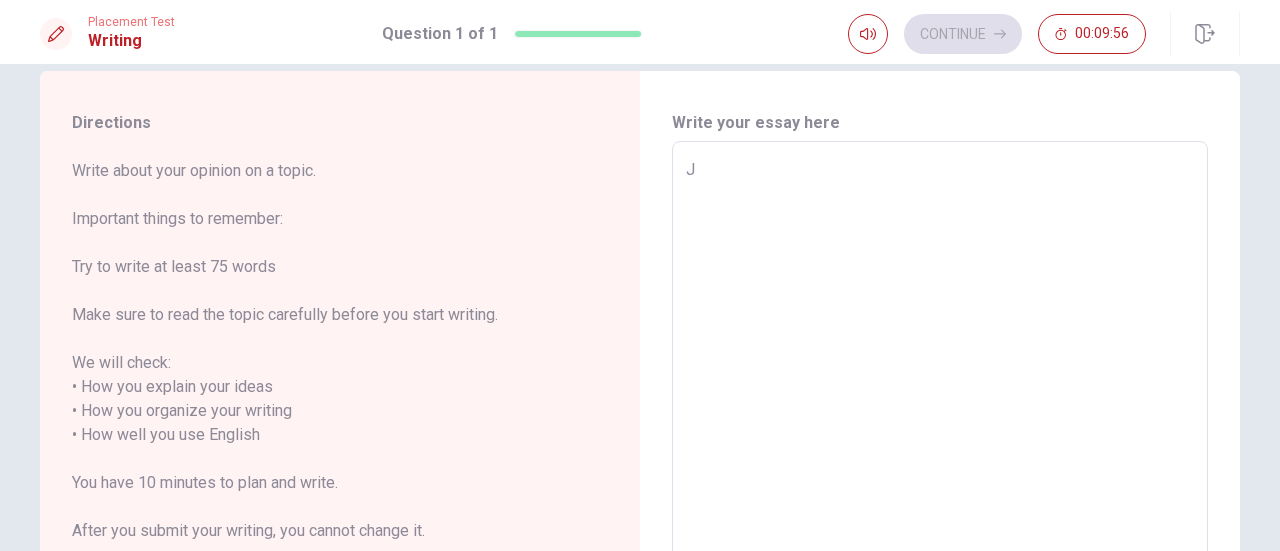 type on "x" 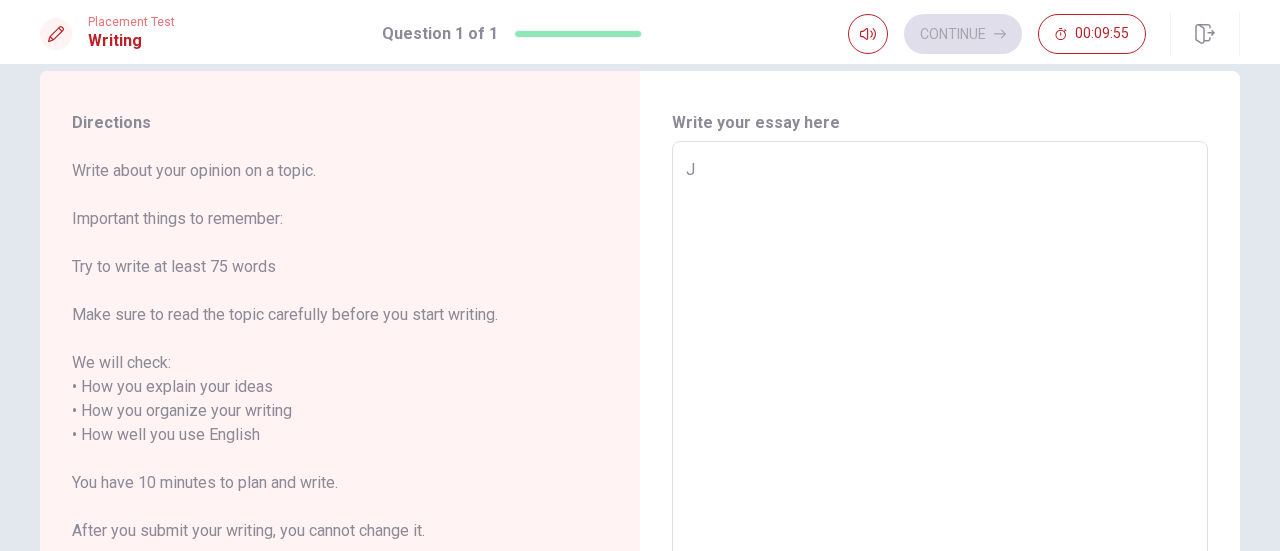 type on "Jj" 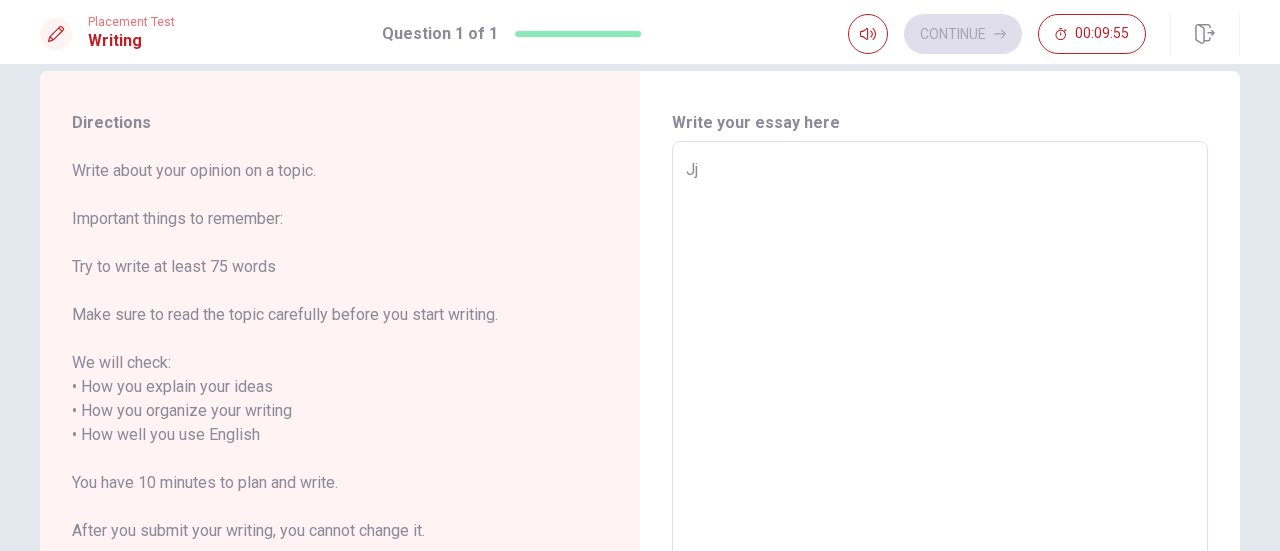 type on "x" 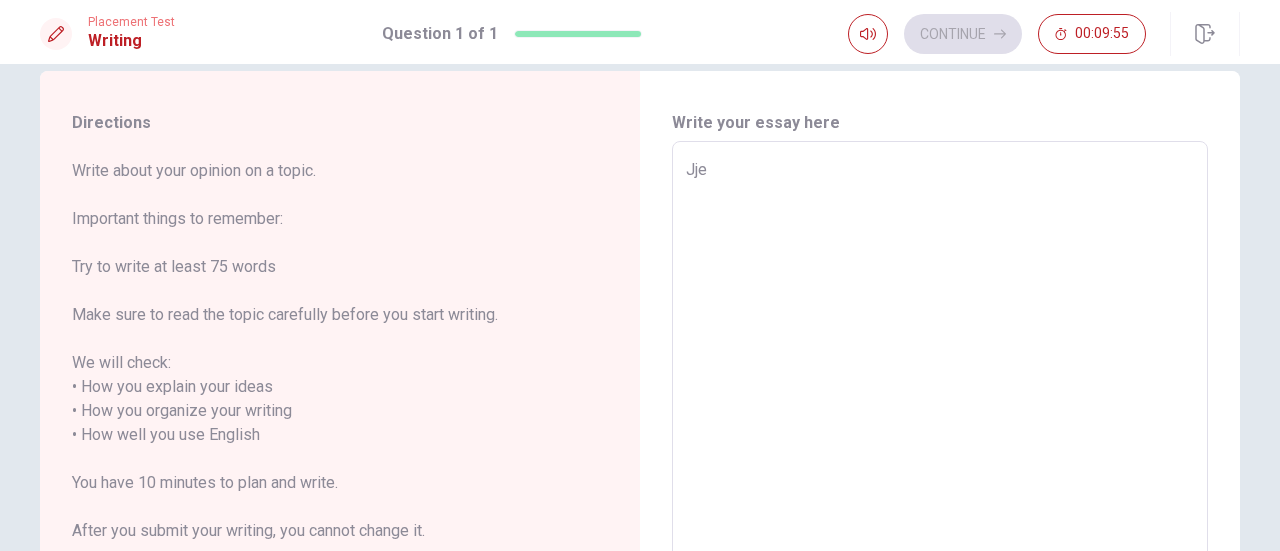 type on "Jjej" 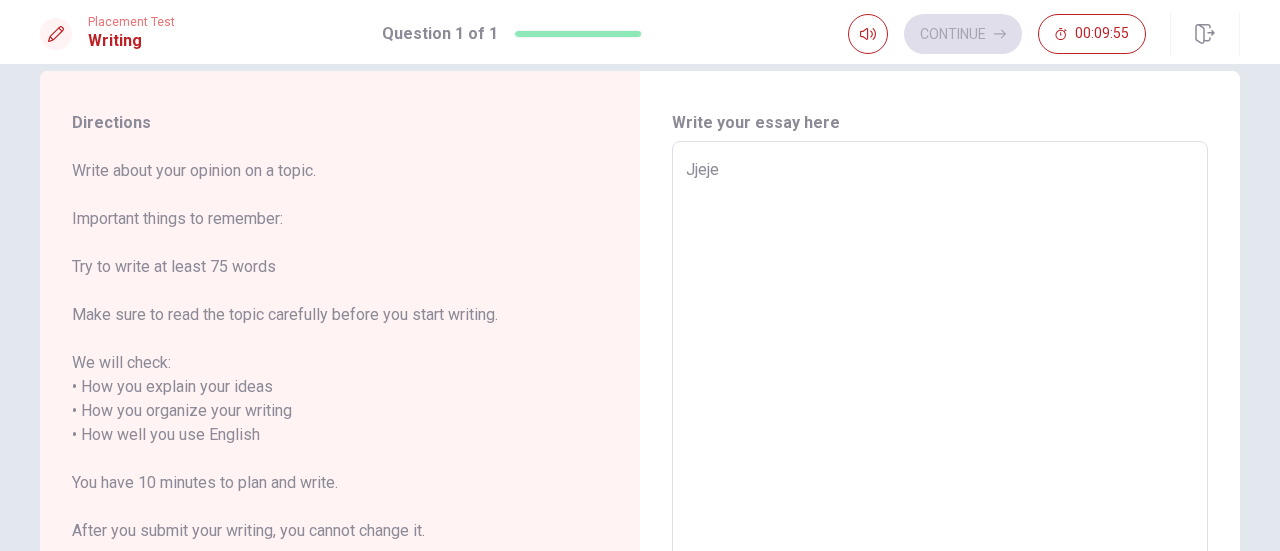 type on "Jjejej" 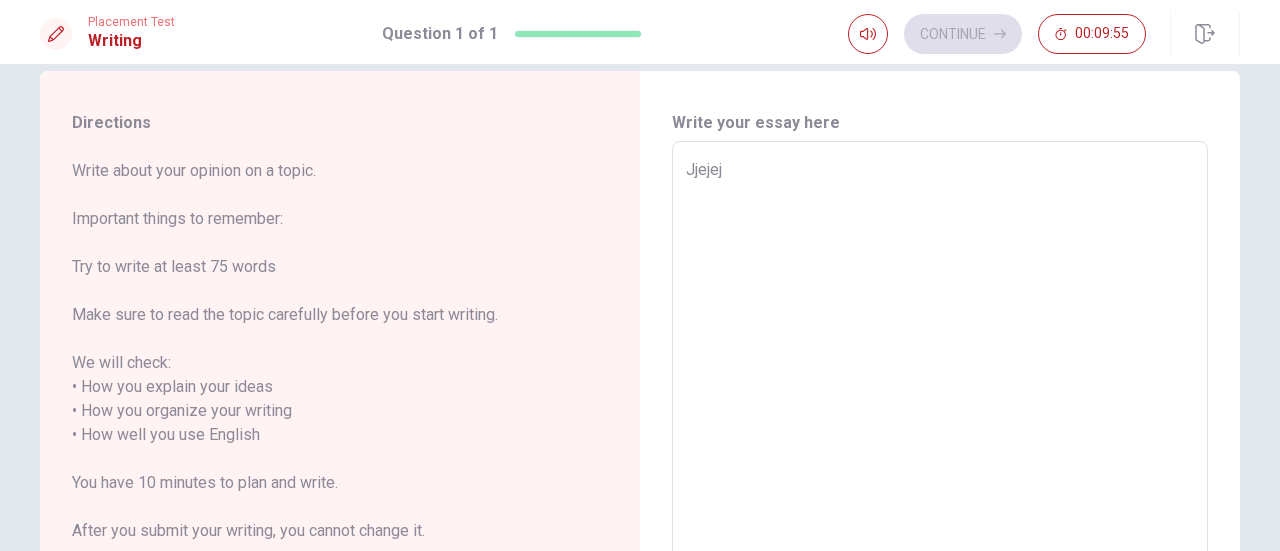 type on "x" 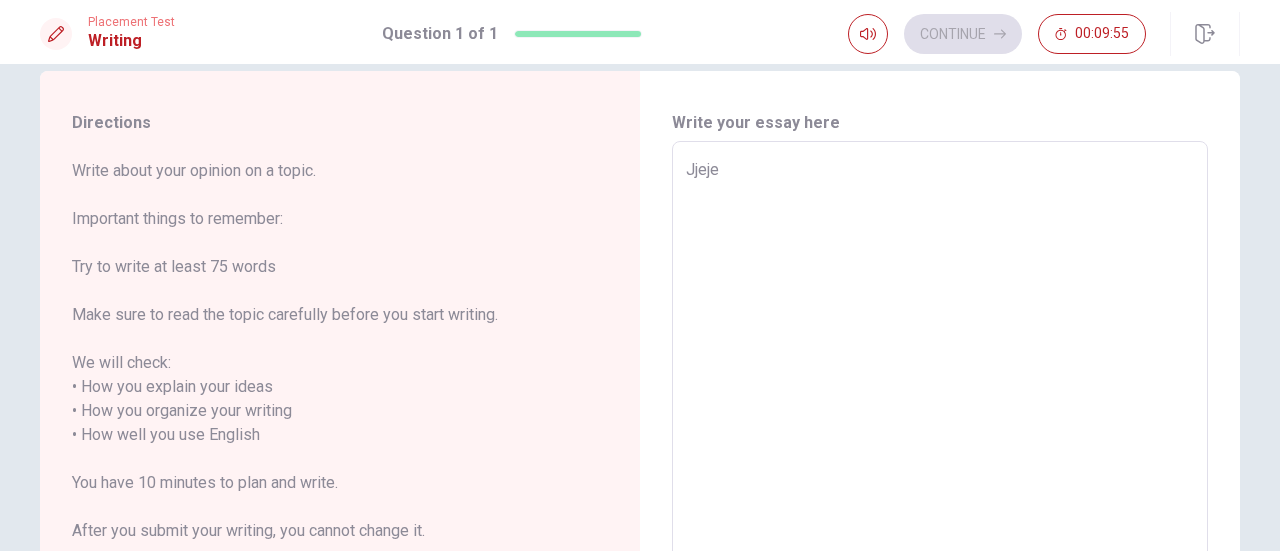 type on "x" 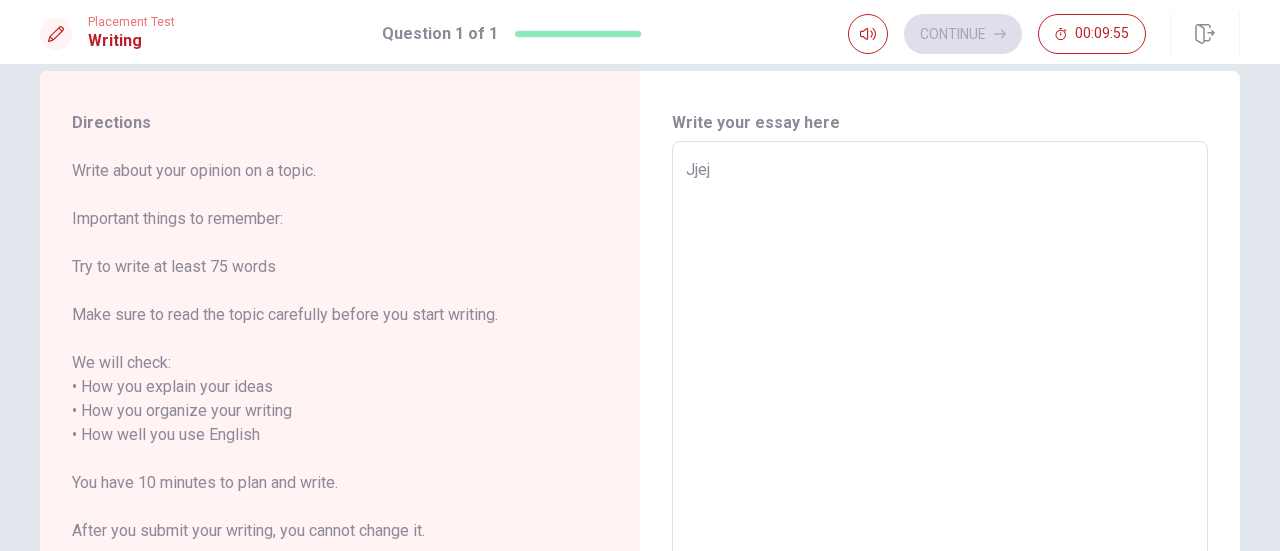 type on "x" 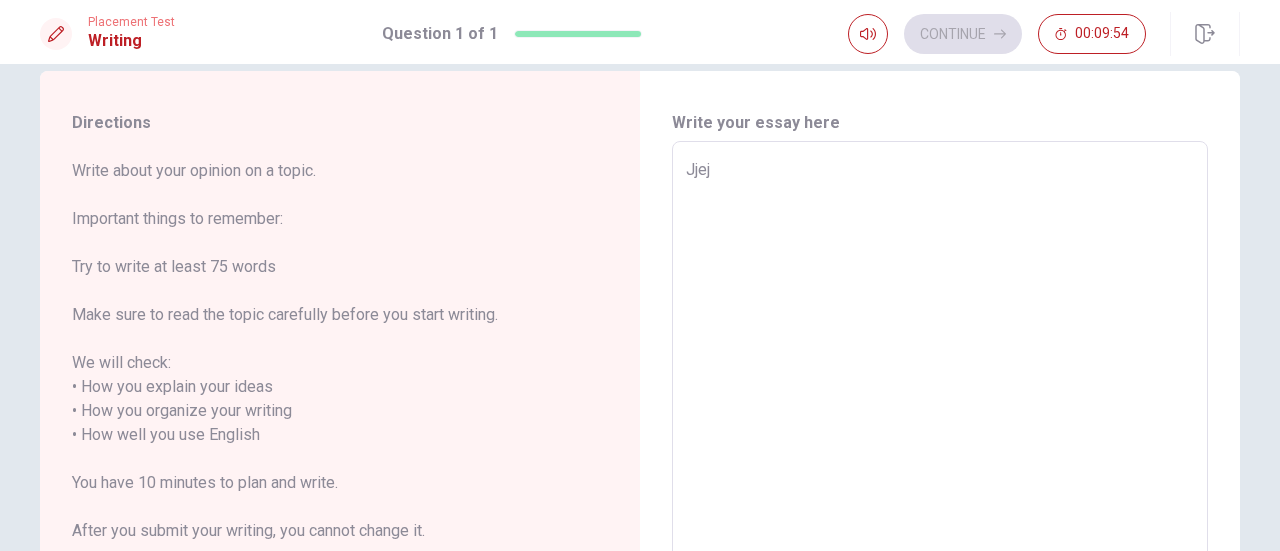 type on "Jje" 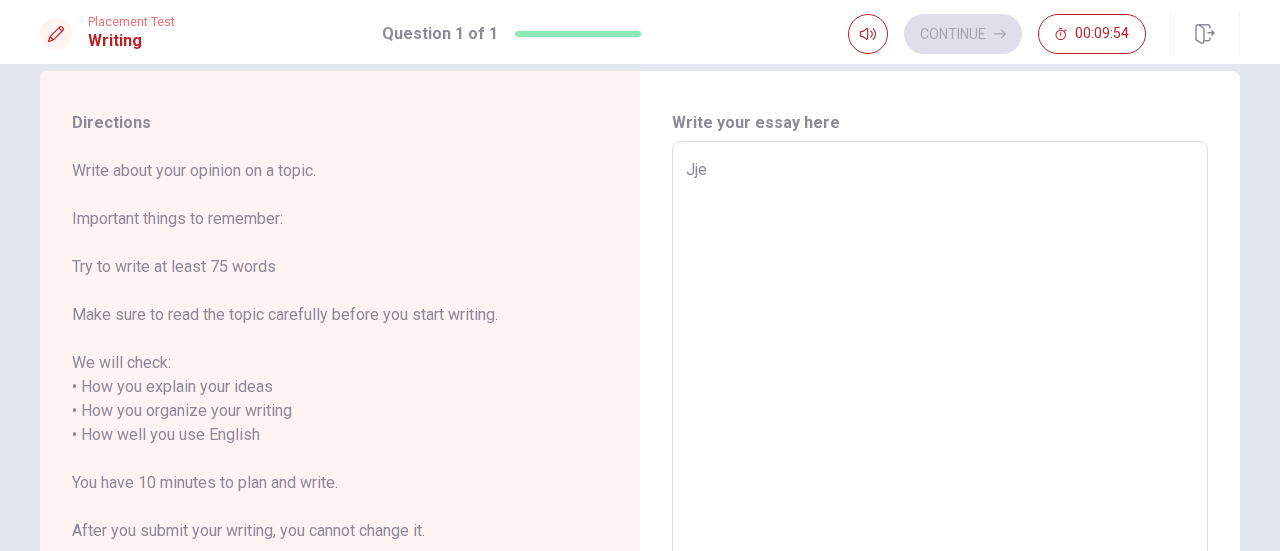 type on "x" 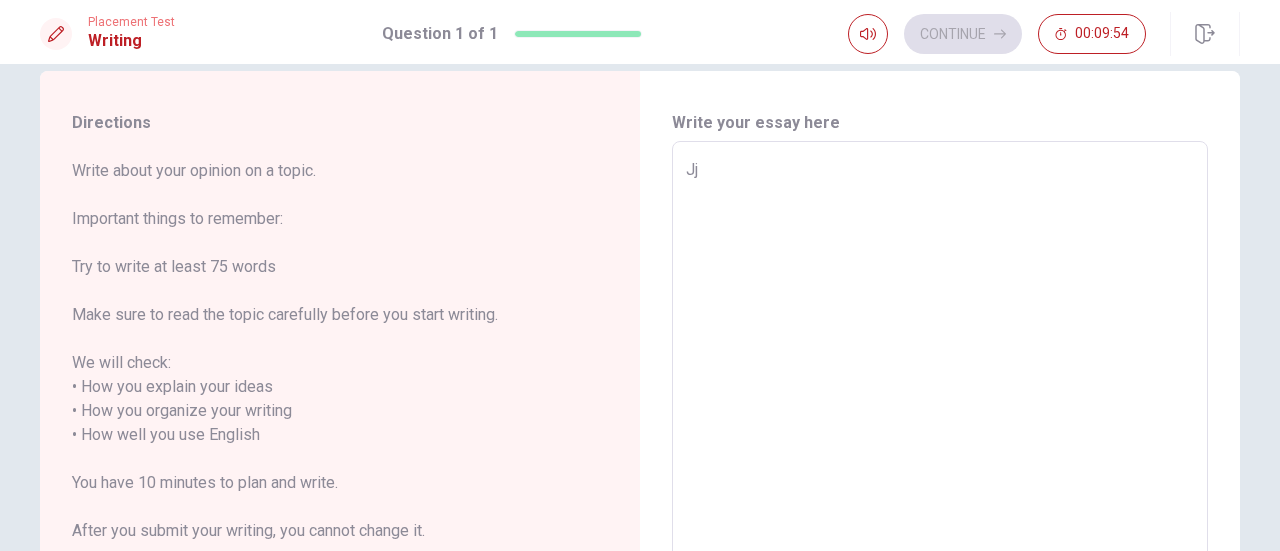type on "J" 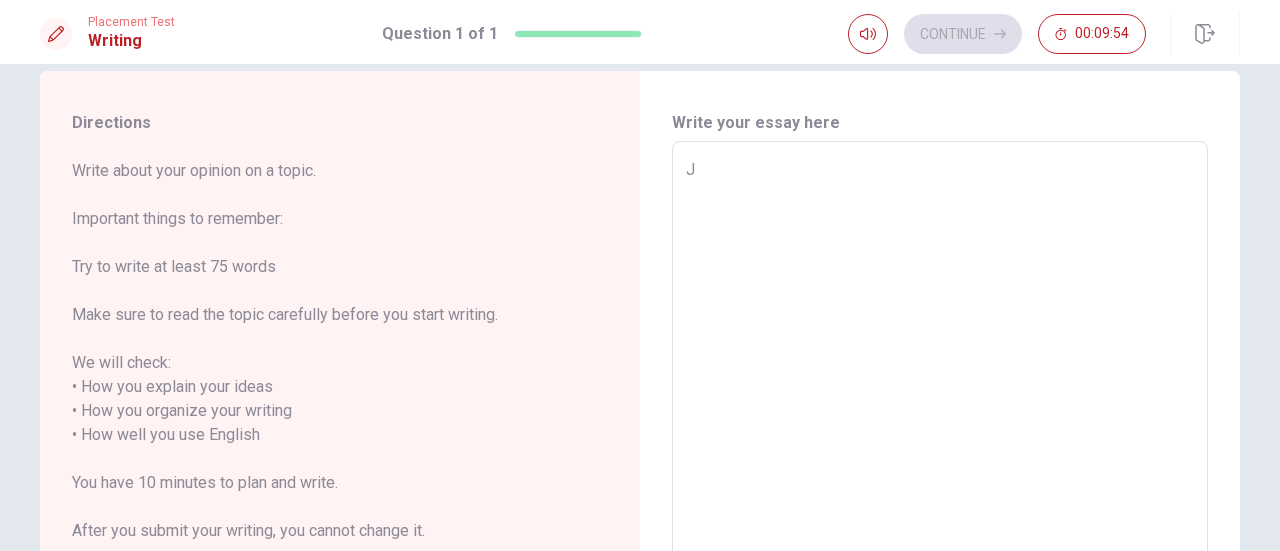 type on "x" 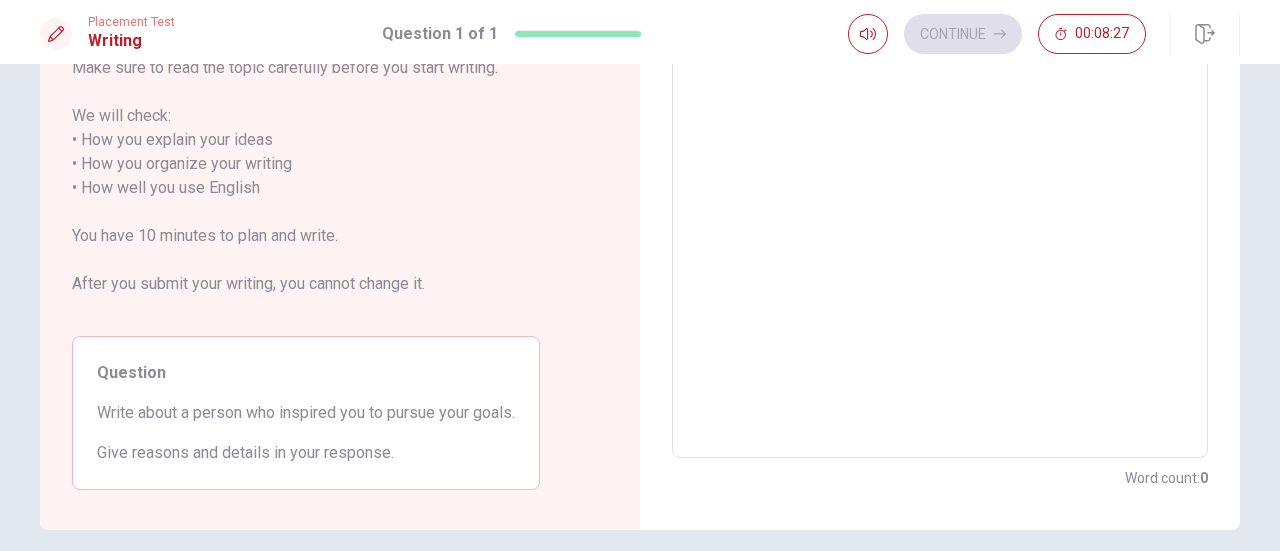 scroll, scrollTop: 304, scrollLeft: 0, axis: vertical 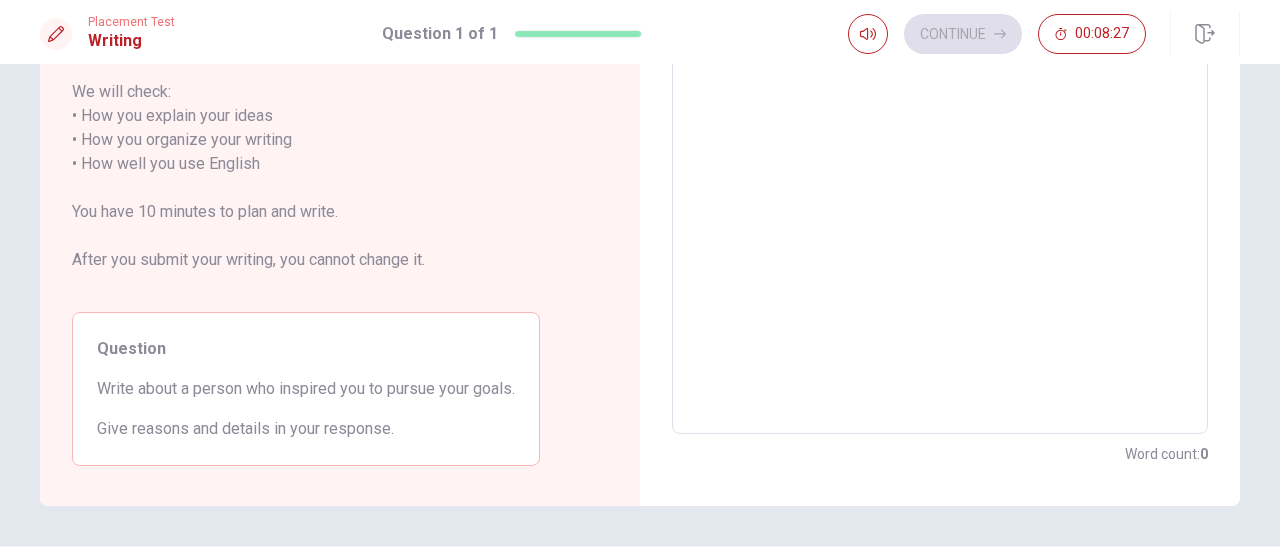 drag, startPoint x: 741, startPoint y: 270, endPoint x: 78, endPoint y: 391, distance: 673.95105 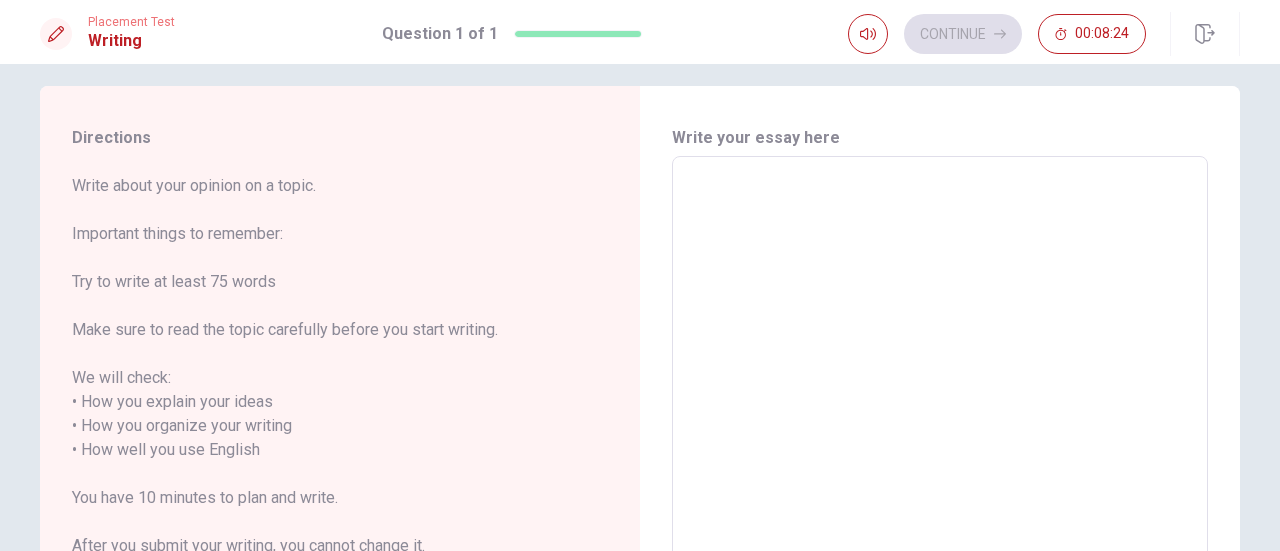 scroll, scrollTop: 0, scrollLeft: 0, axis: both 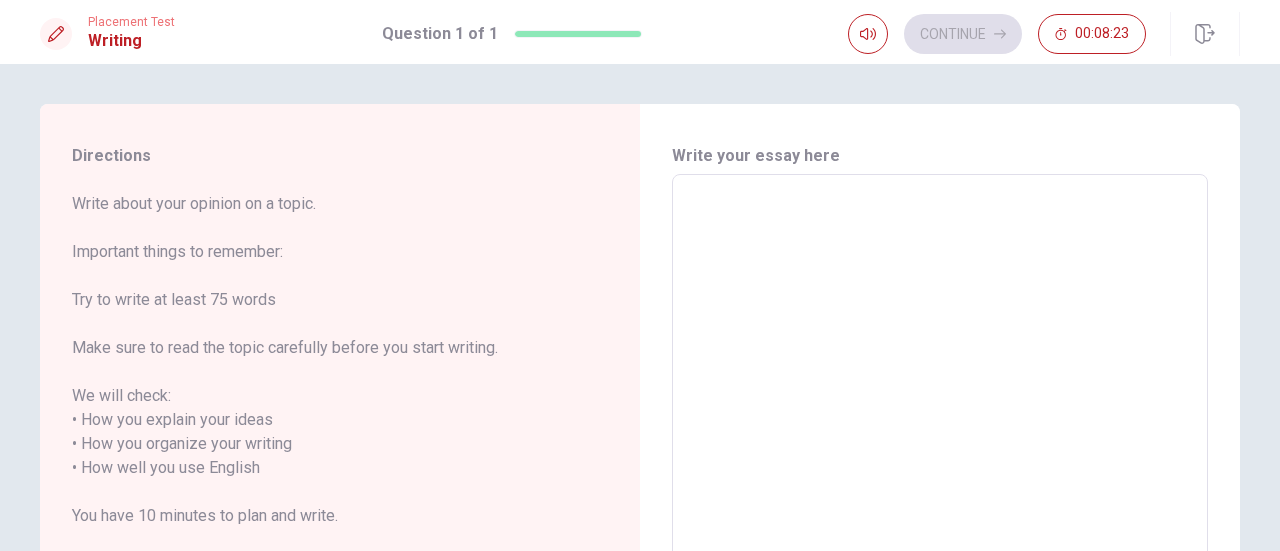 click at bounding box center (940, 456) 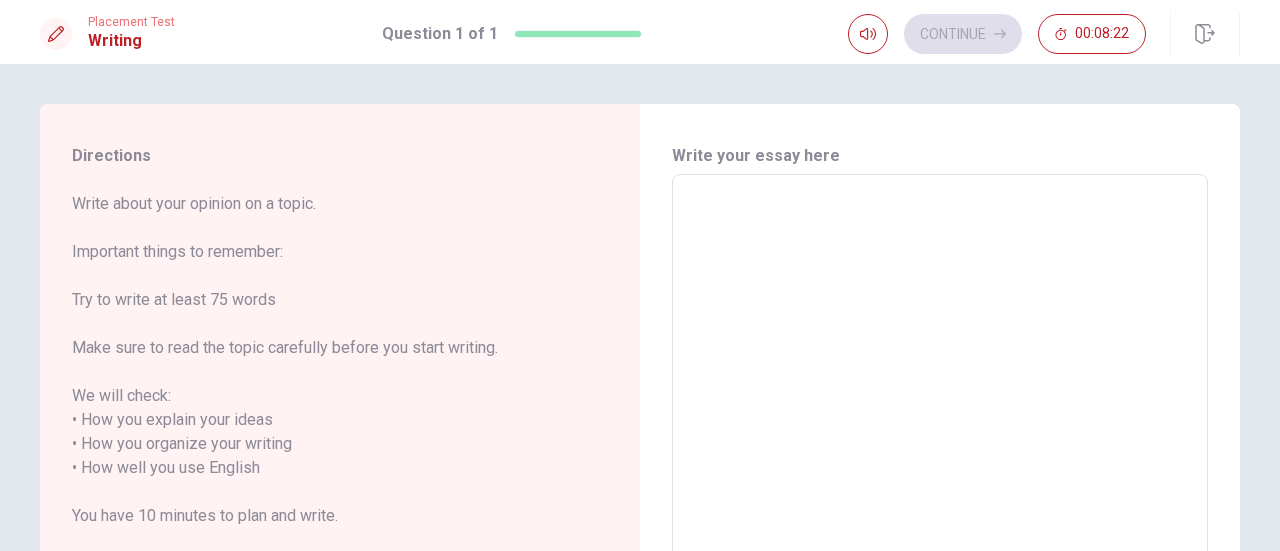 type on "t" 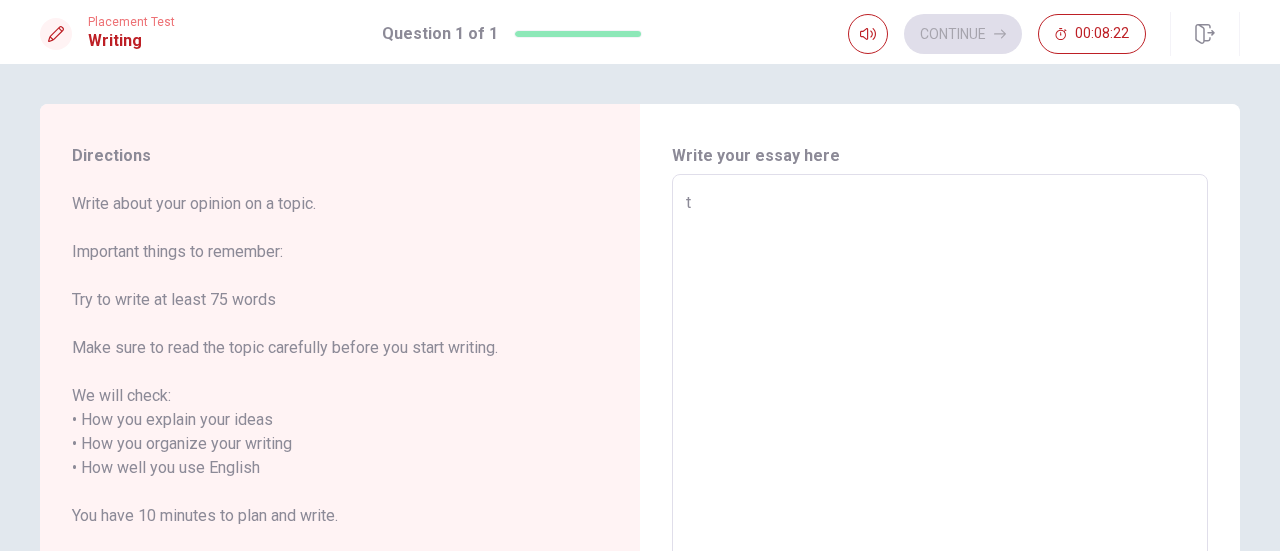 type on "x" 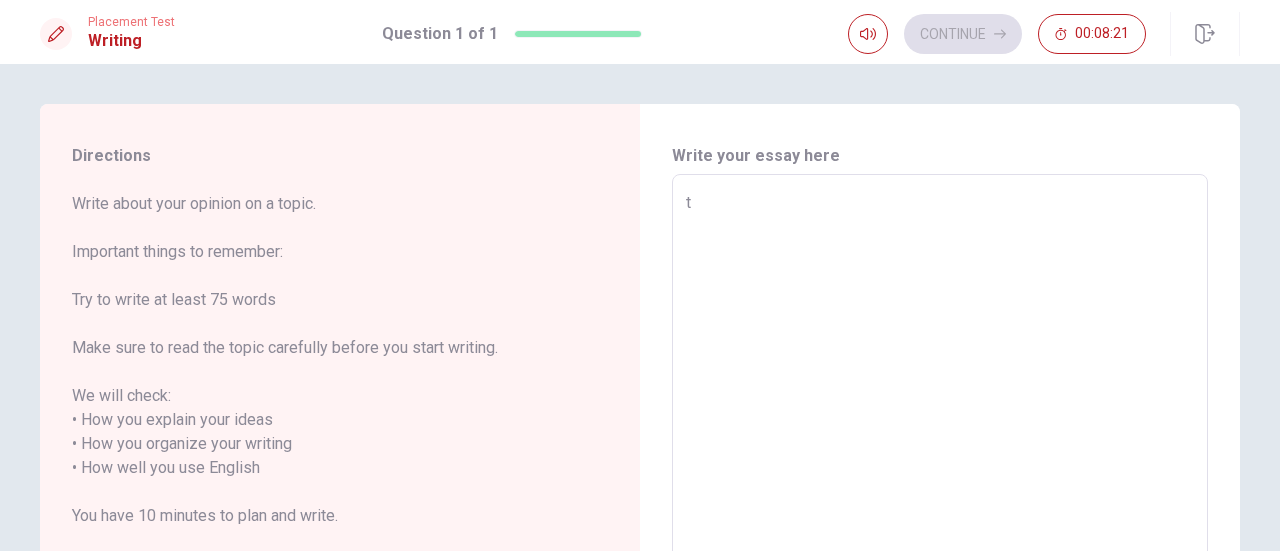 type on "th" 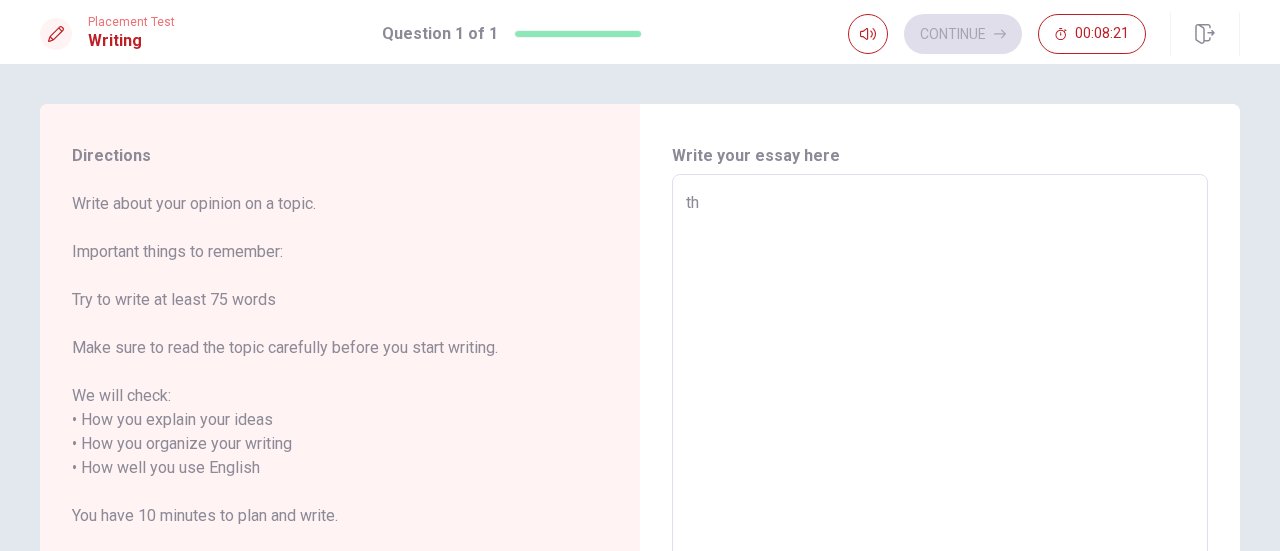 type on "x" 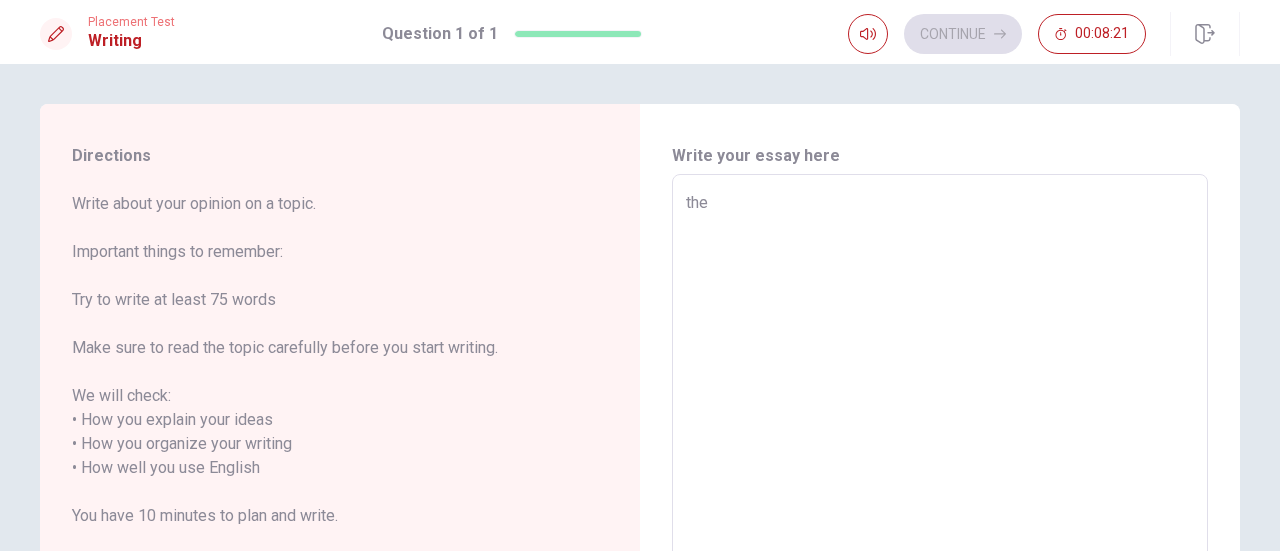 type on "x" 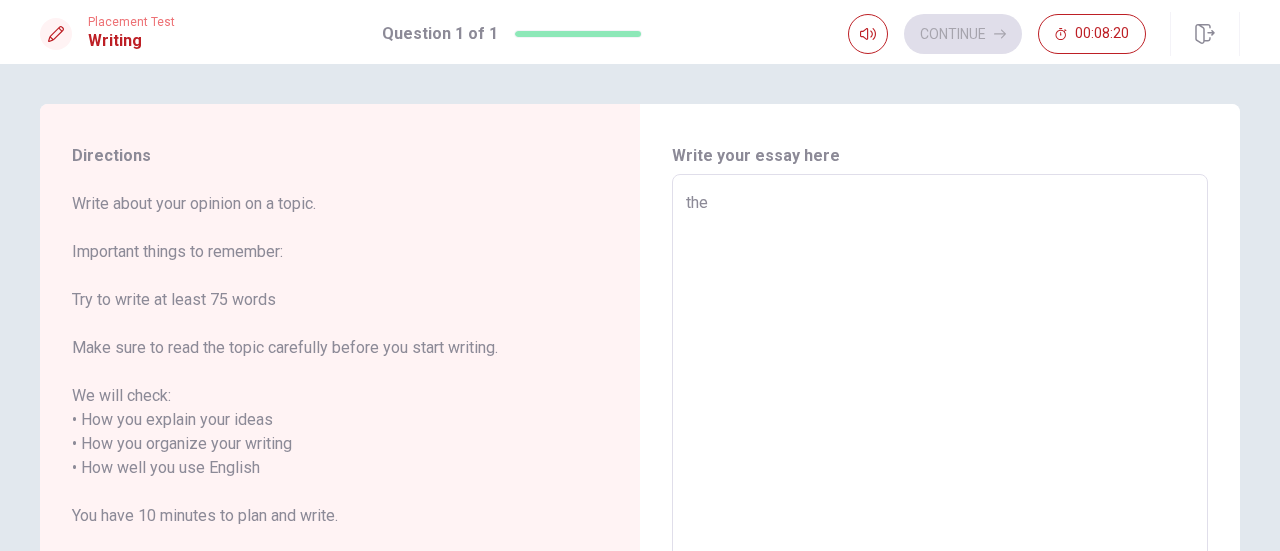 type on "the p" 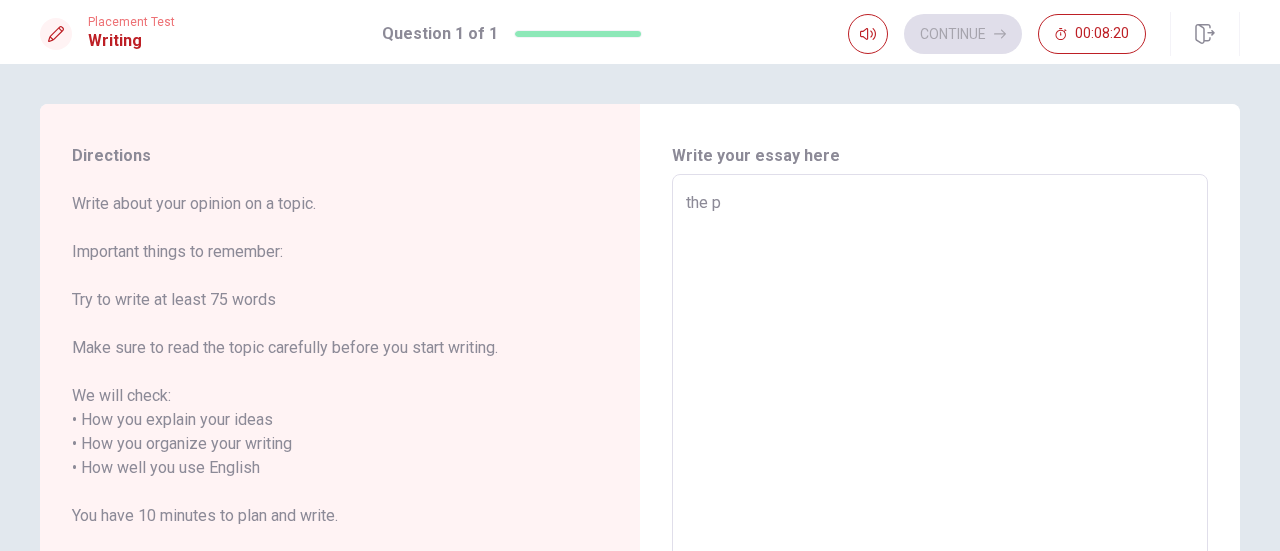 type on "x" 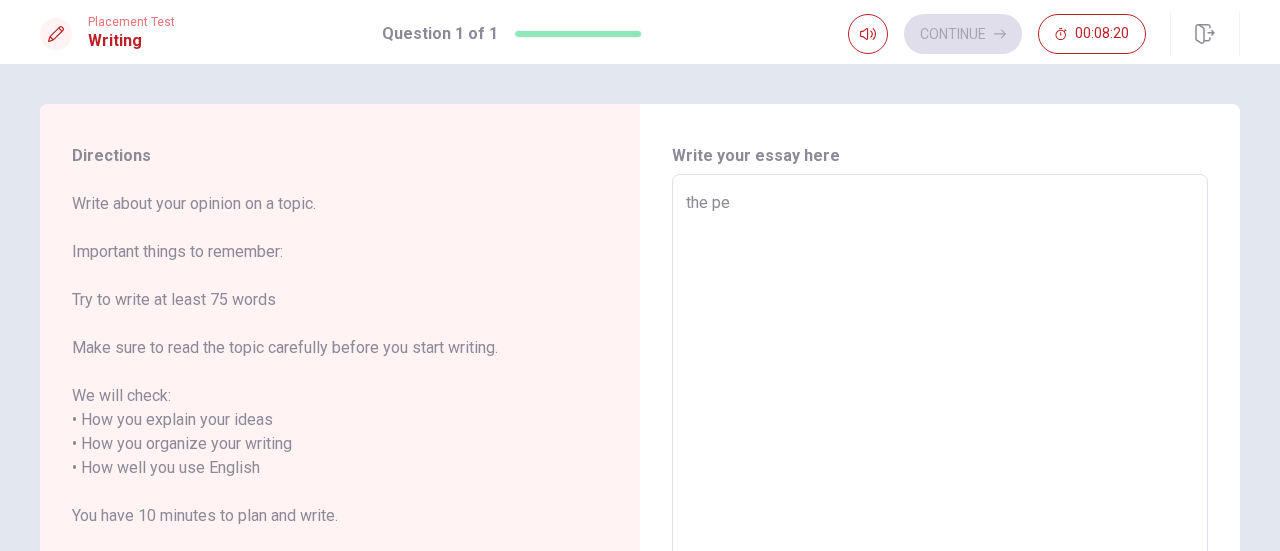 type on "the per" 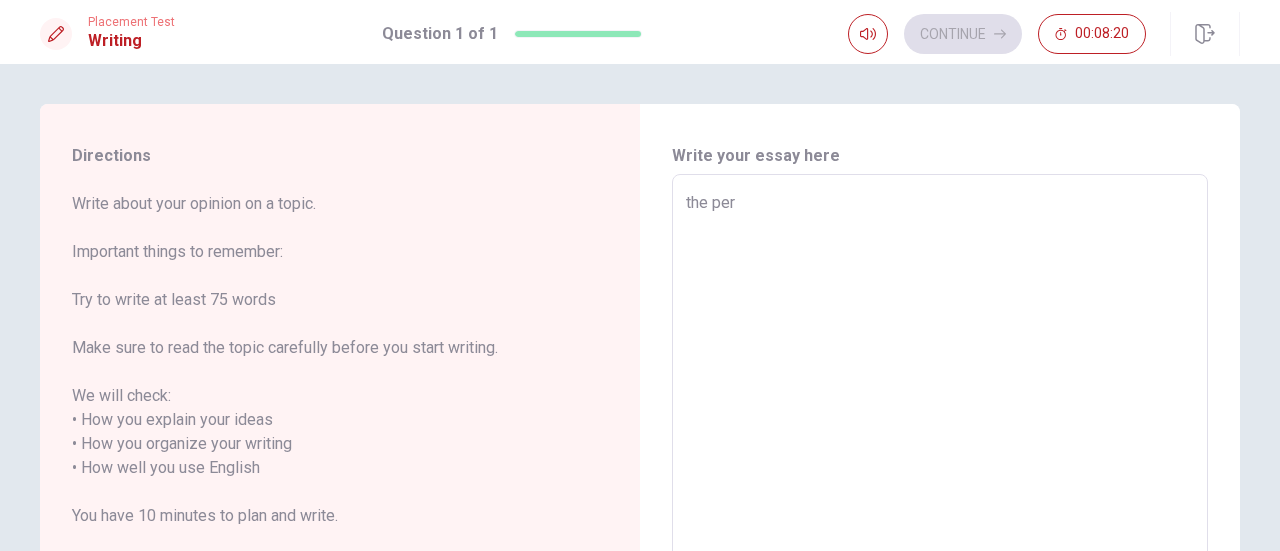 type on "x" 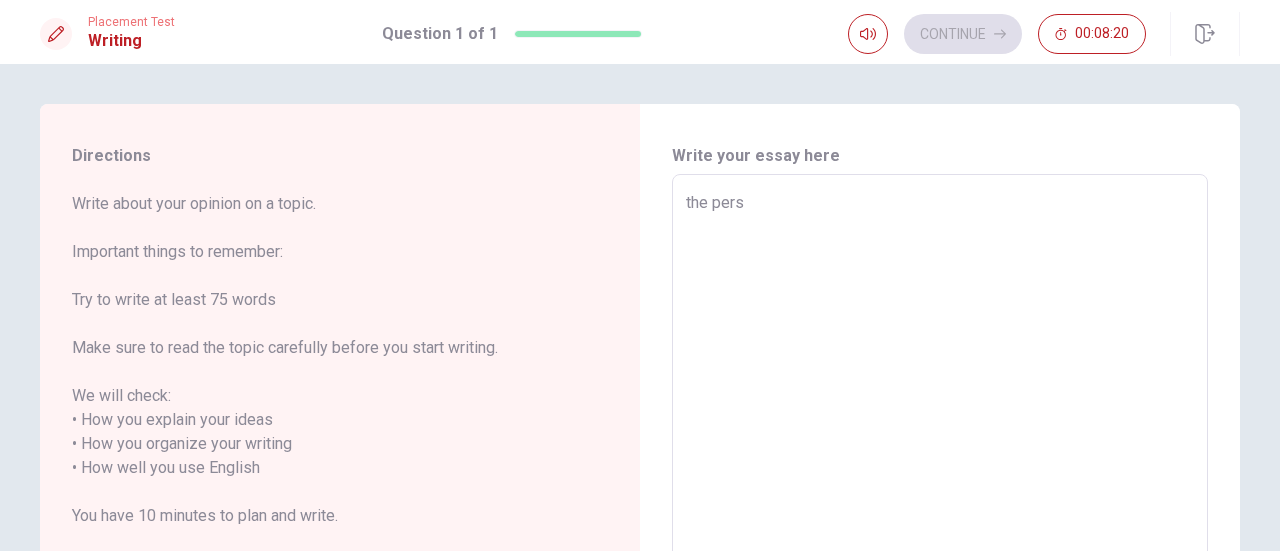 type on "x" 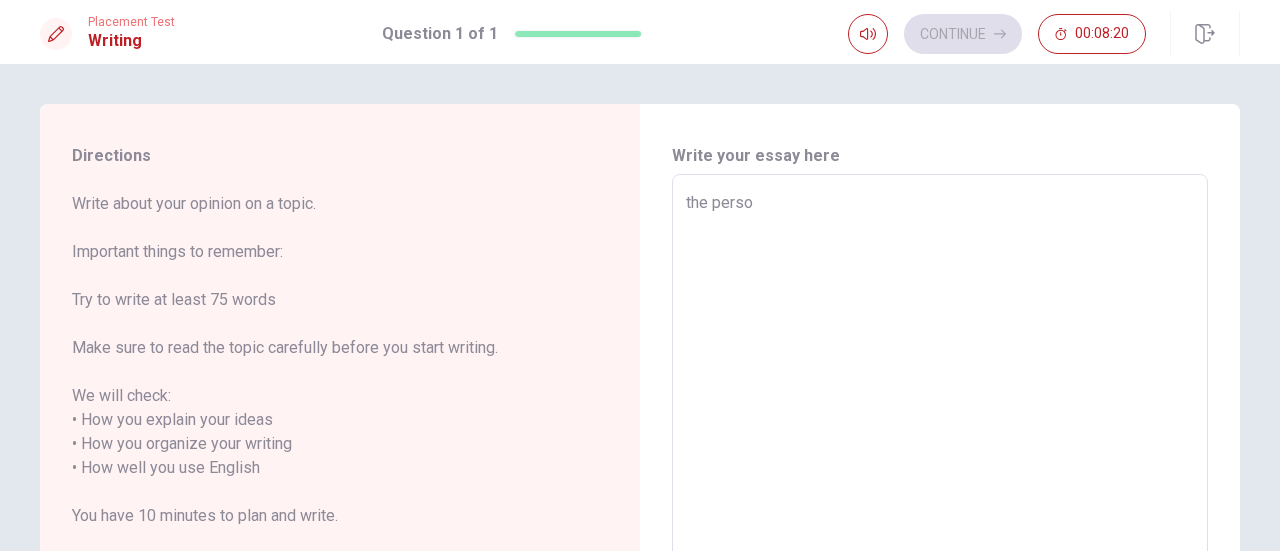 type on "x" 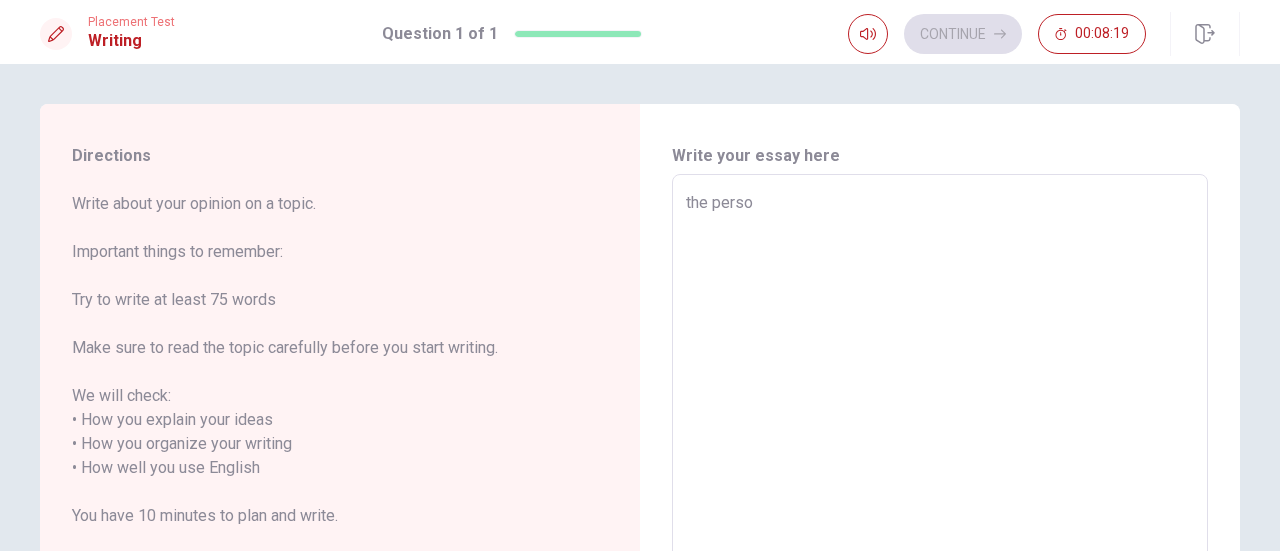 type on "the person" 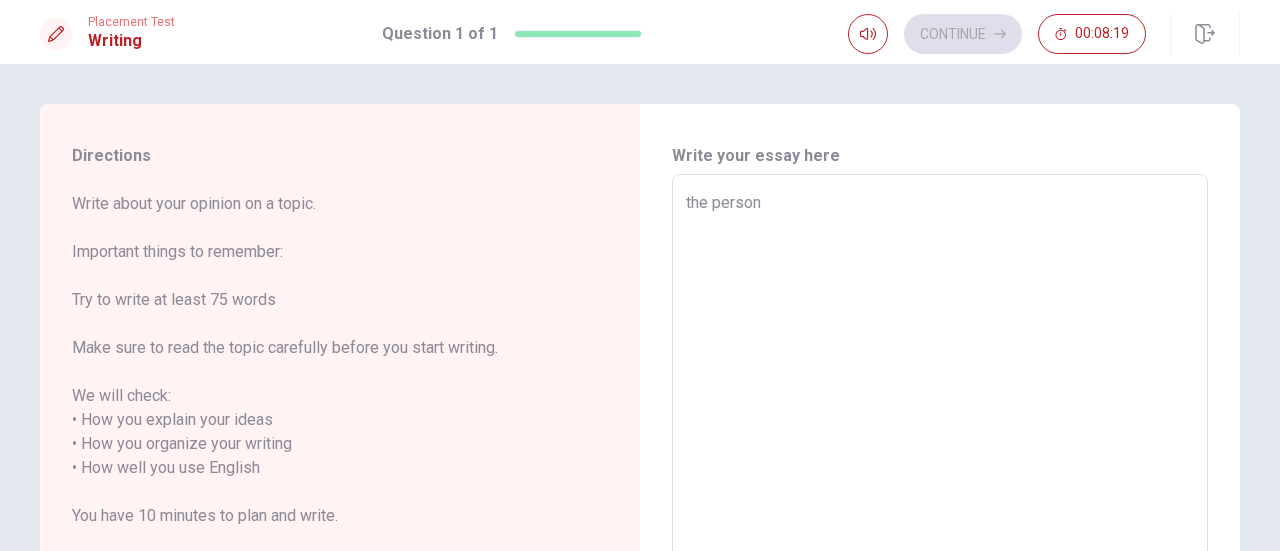 type on "x" 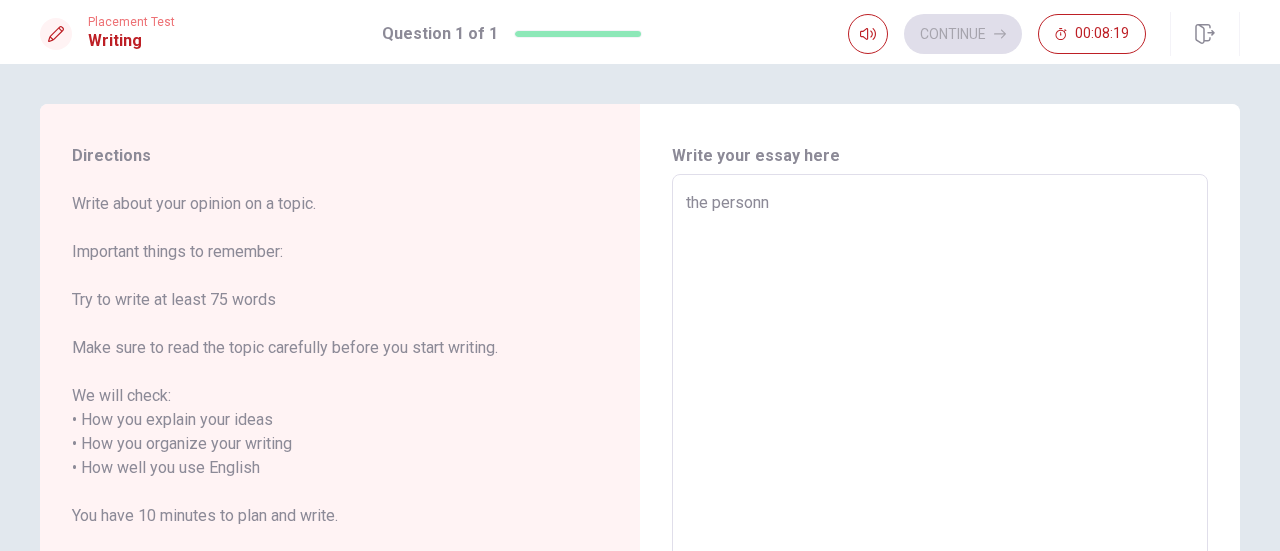 type on "x" 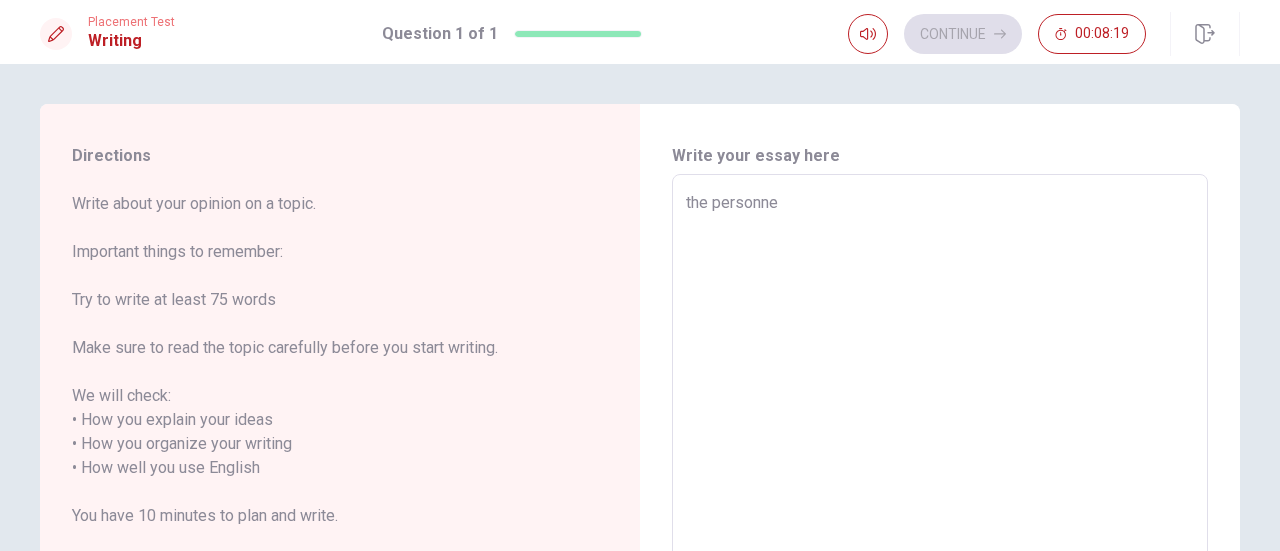 type on "x" 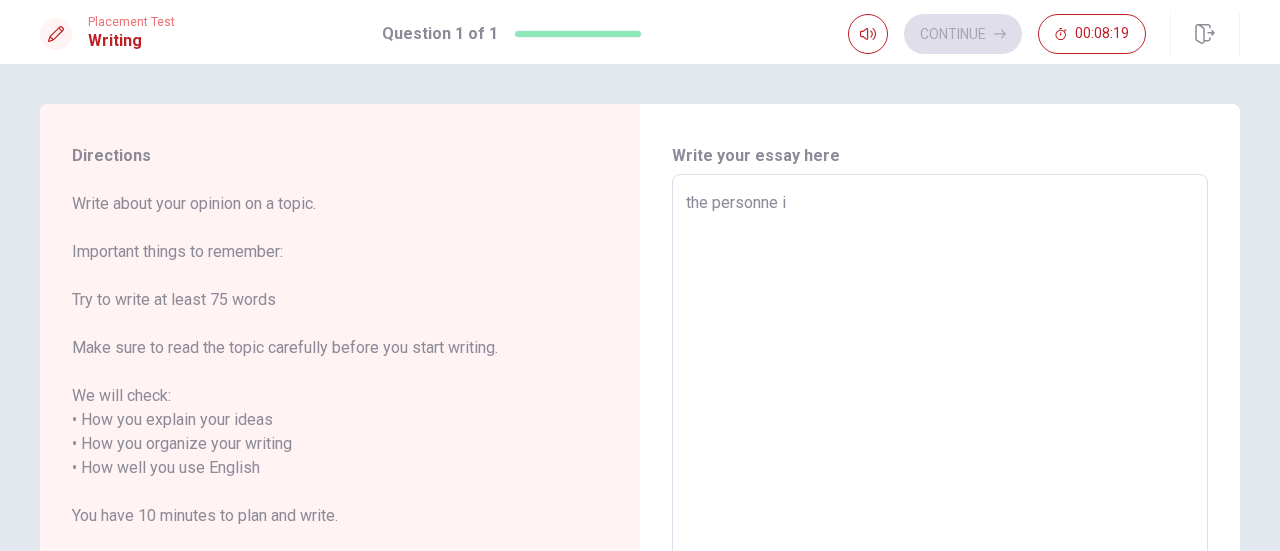 type on "x" 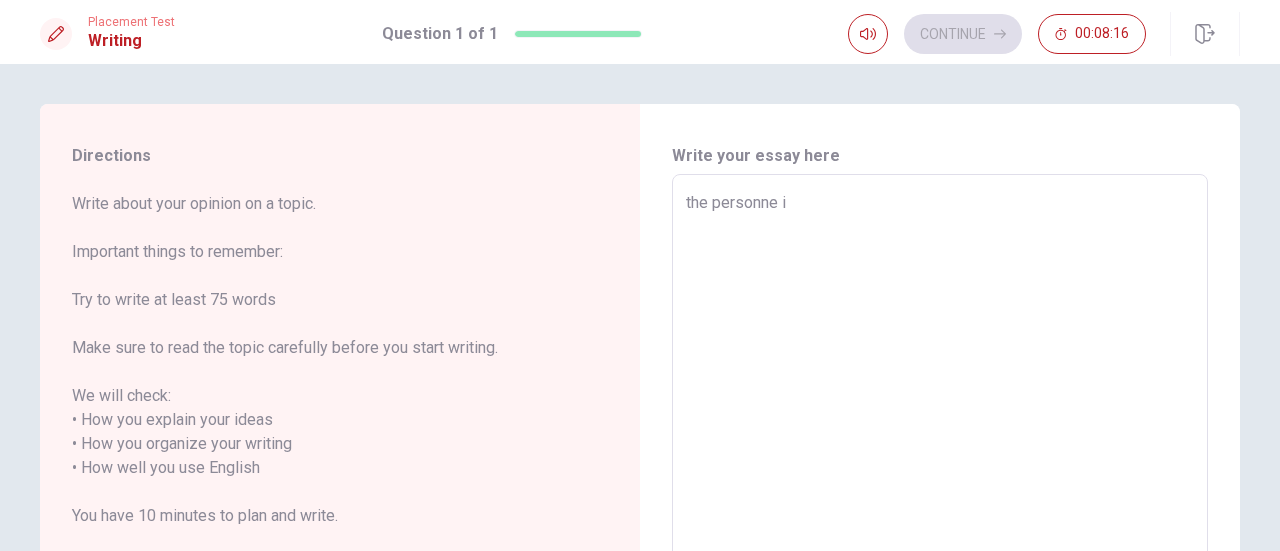 type on "x" 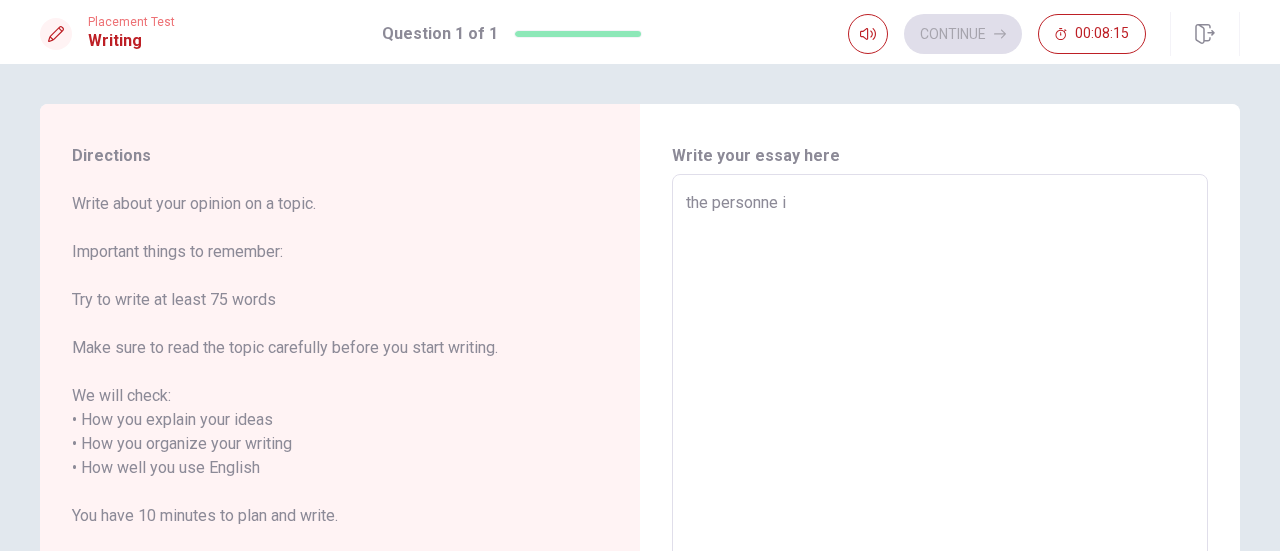 type on "the personne i w" 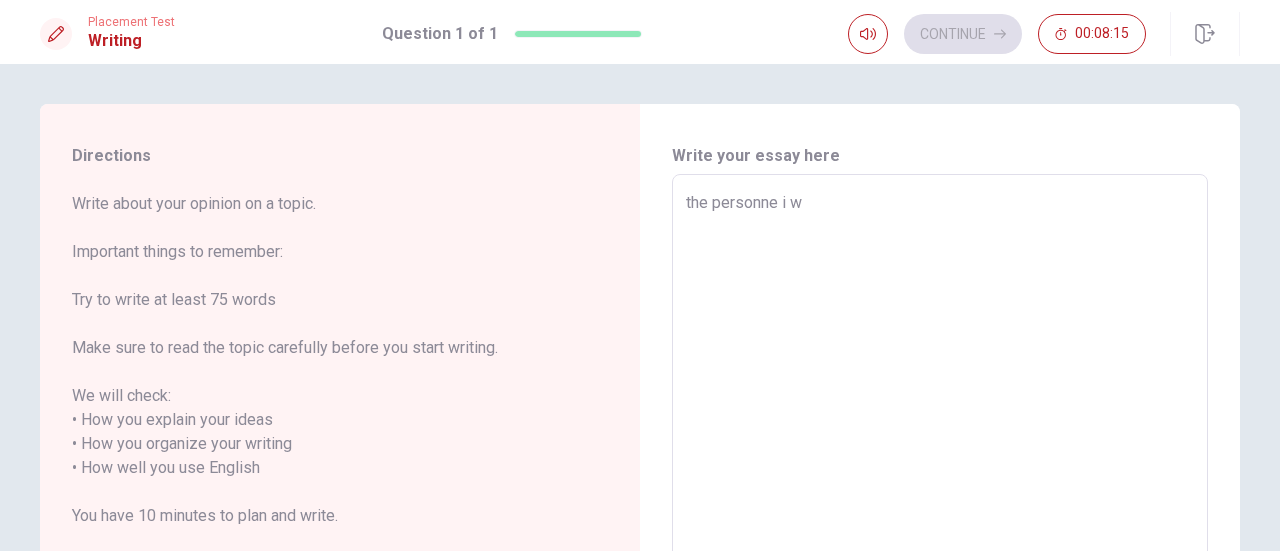 type on "x" 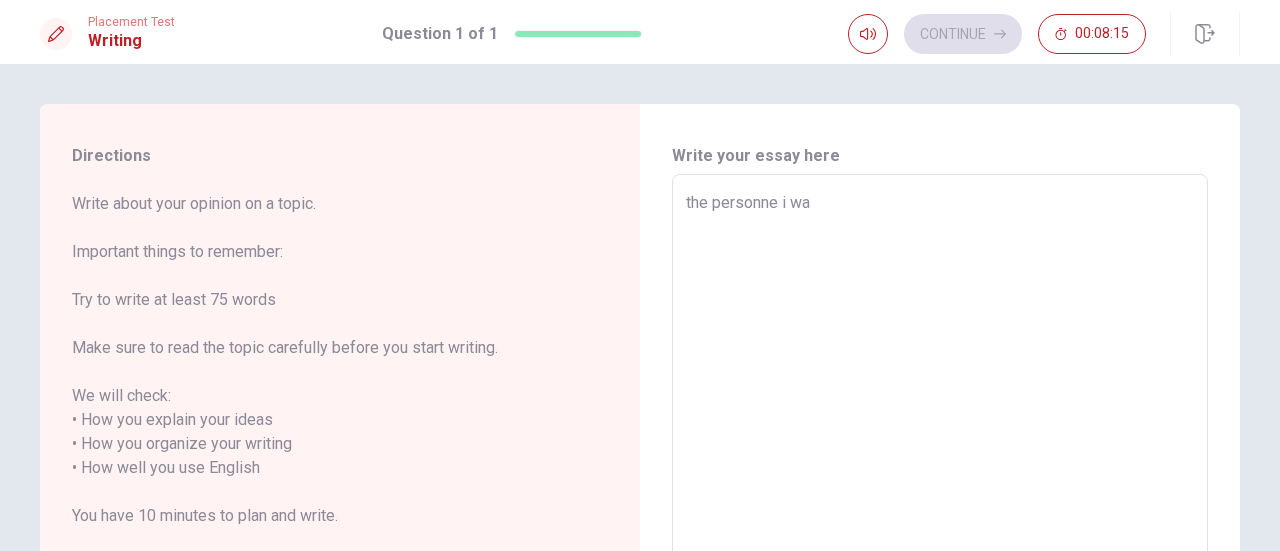 type on "x" 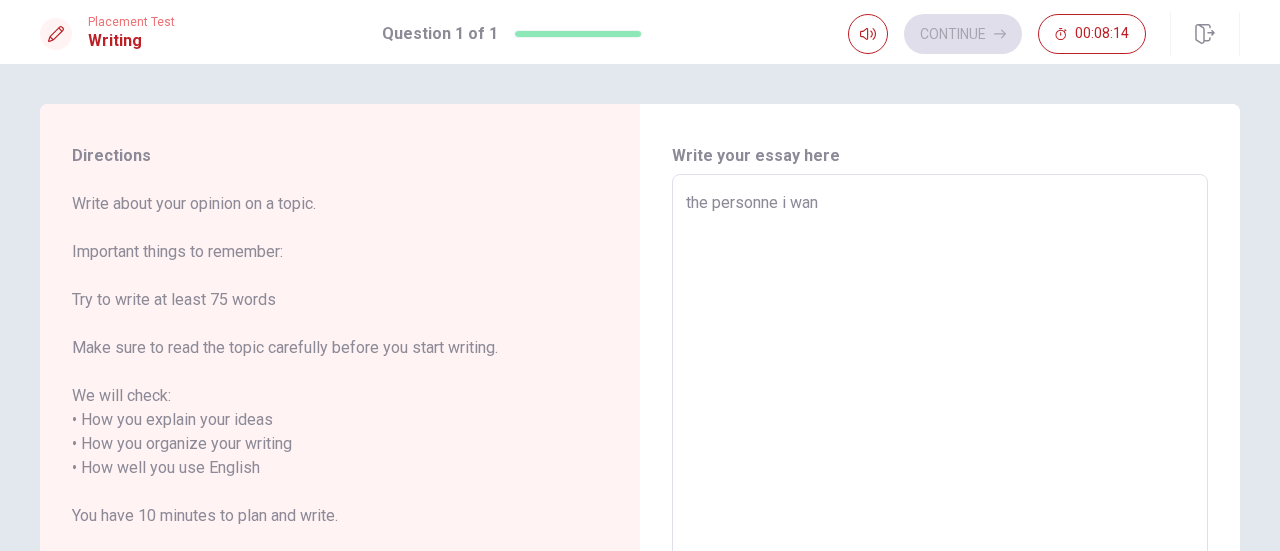 type on "x" 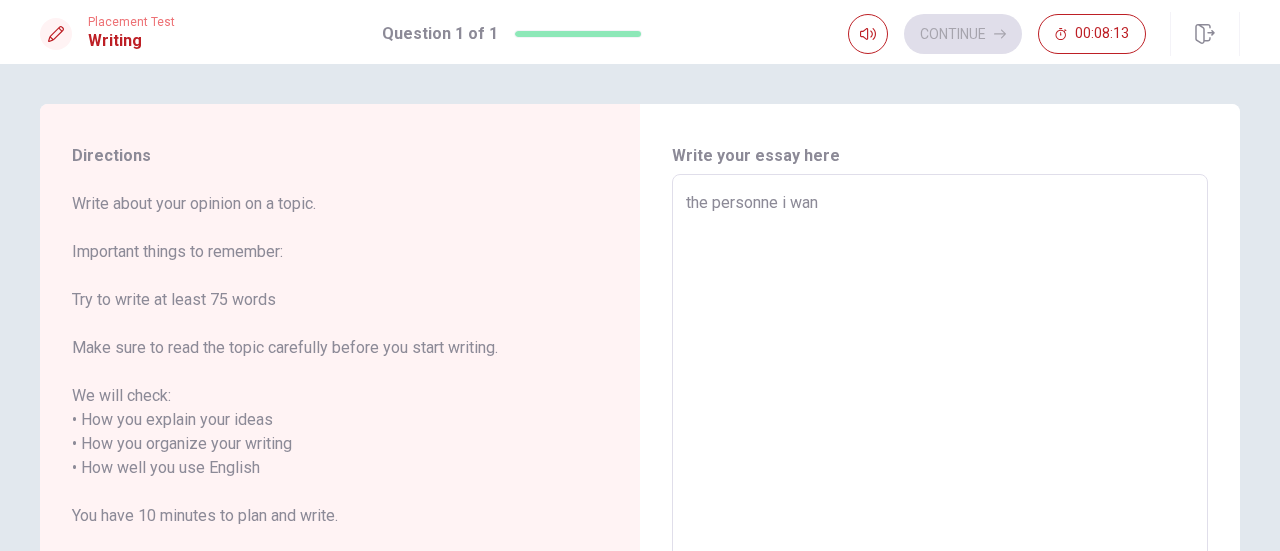 type on "the personne i wa" 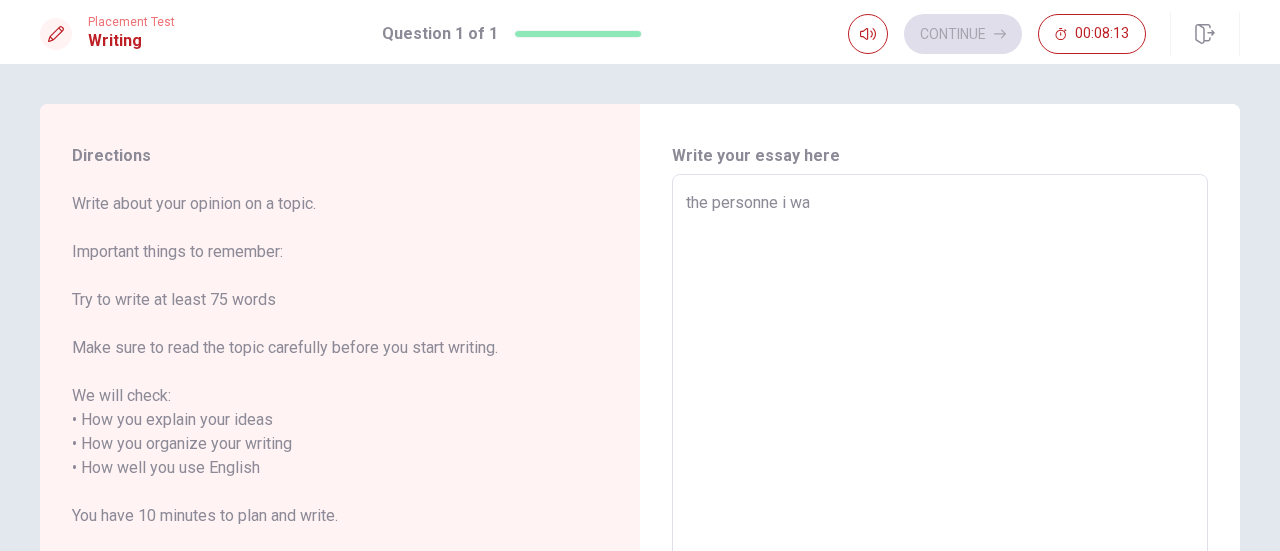 type on "x" 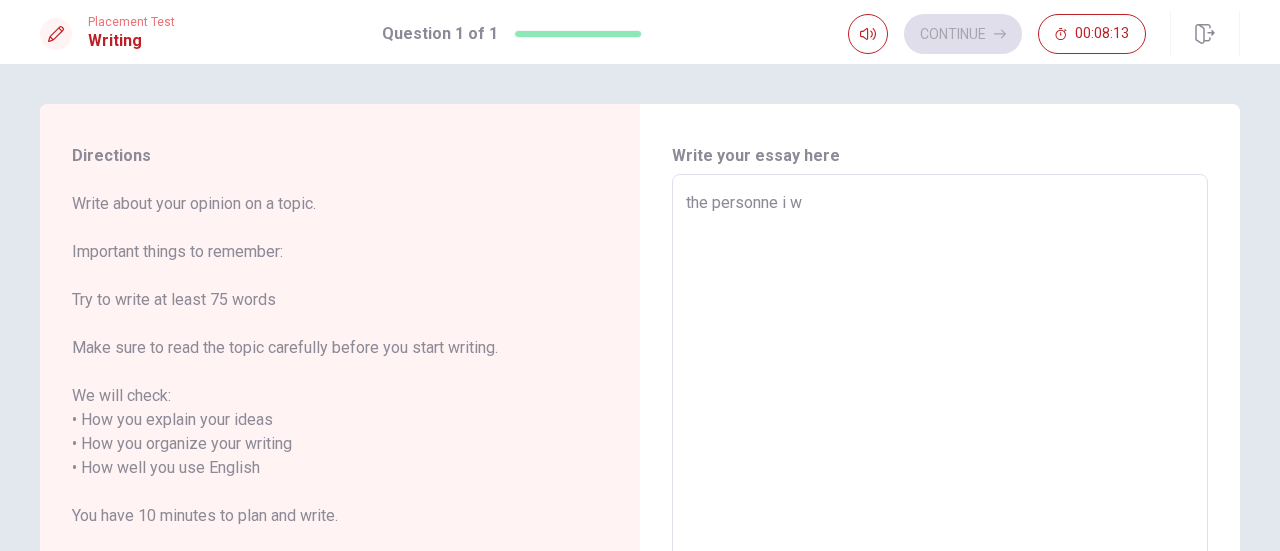 type on "x" 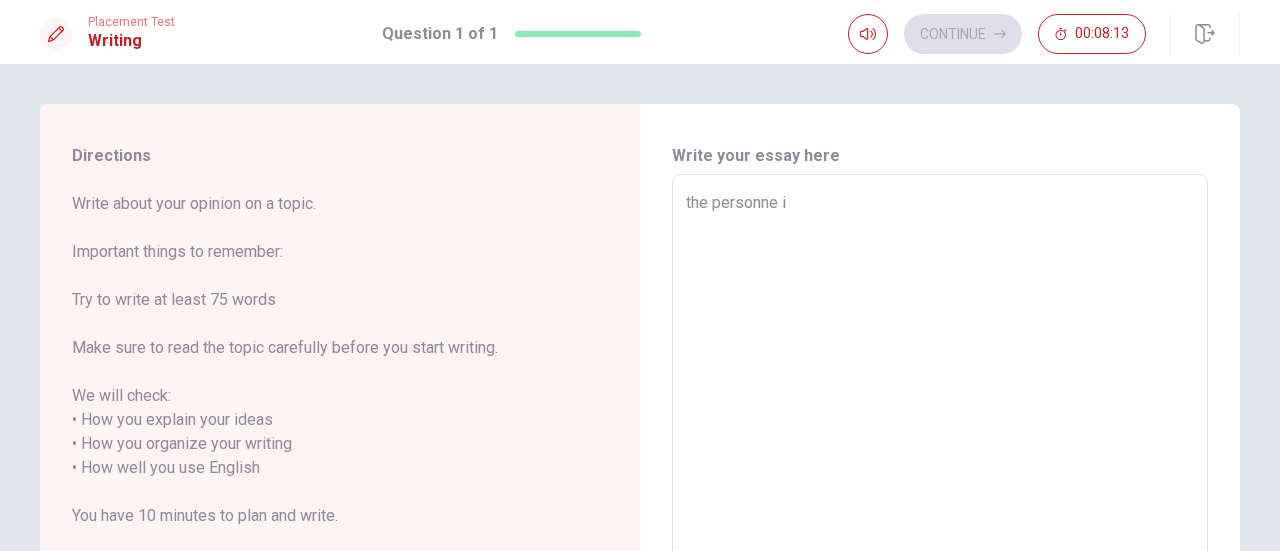 type on "x" 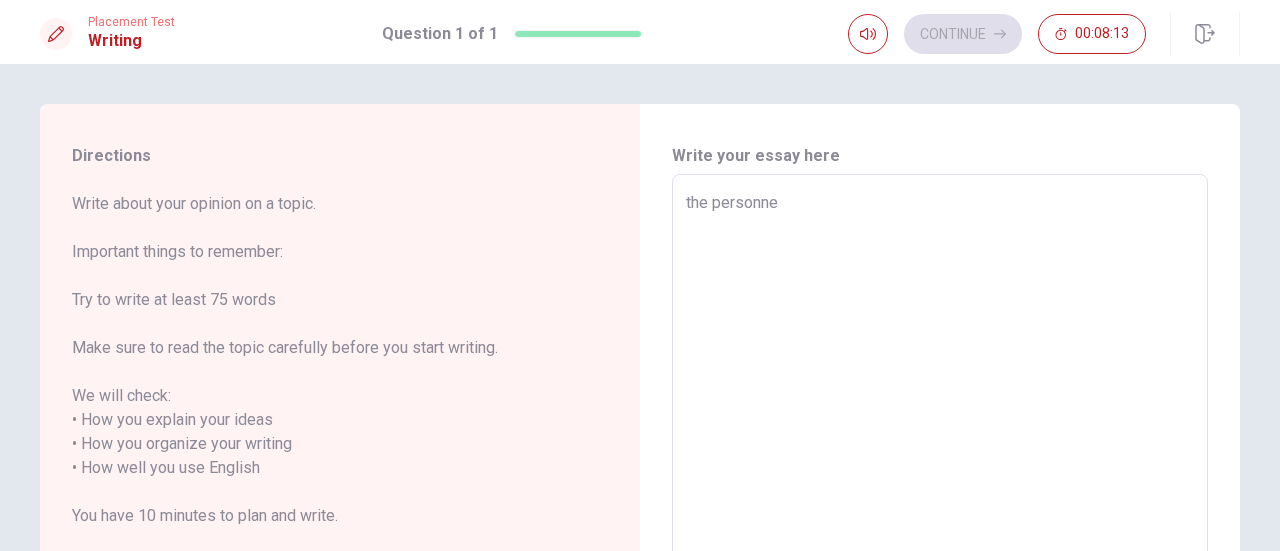 type on "x" 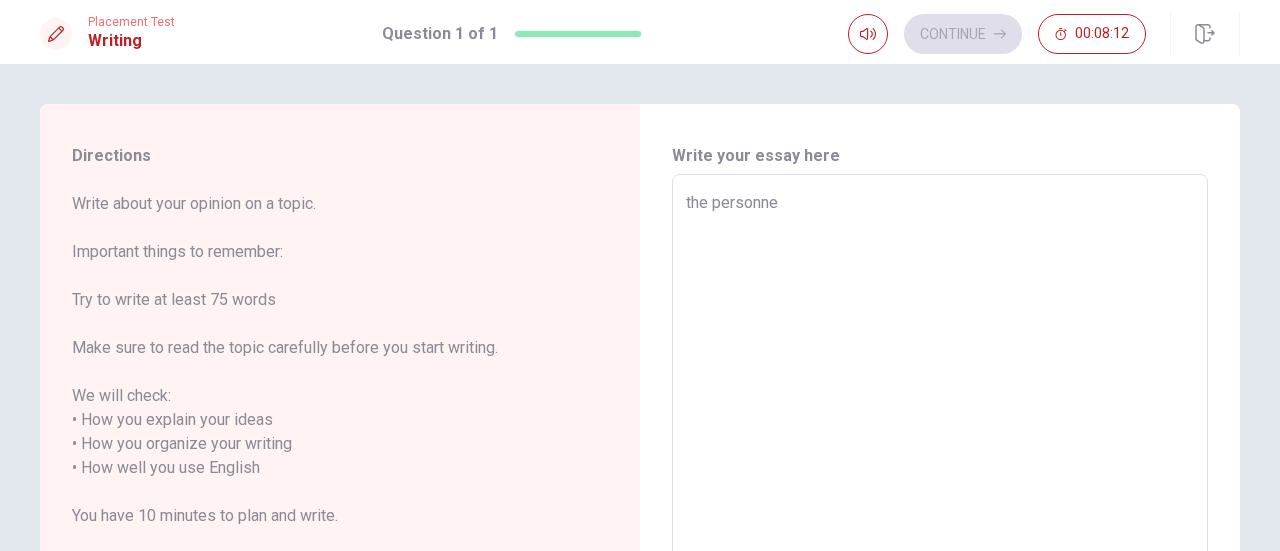 type on "the personn" 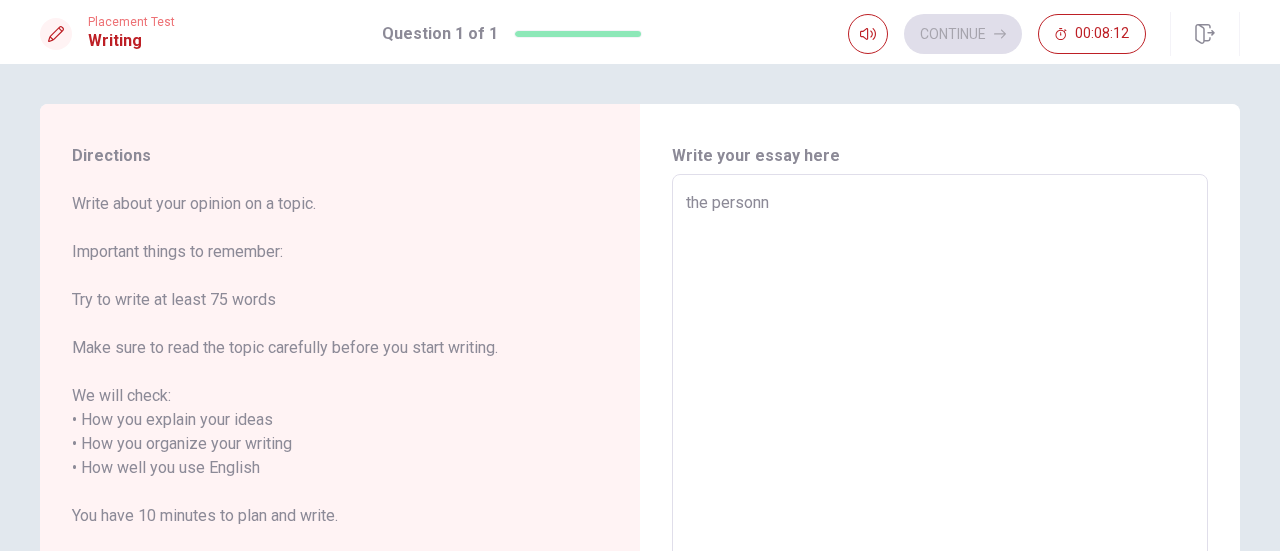 type on "x" 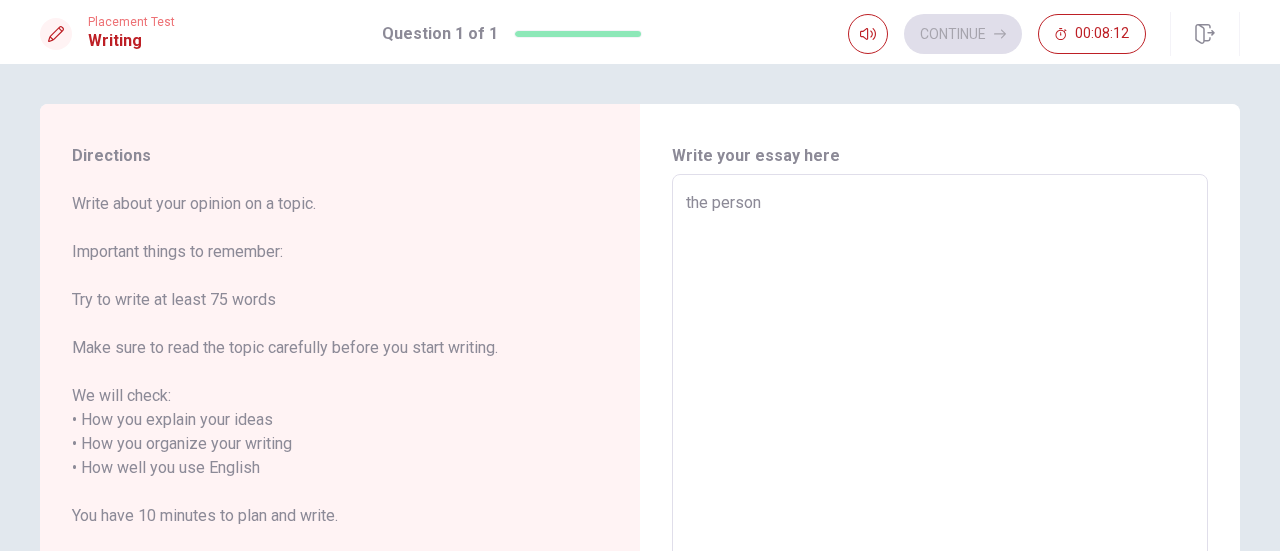 type on "x" 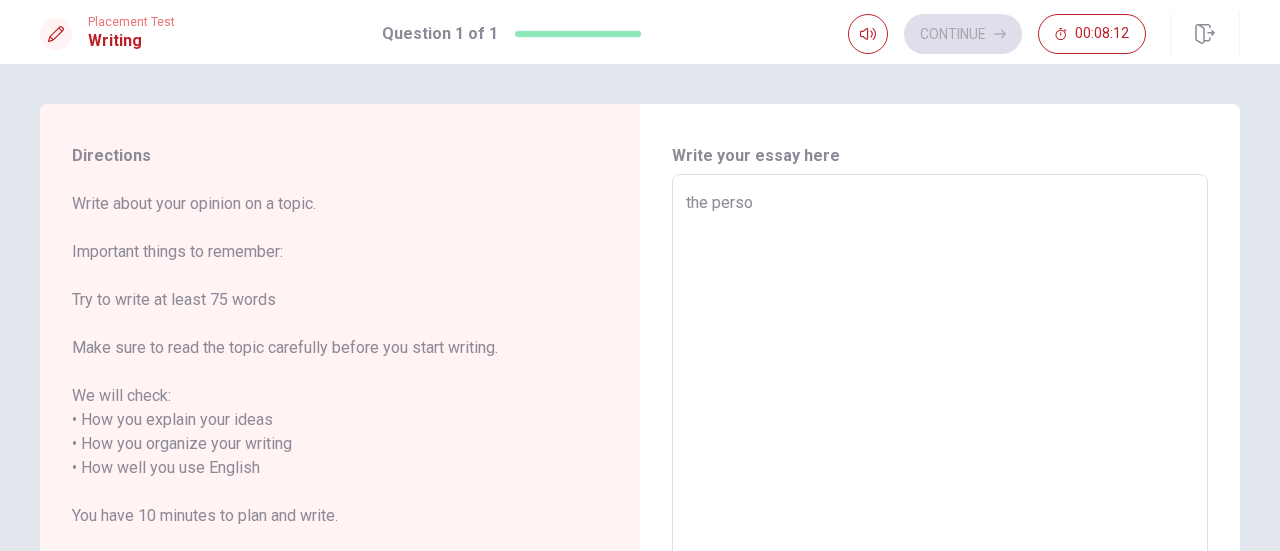 type on "x" 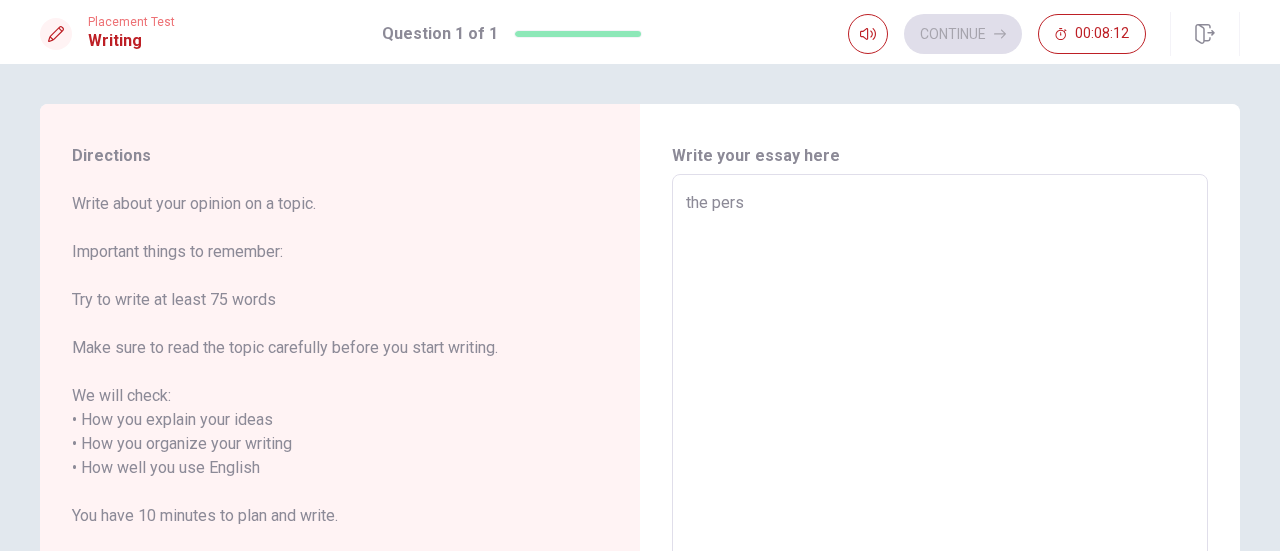 type on "x" 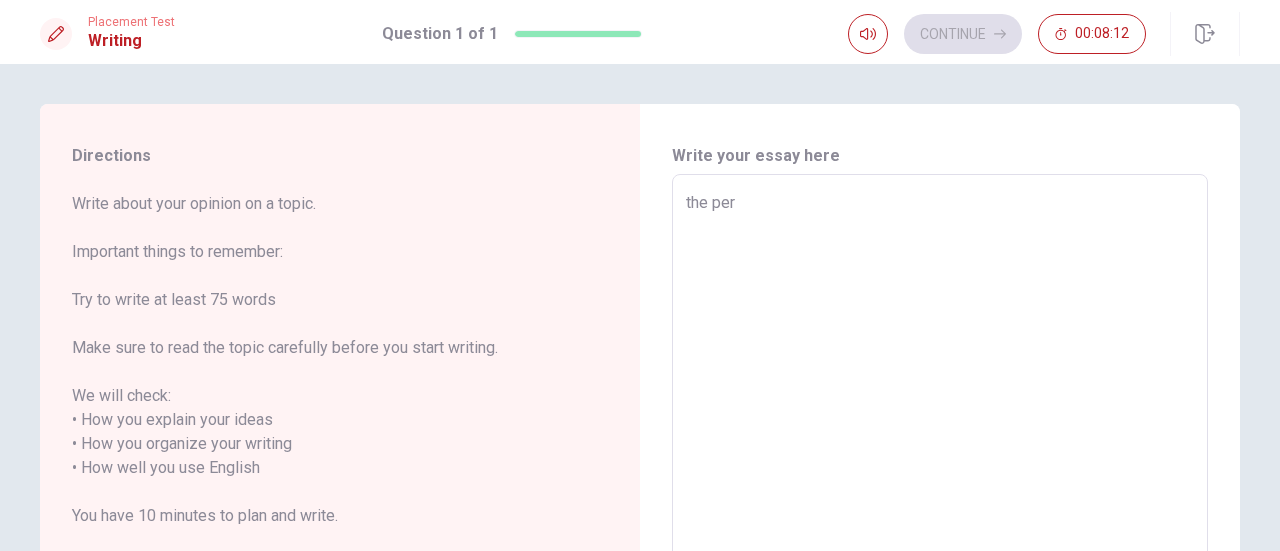 type on "x" 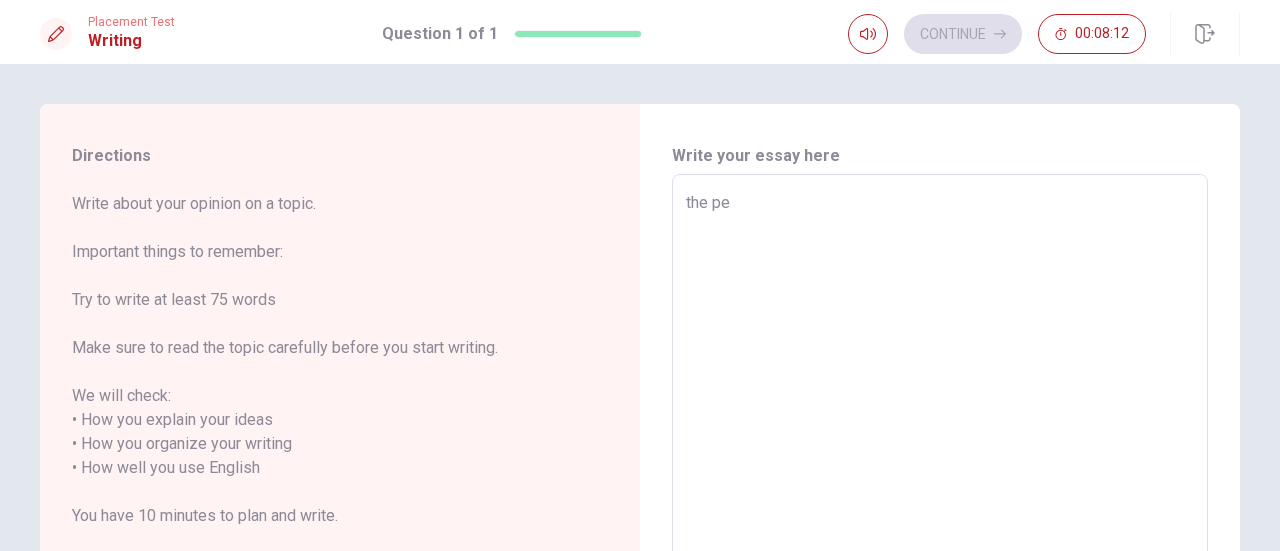 type on "x" 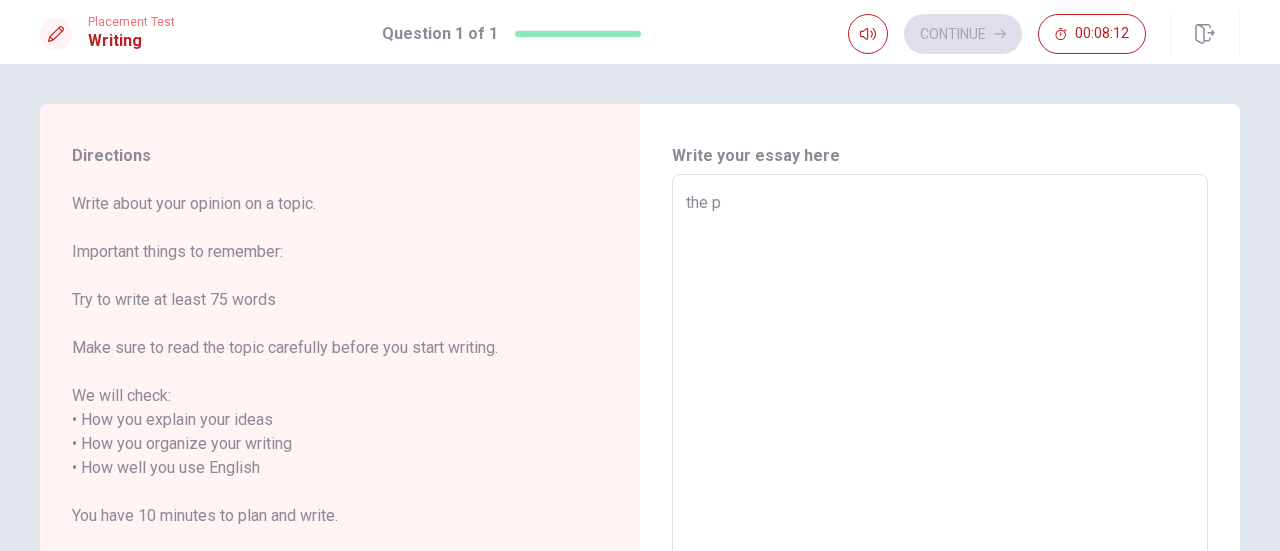 type on "x" 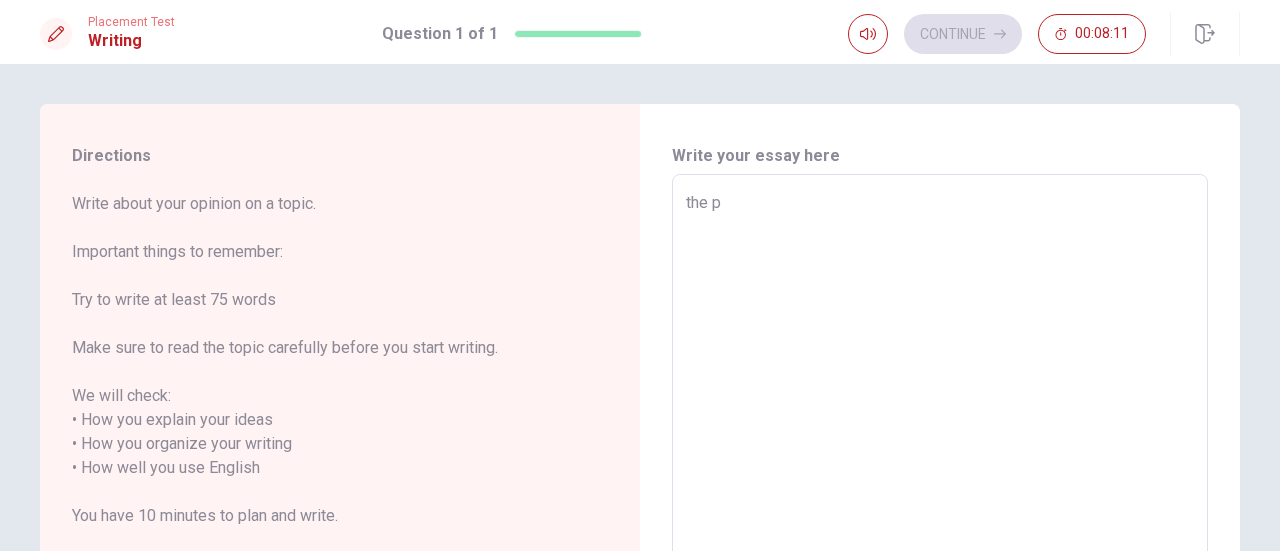 type on "the" 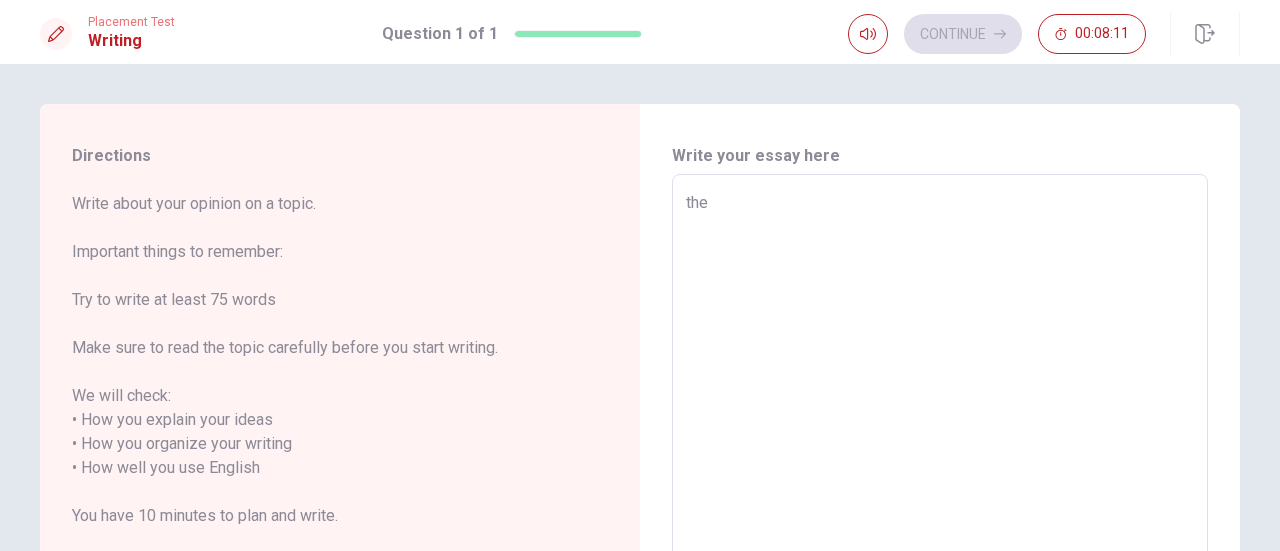 type on "x" 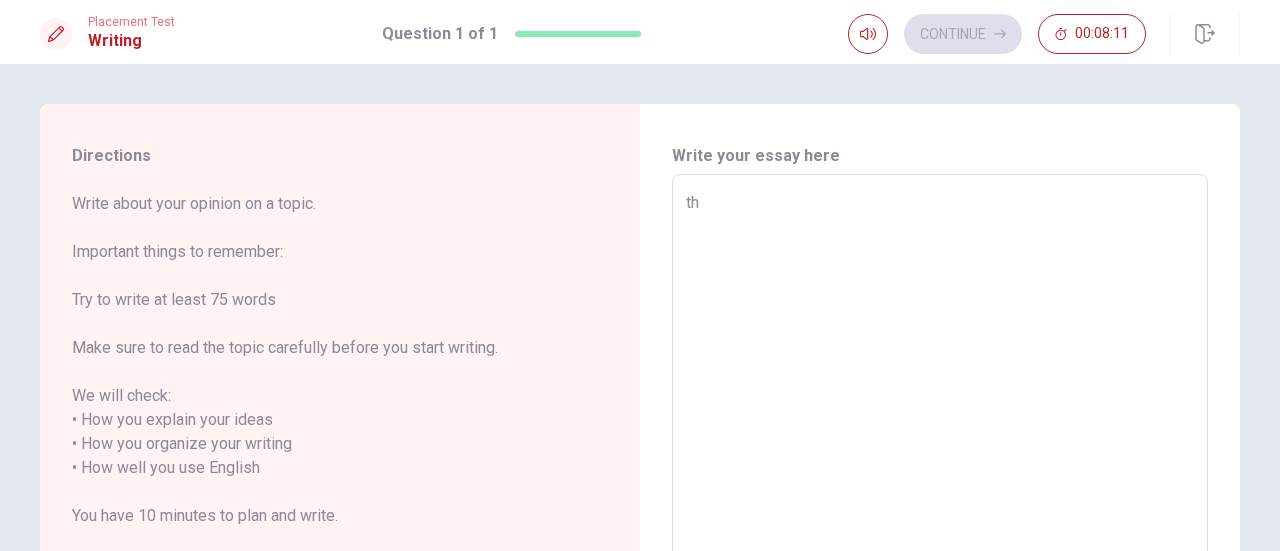 type on "x" 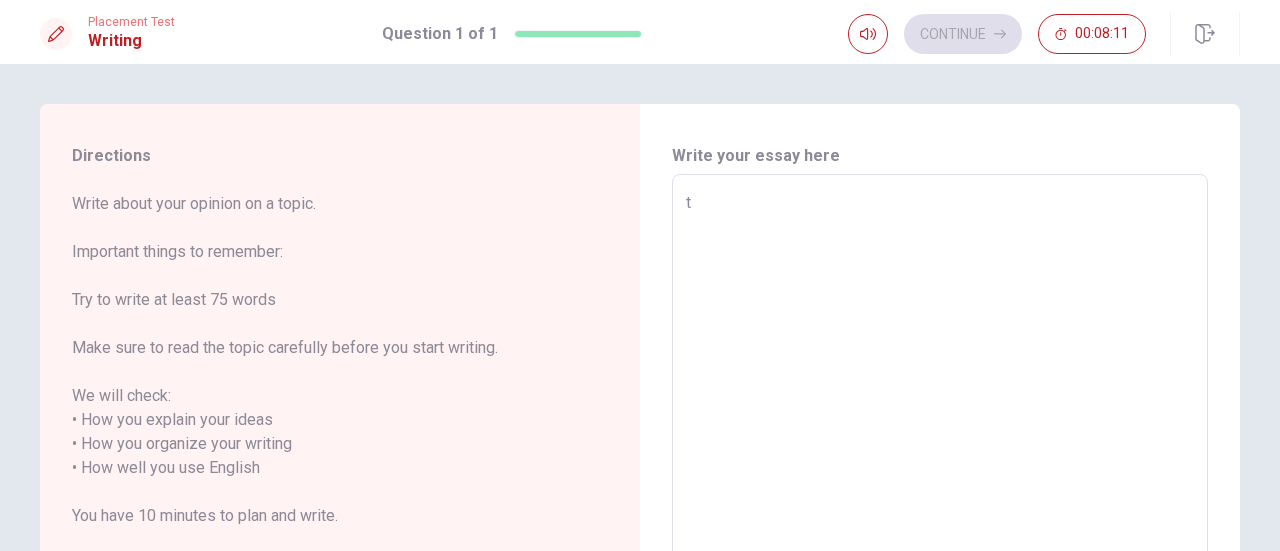 type on "x" 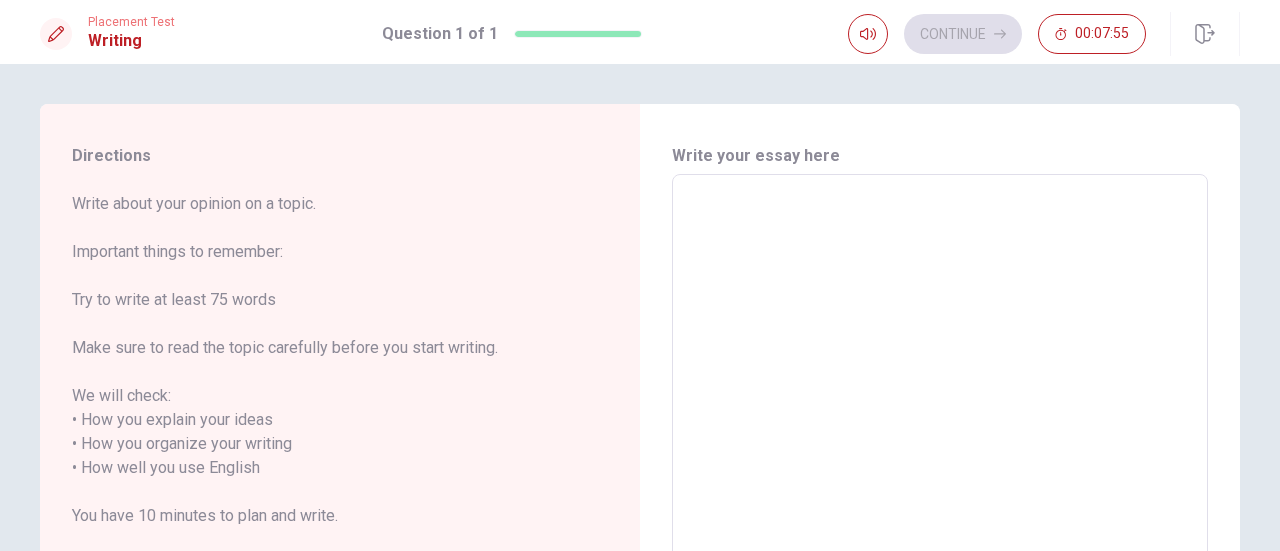 scroll, scrollTop: 0, scrollLeft: 0, axis: both 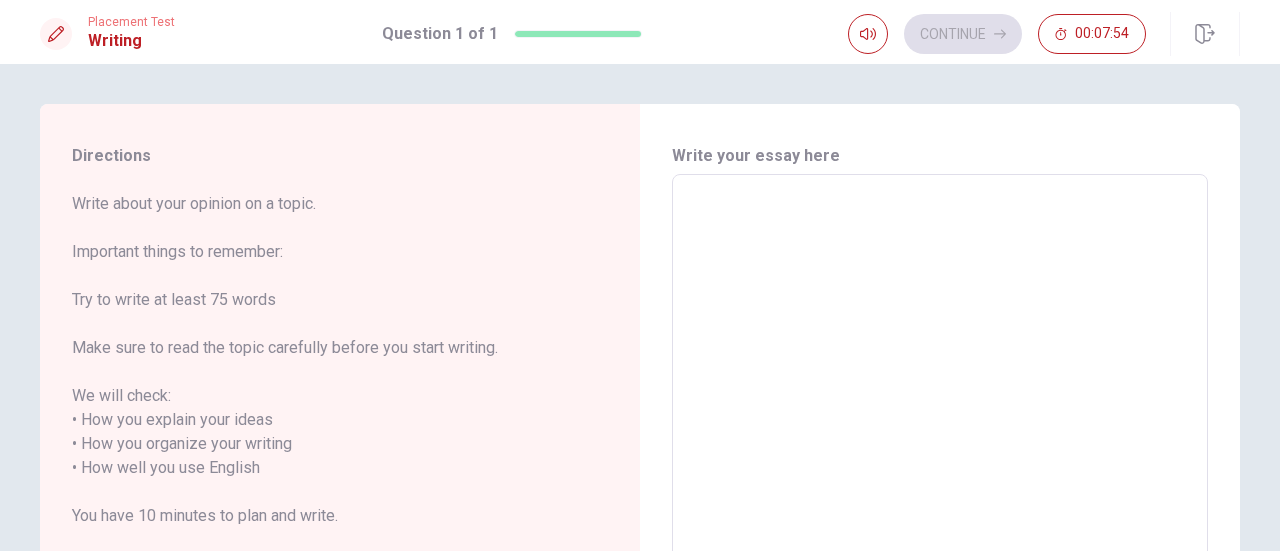type on "t" 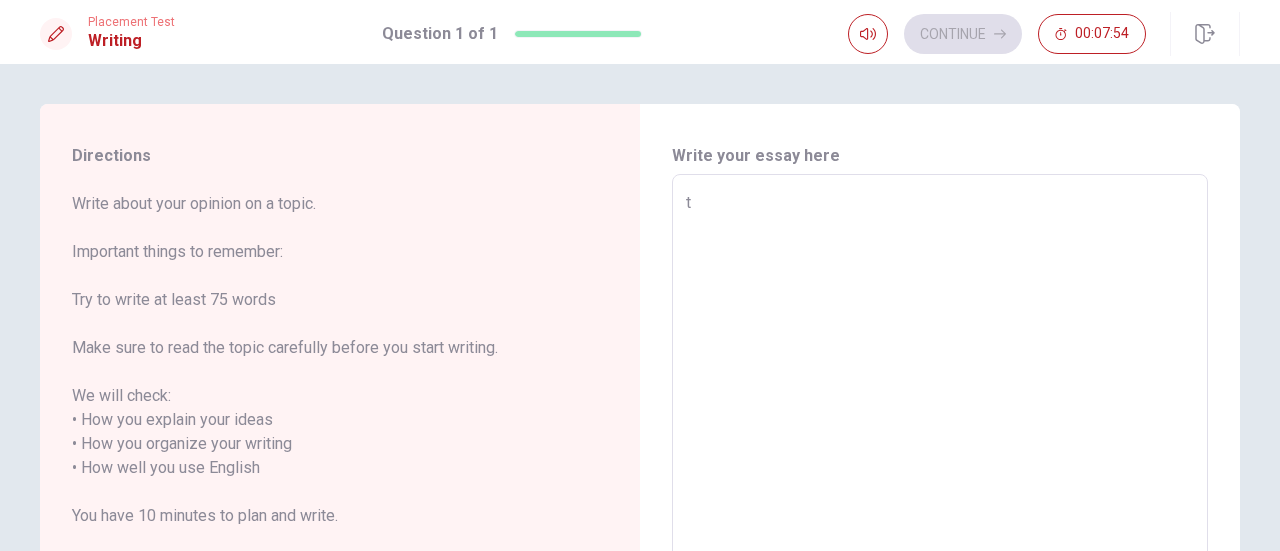 type on "x" 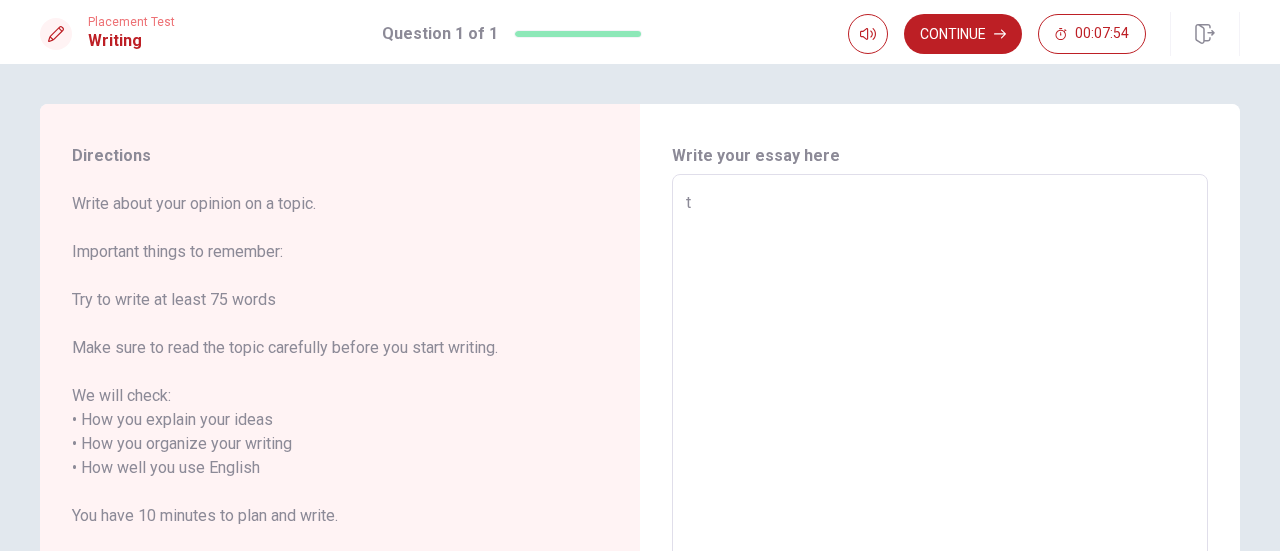 type on "th" 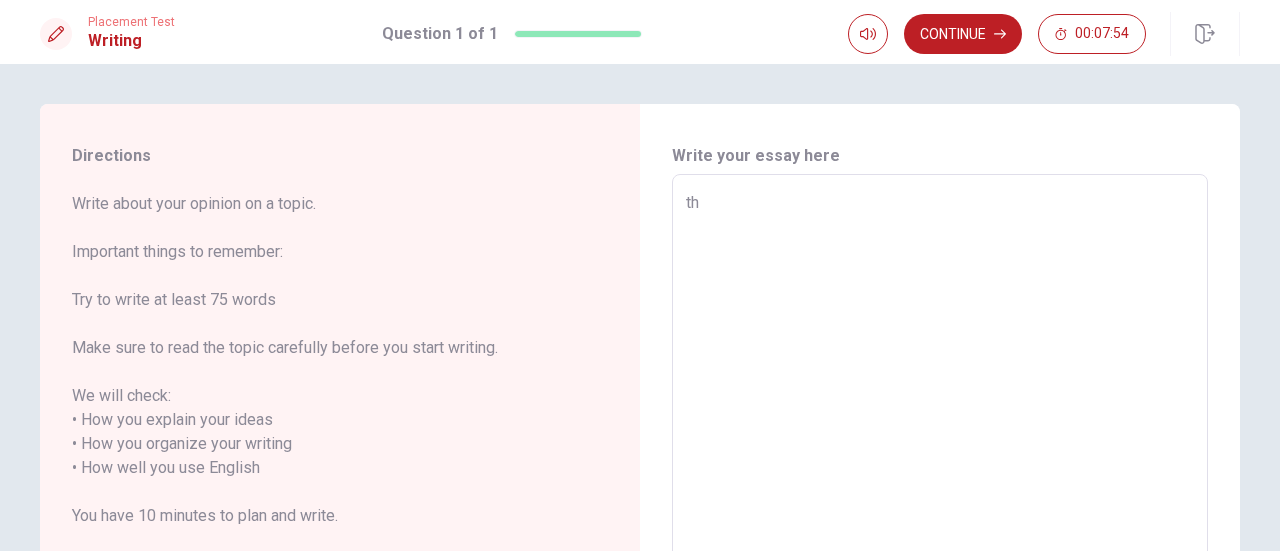 type on "x" 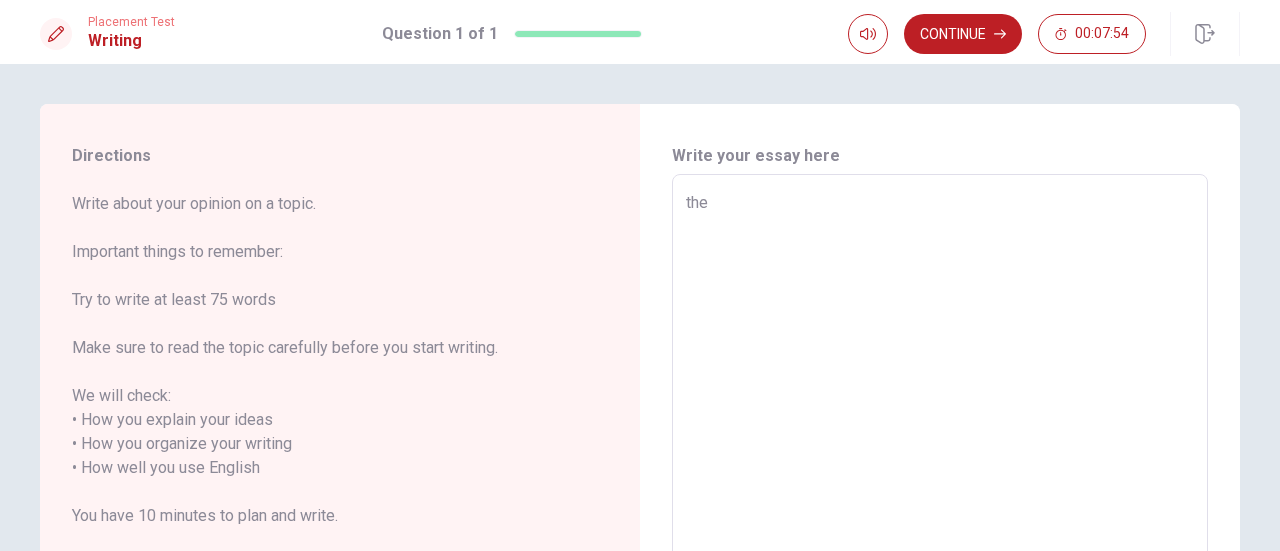 type on "the" 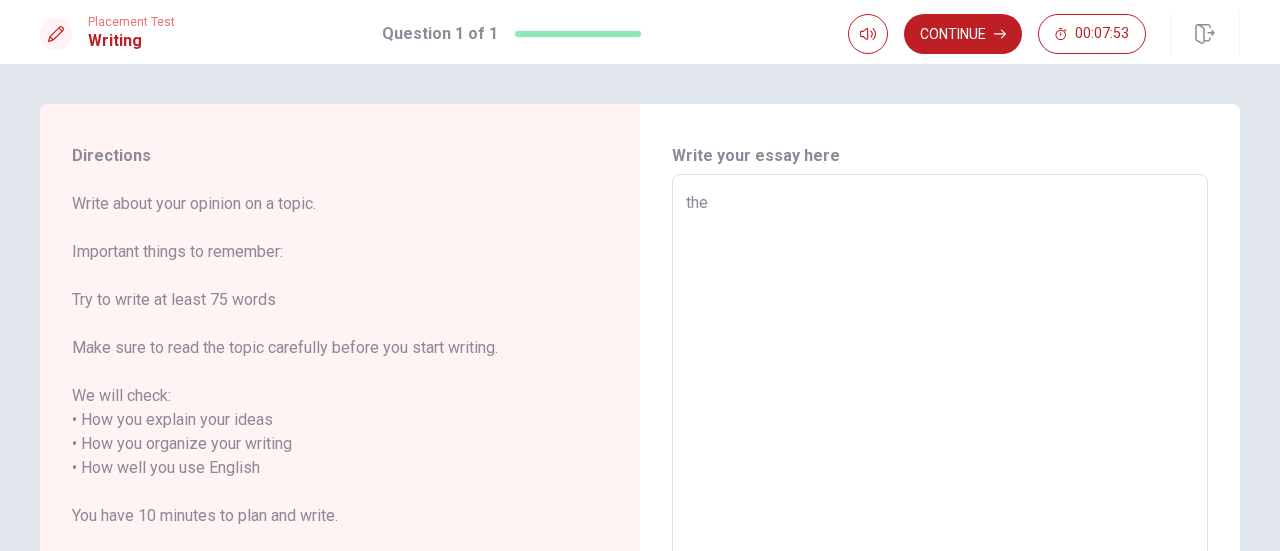 type on "the p" 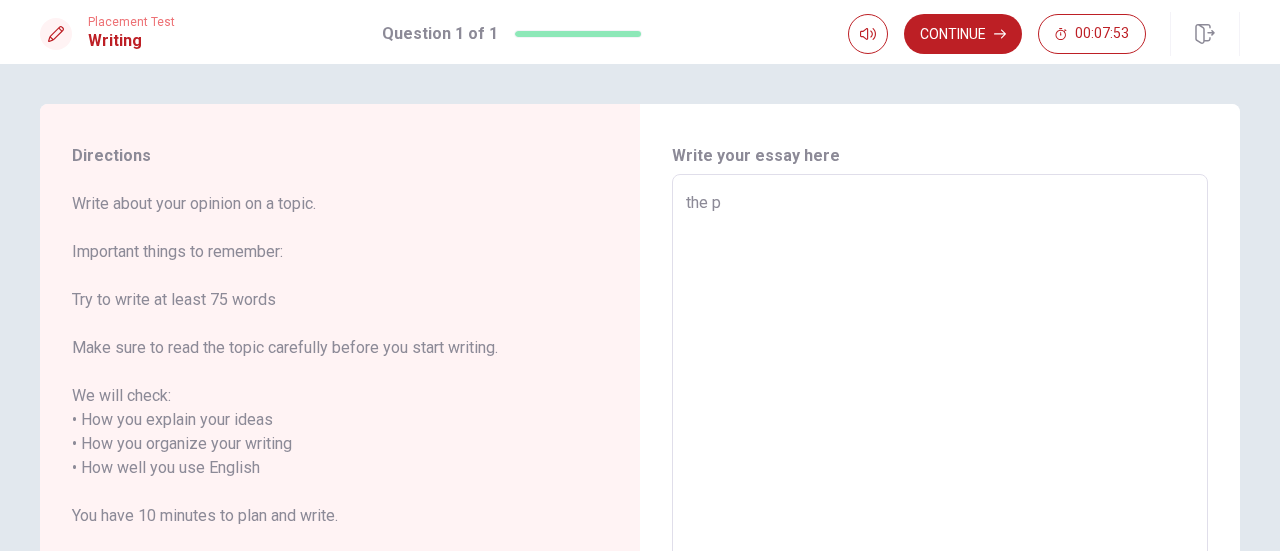 type on "x" 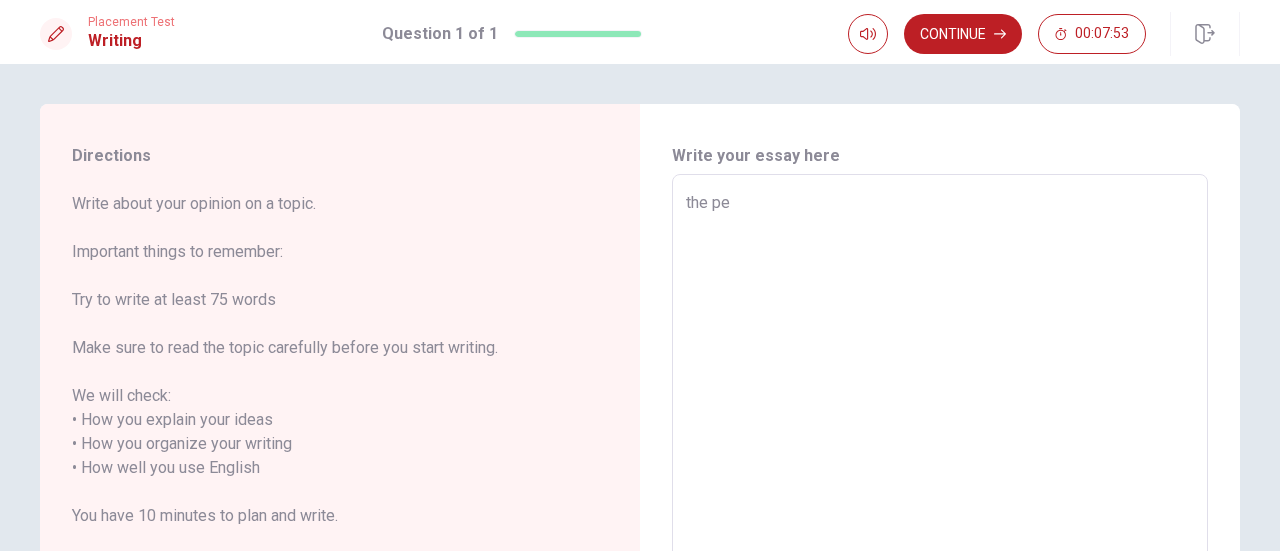 type on "x" 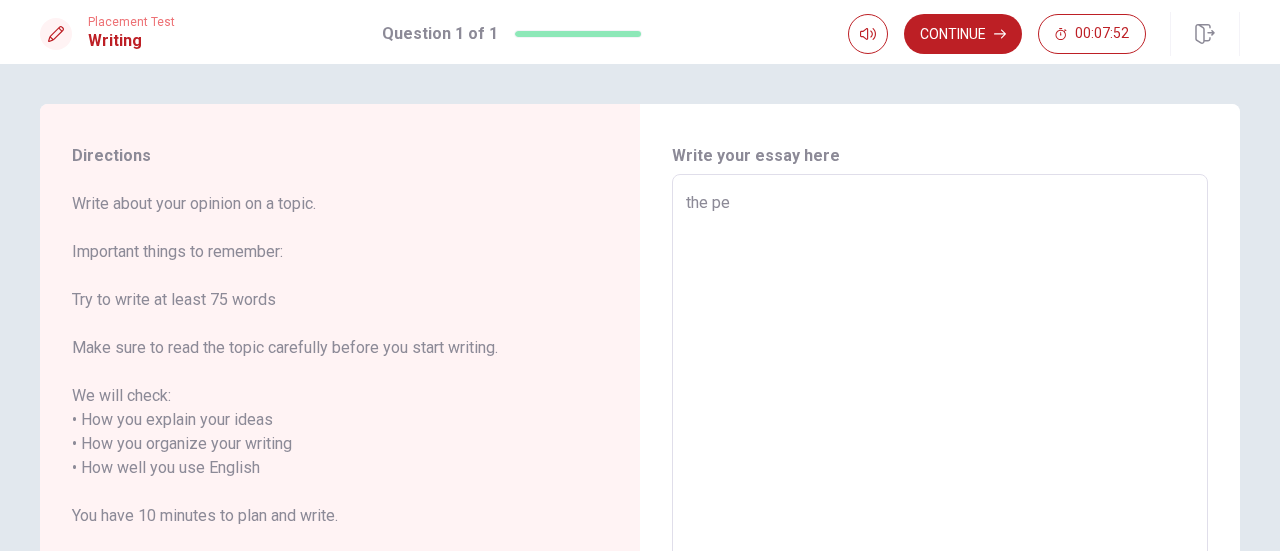 type on "the per" 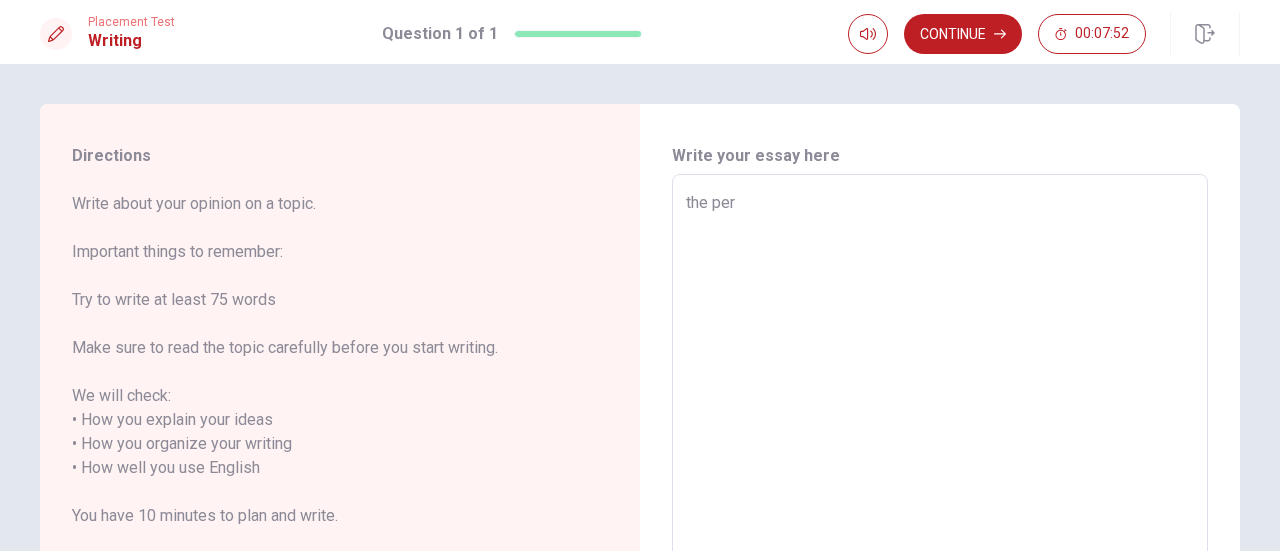 type on "x" 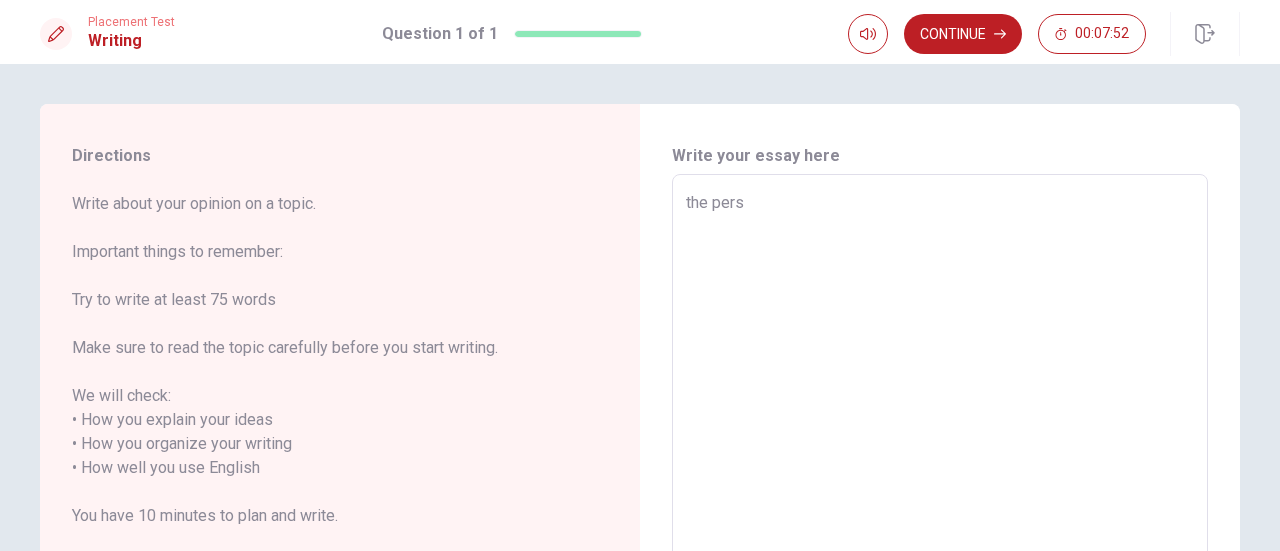 type on "x" 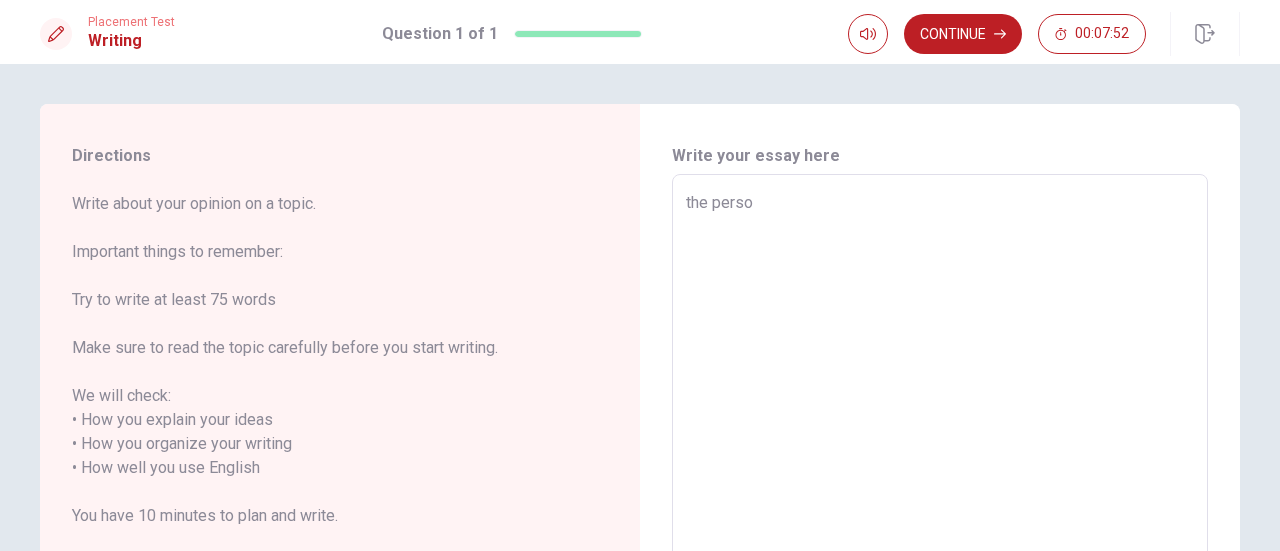 type on "x" 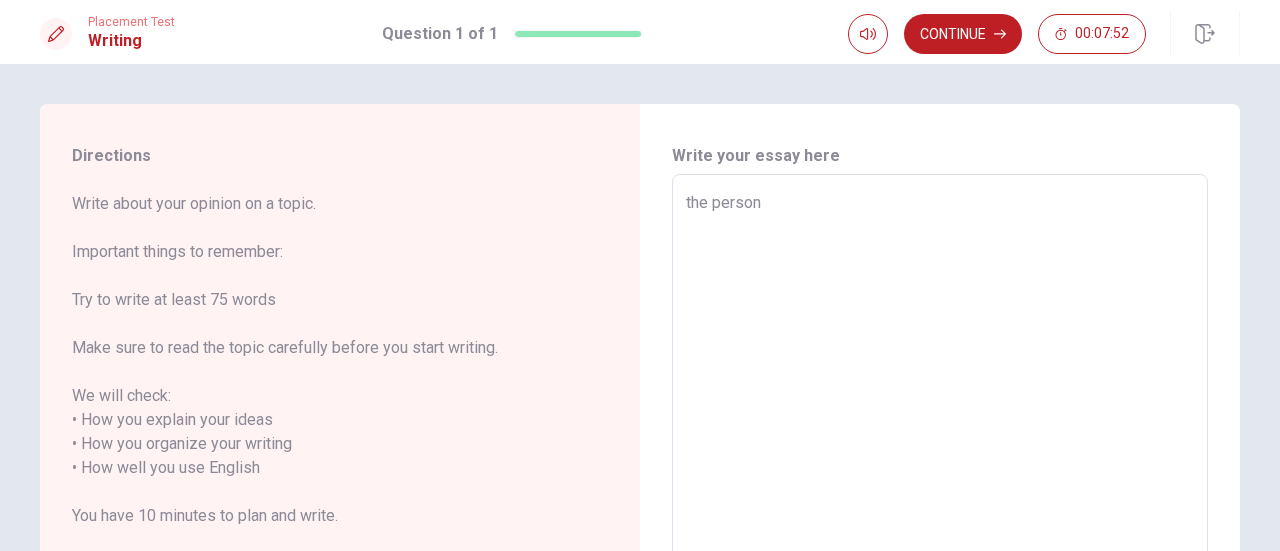 type on "the person," 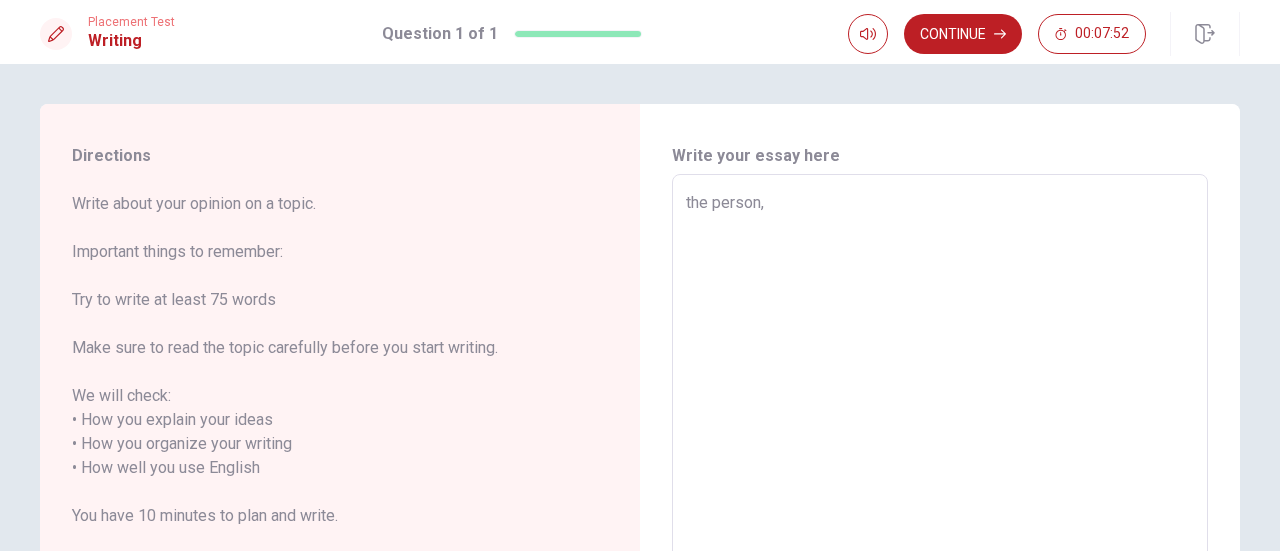 type on "x" 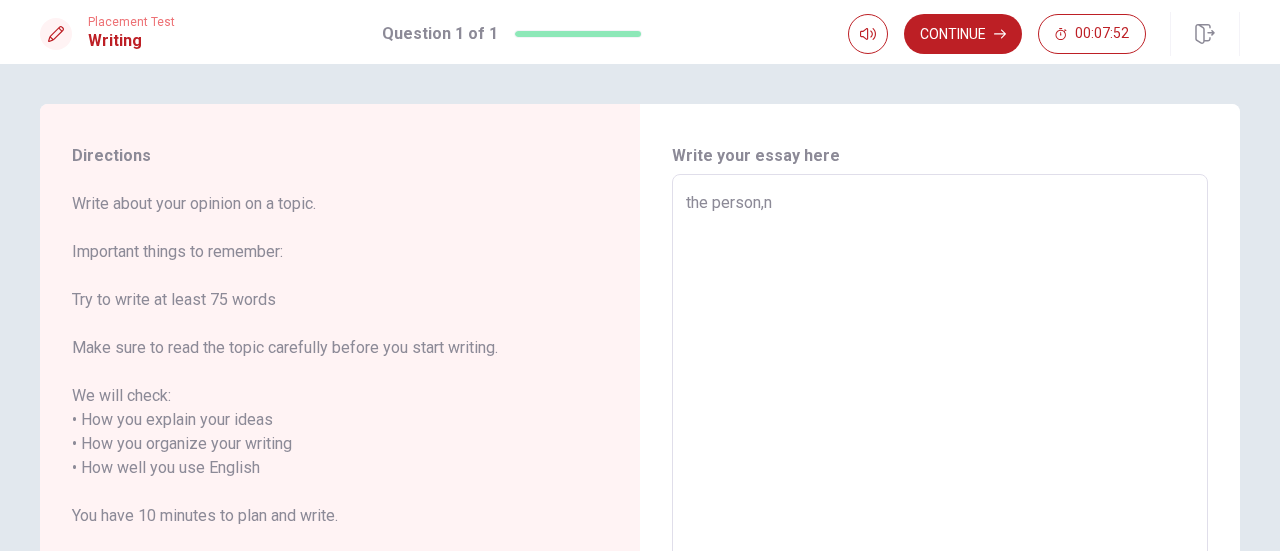 type on "x" 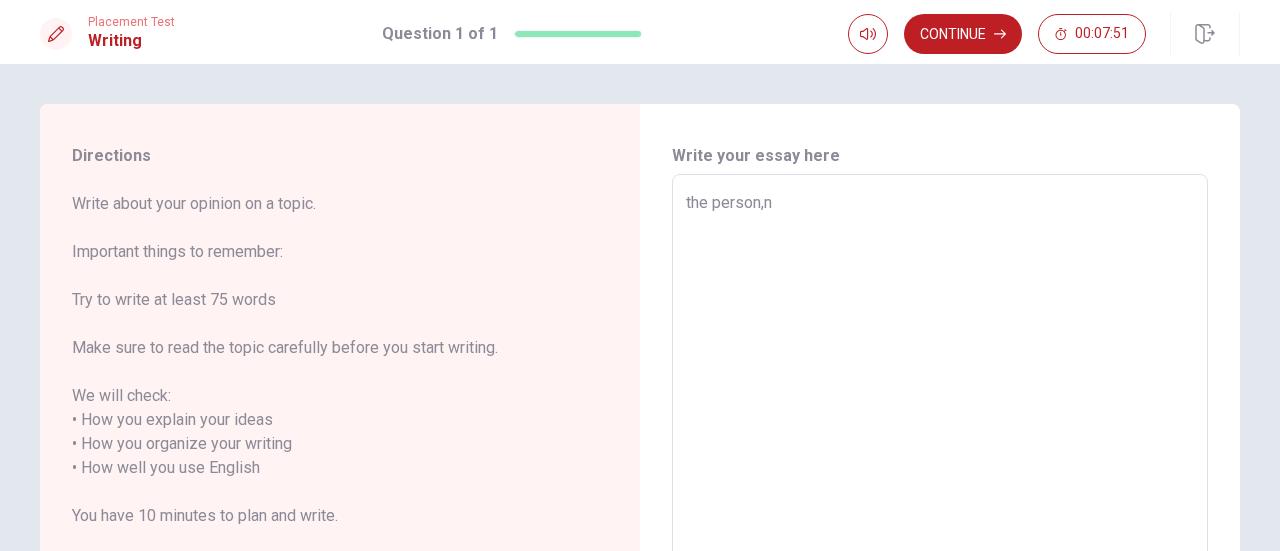 type on "the person," 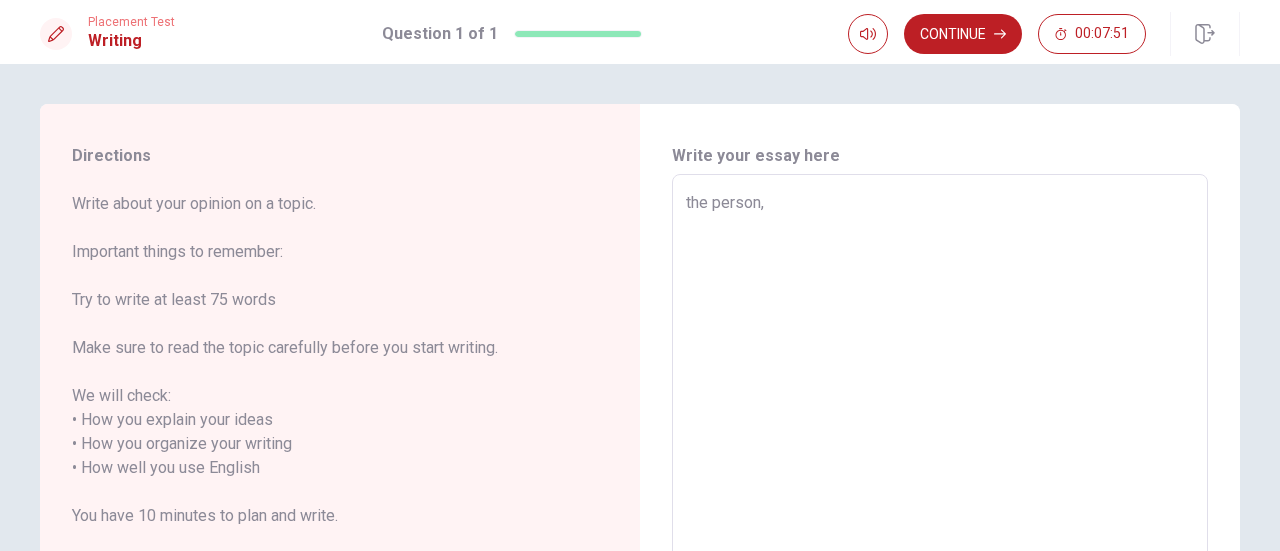 type on "x" 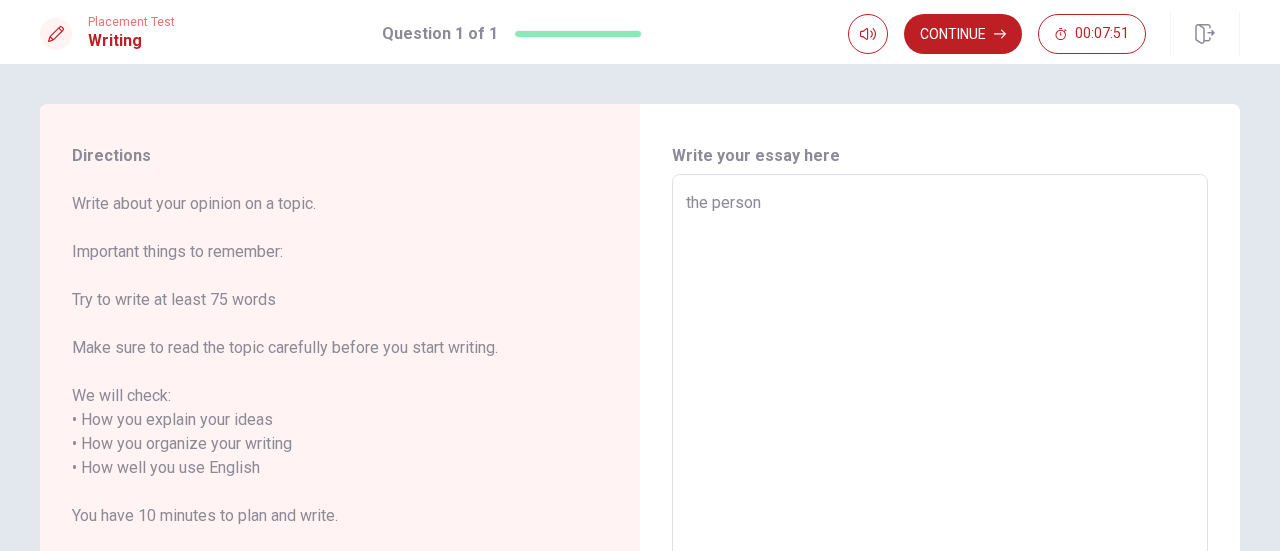 type on "x" 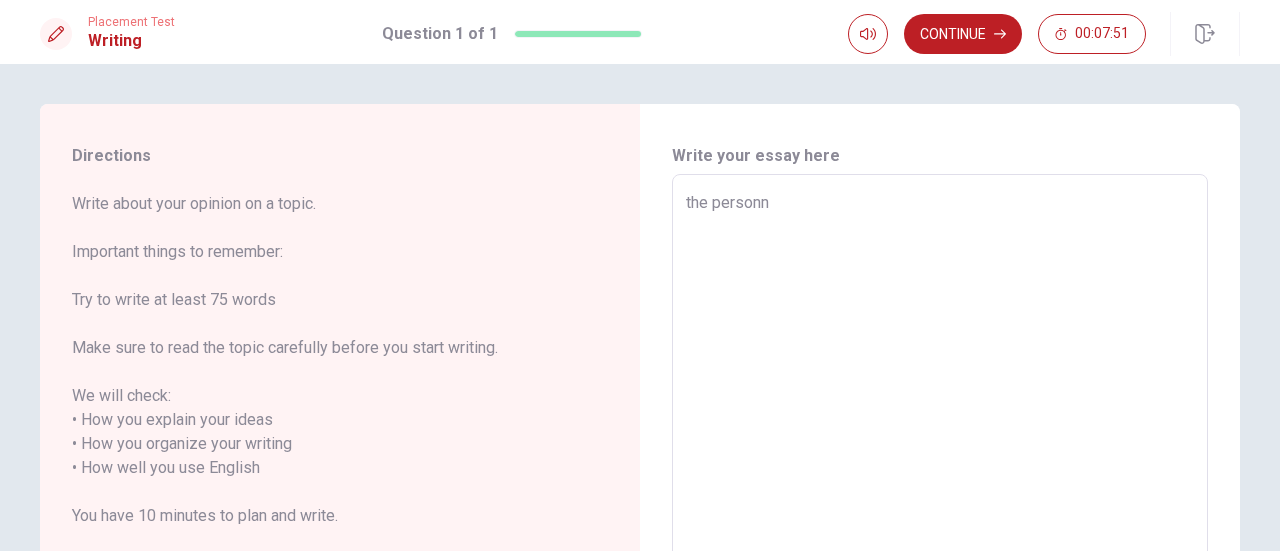 type on "x" 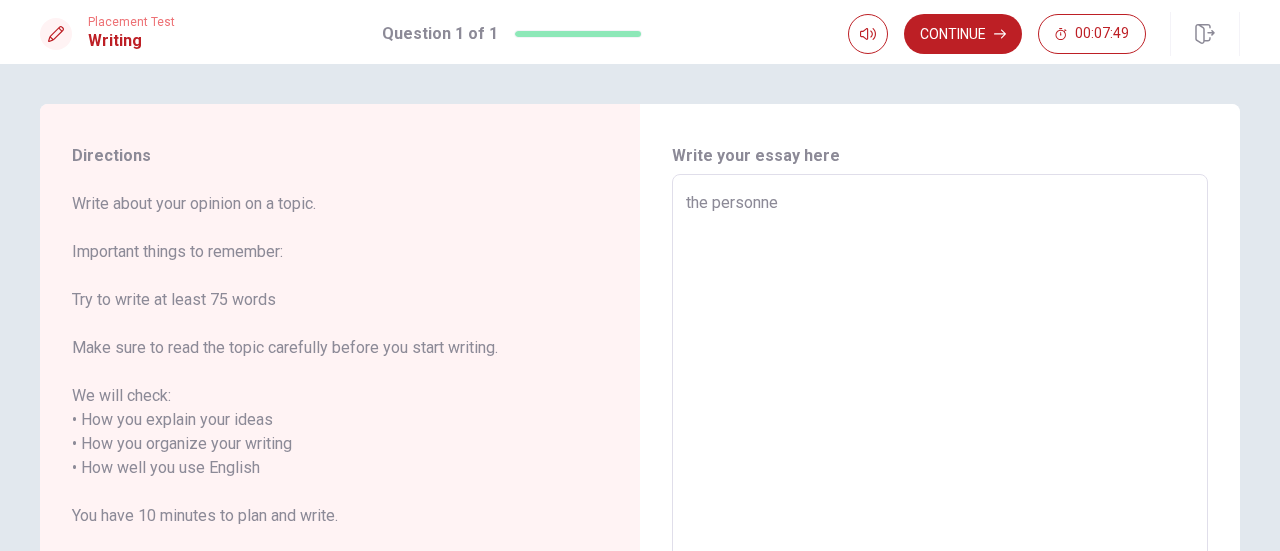 type on "x" 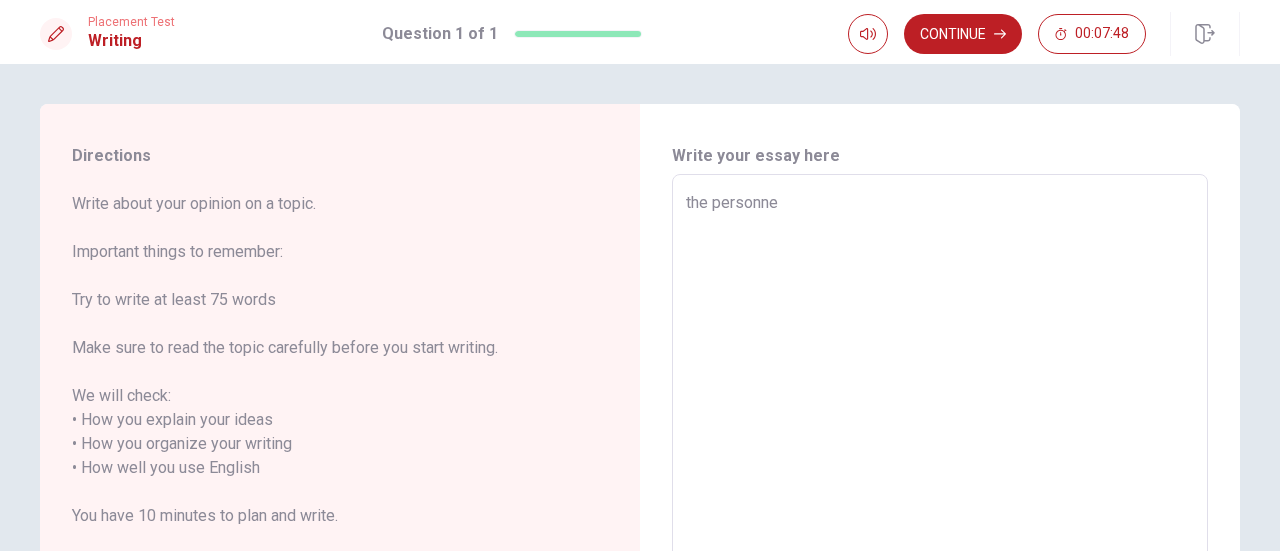 type on "the personn" 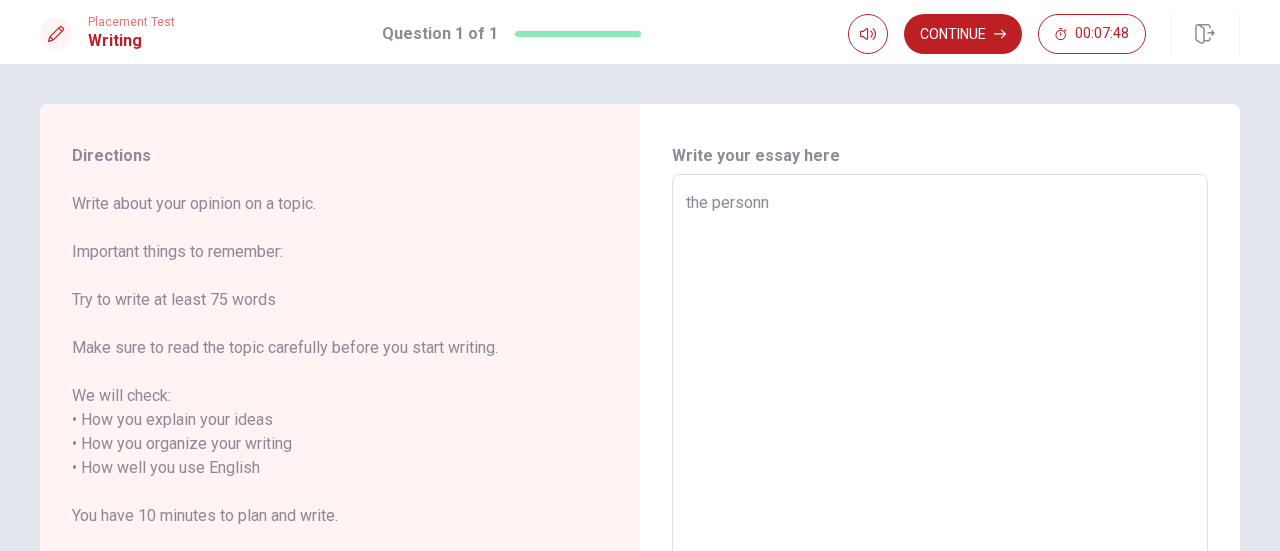 type on "x" 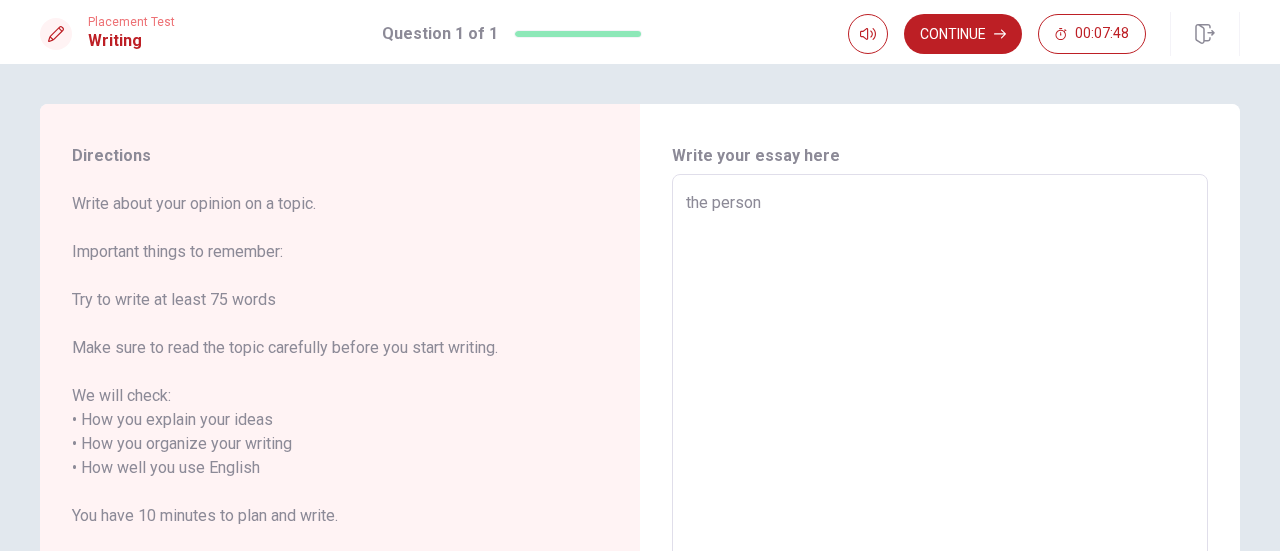 type on "x" 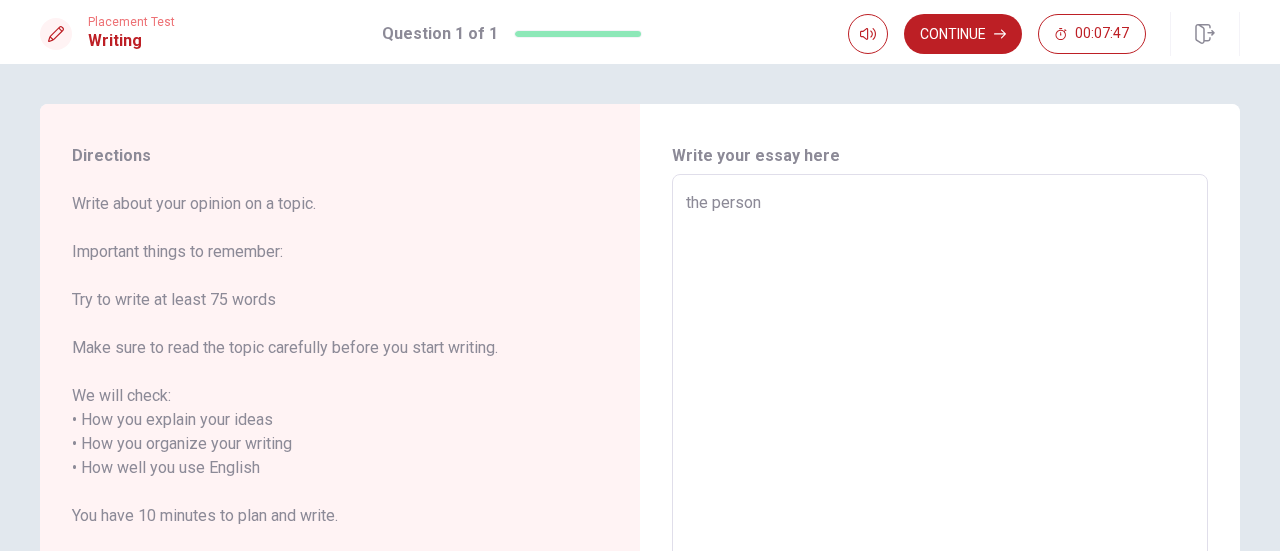 type on "the person" 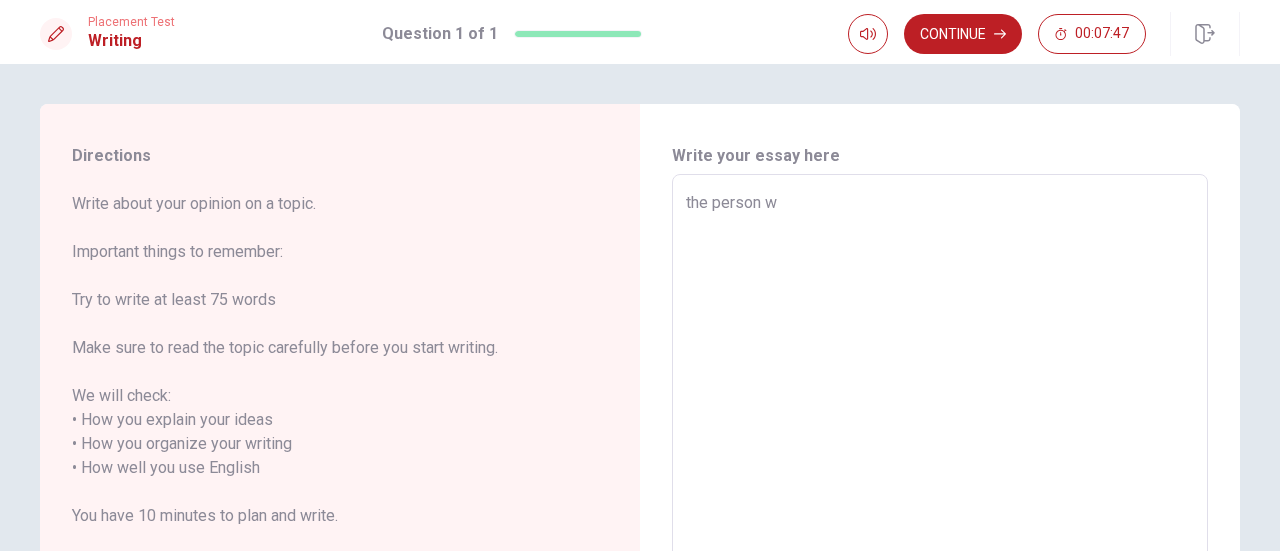 type on "x" 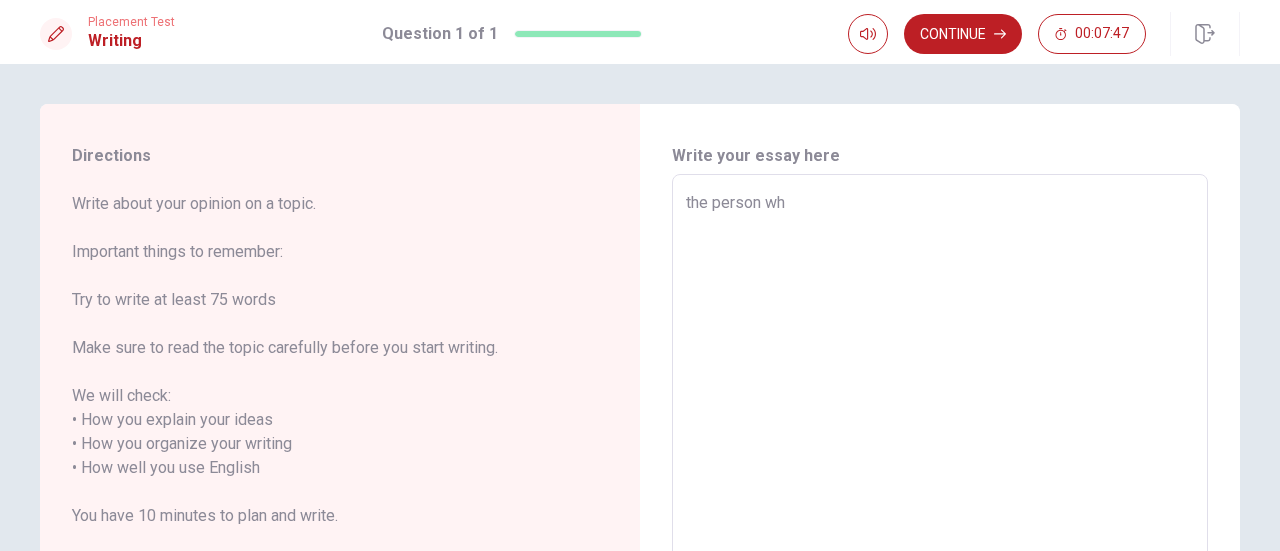 type on "the person who" 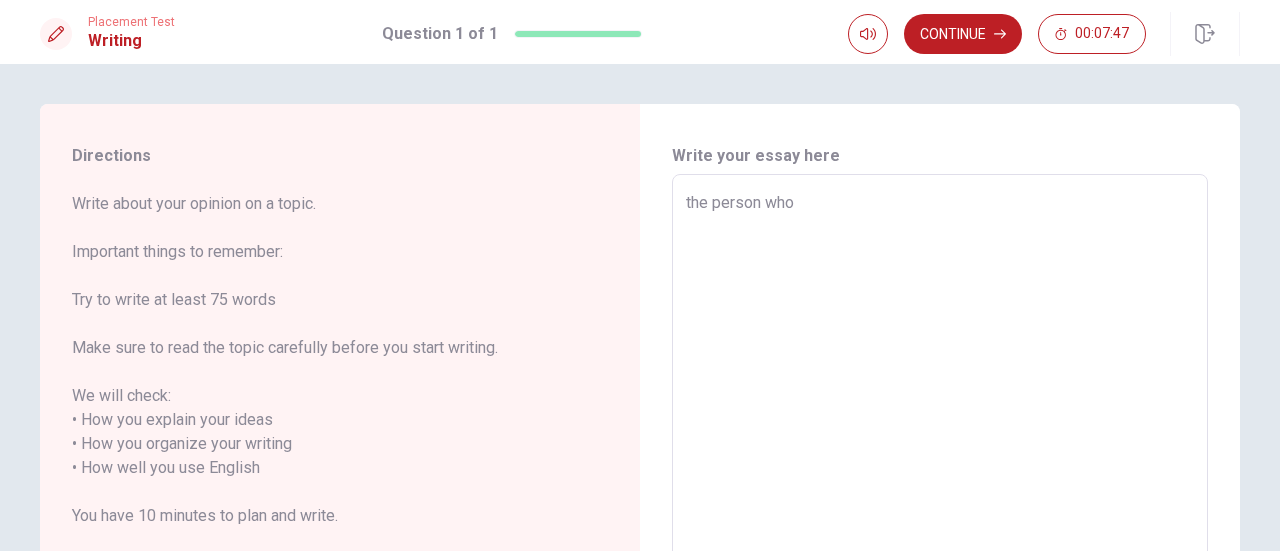 type on "x" 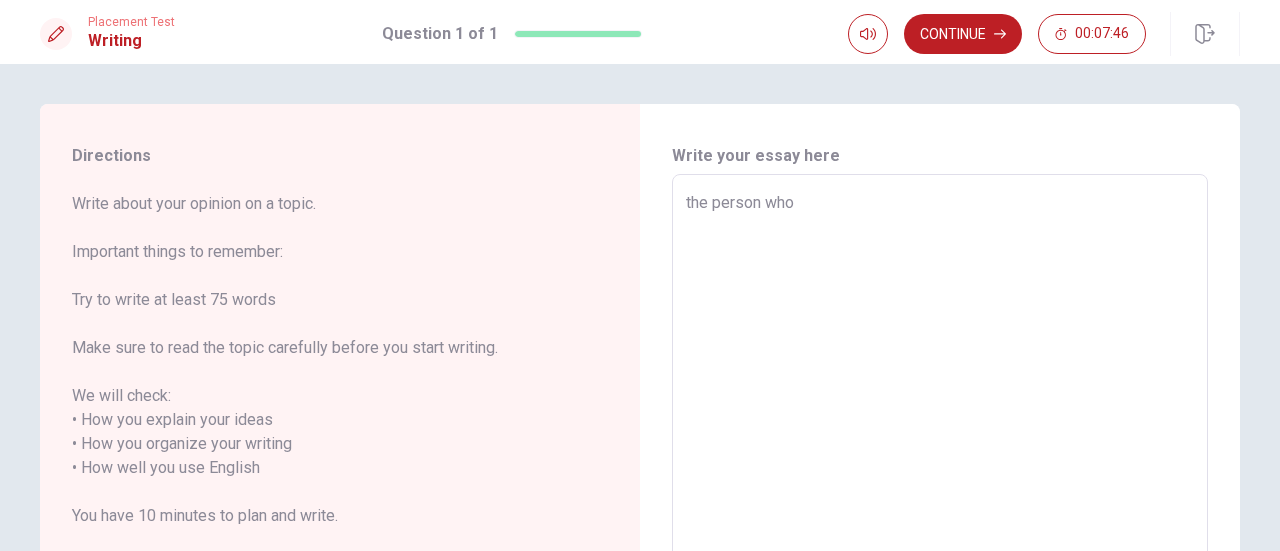 type on "the person who i" 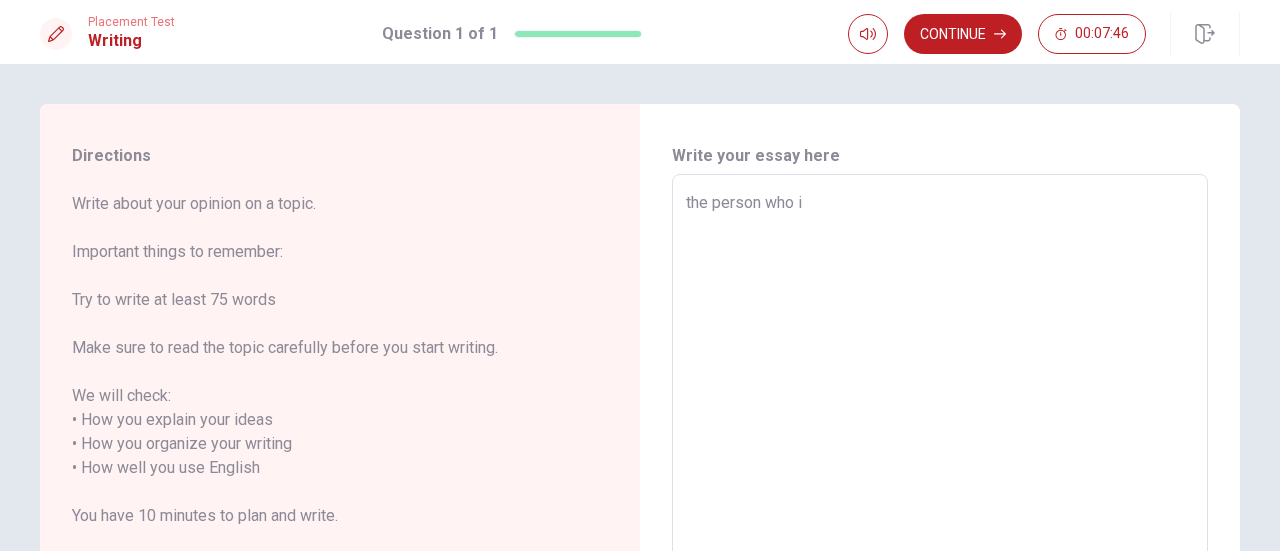 type on "x" 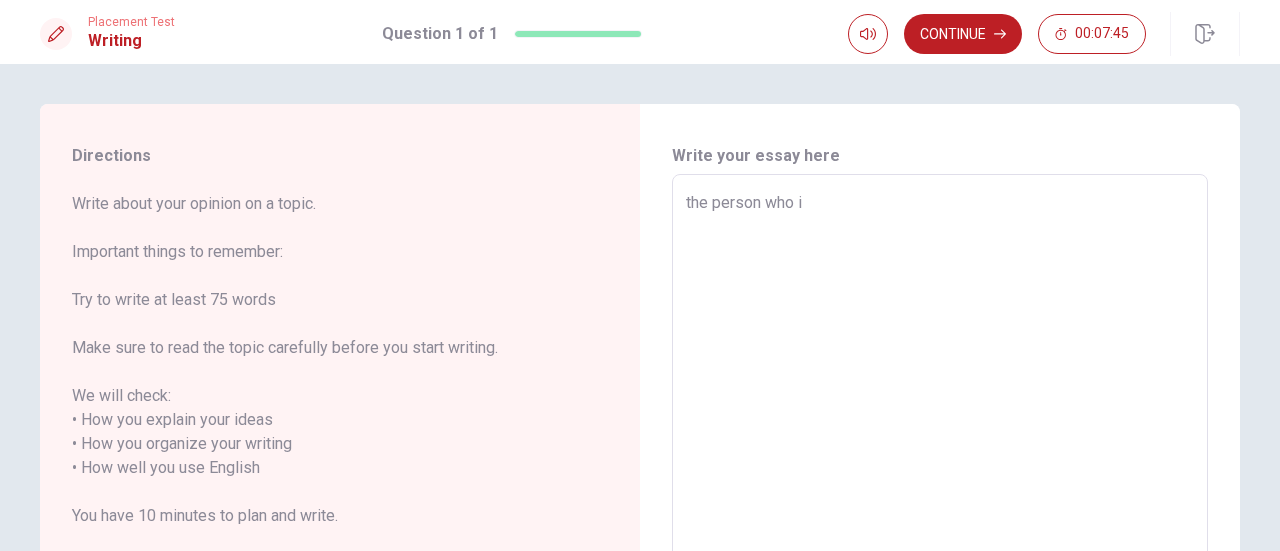 type on "the person who in" 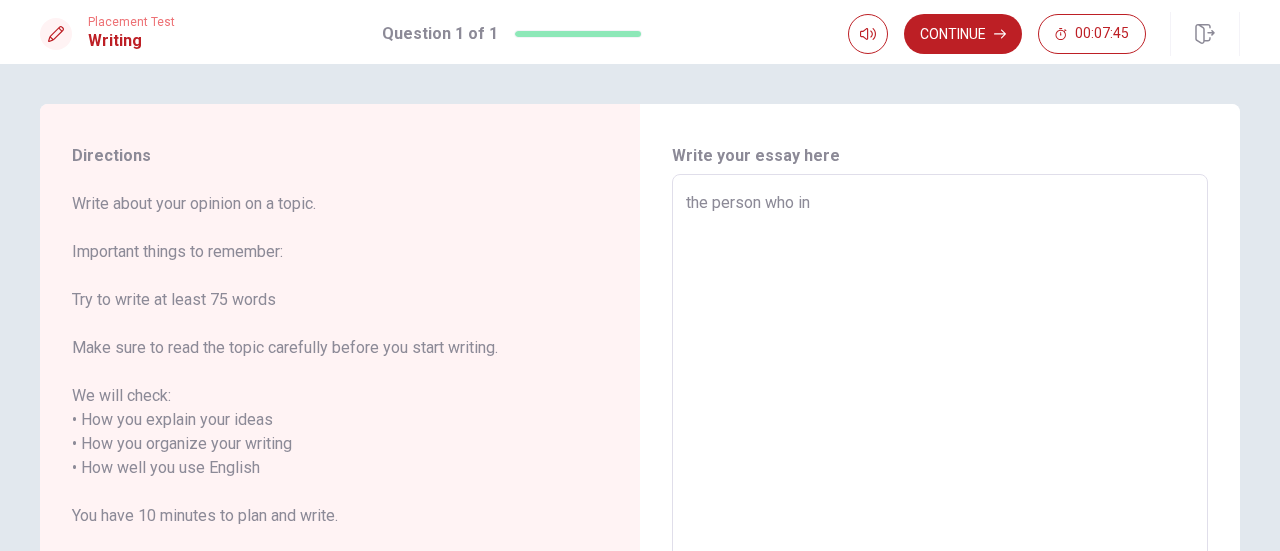 type on "x" 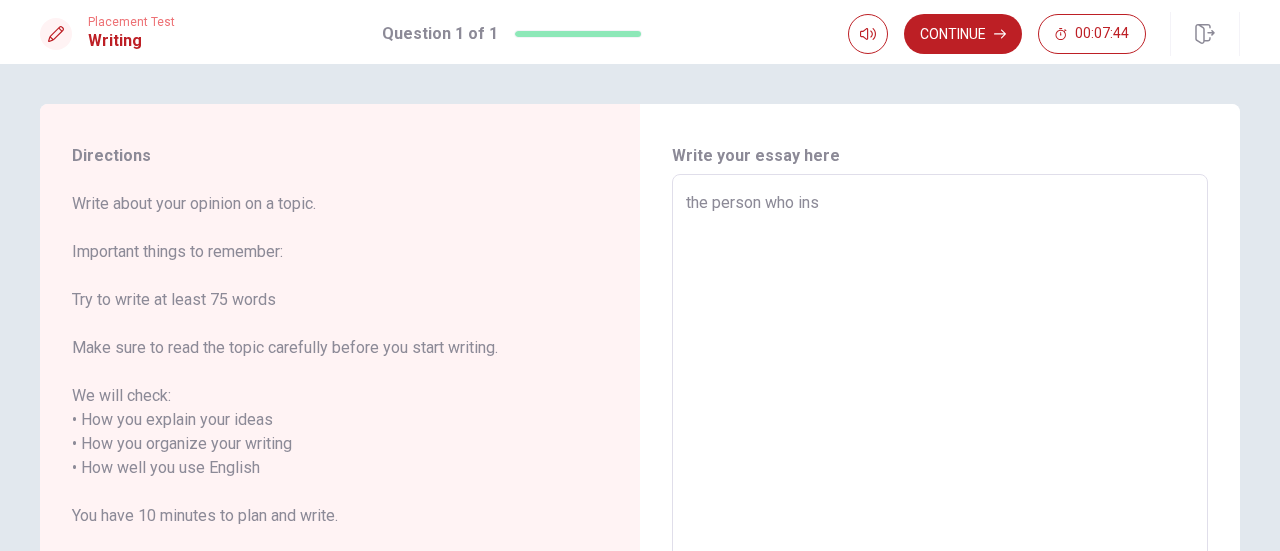 type on "x" 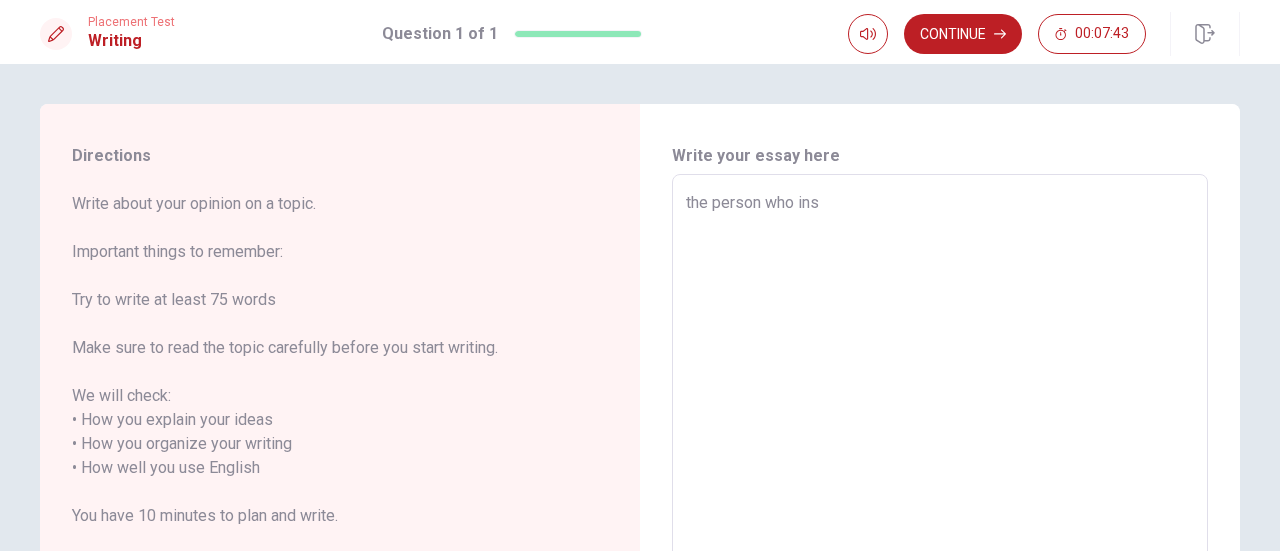 type on "the person who insp" 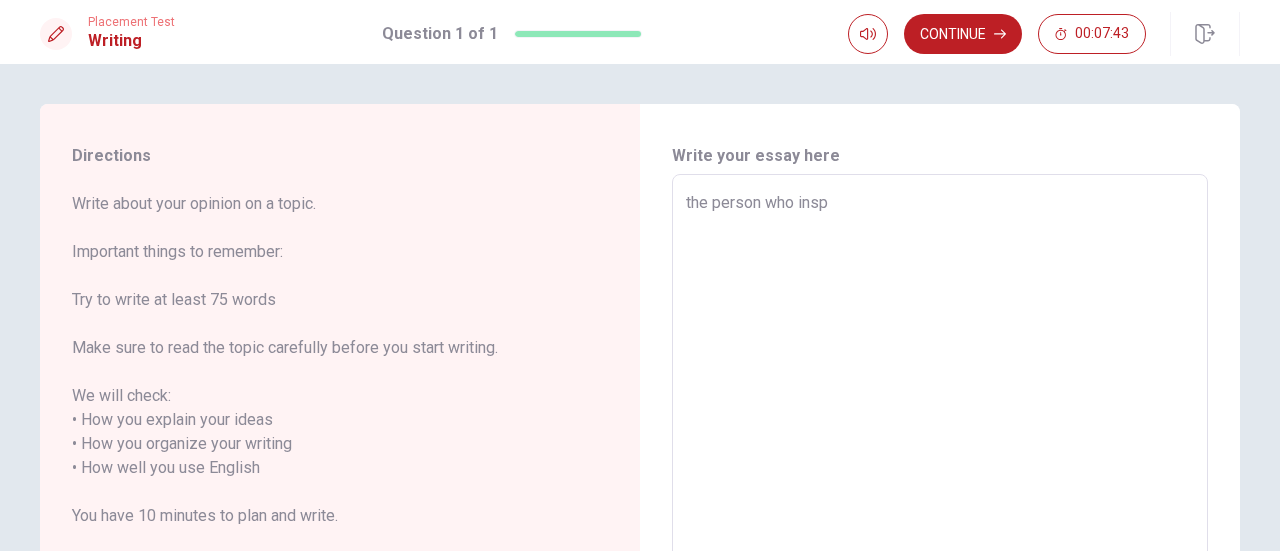 type on "x" 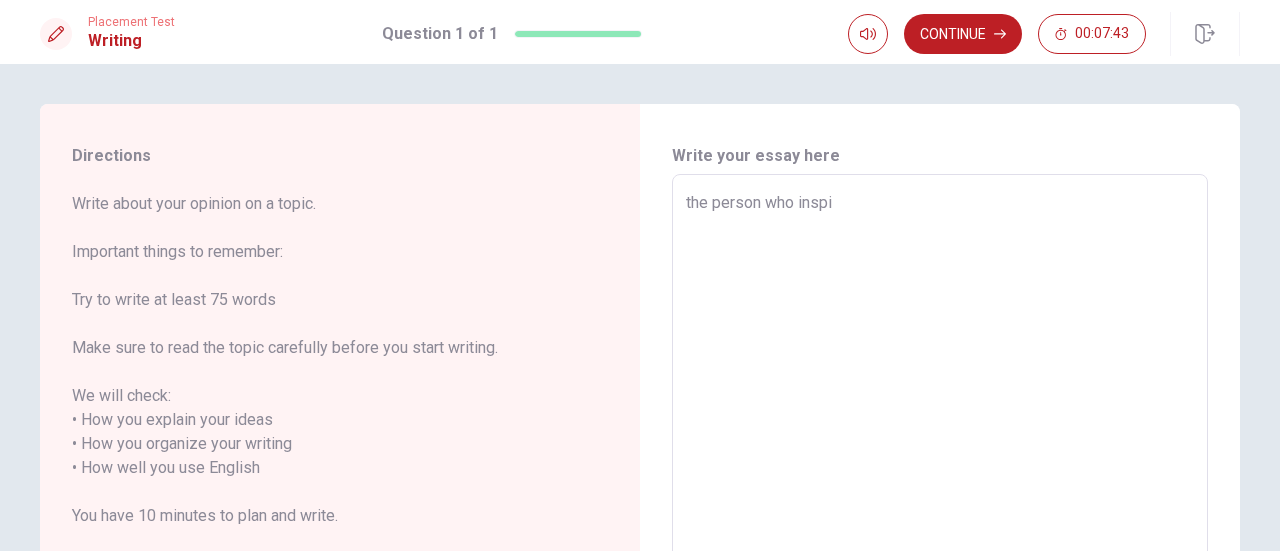 type on "x" 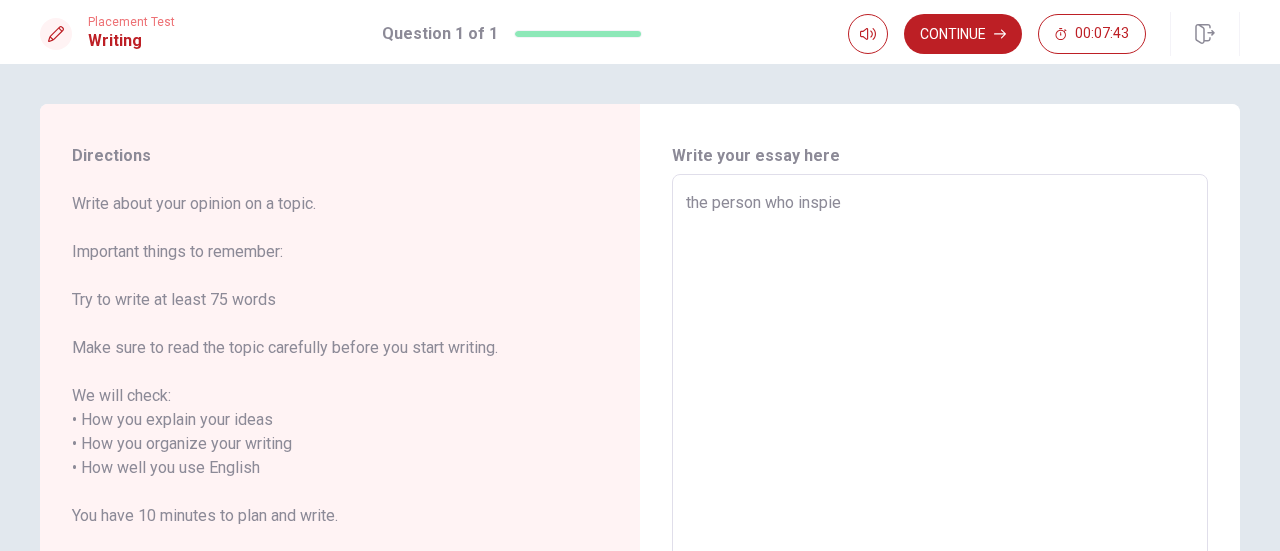 type on "x" 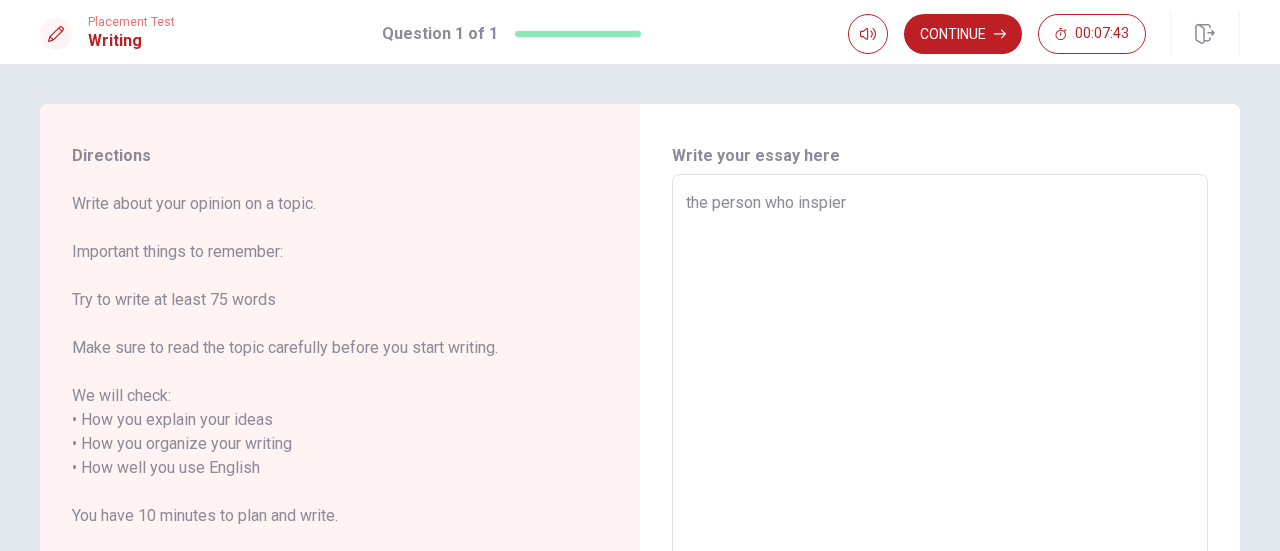 type on "x" 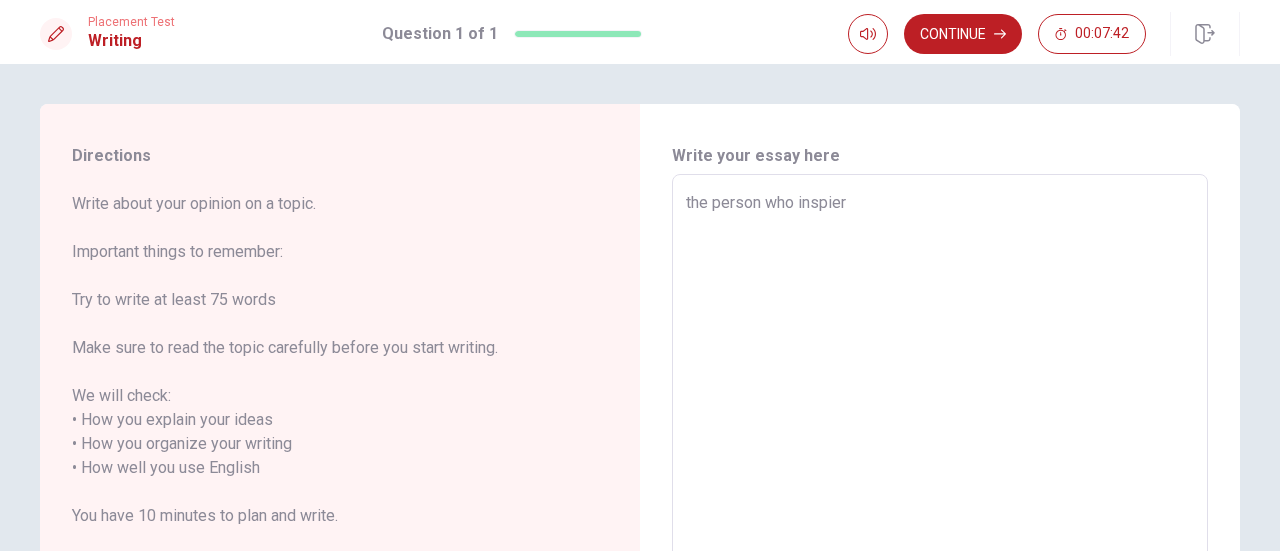 type on "the person who inspiers" 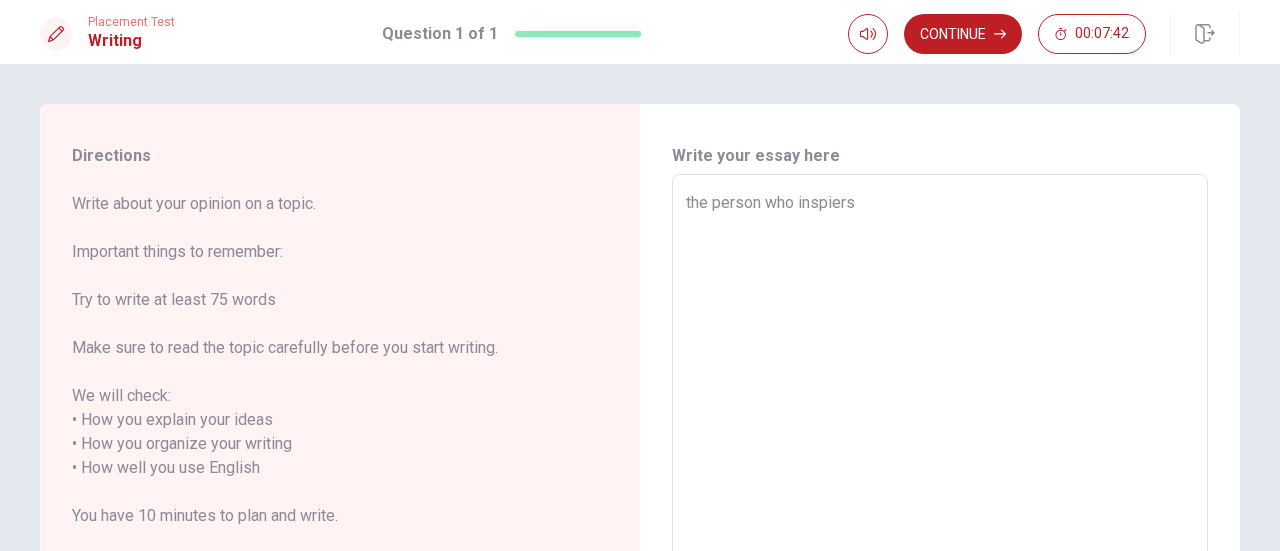 type on "x" 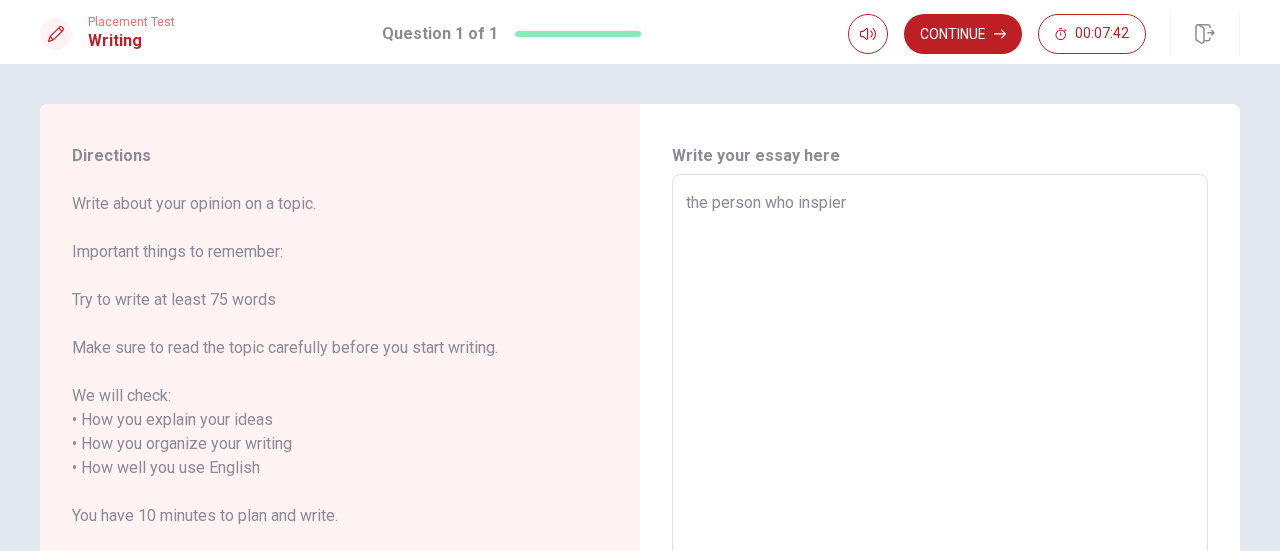 type on "x" 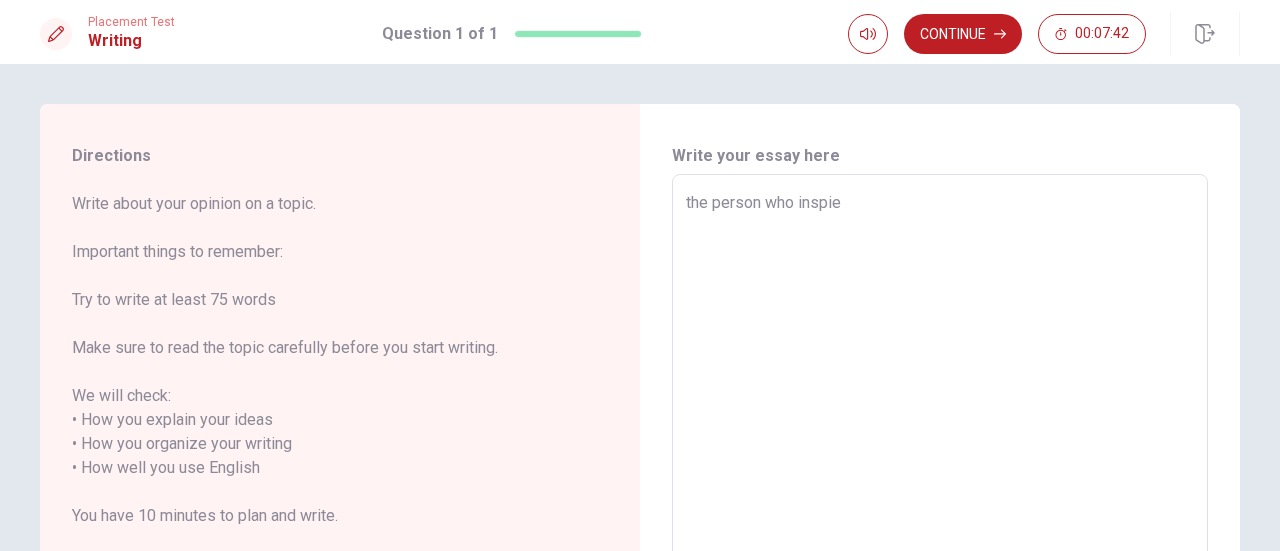 type on "x" 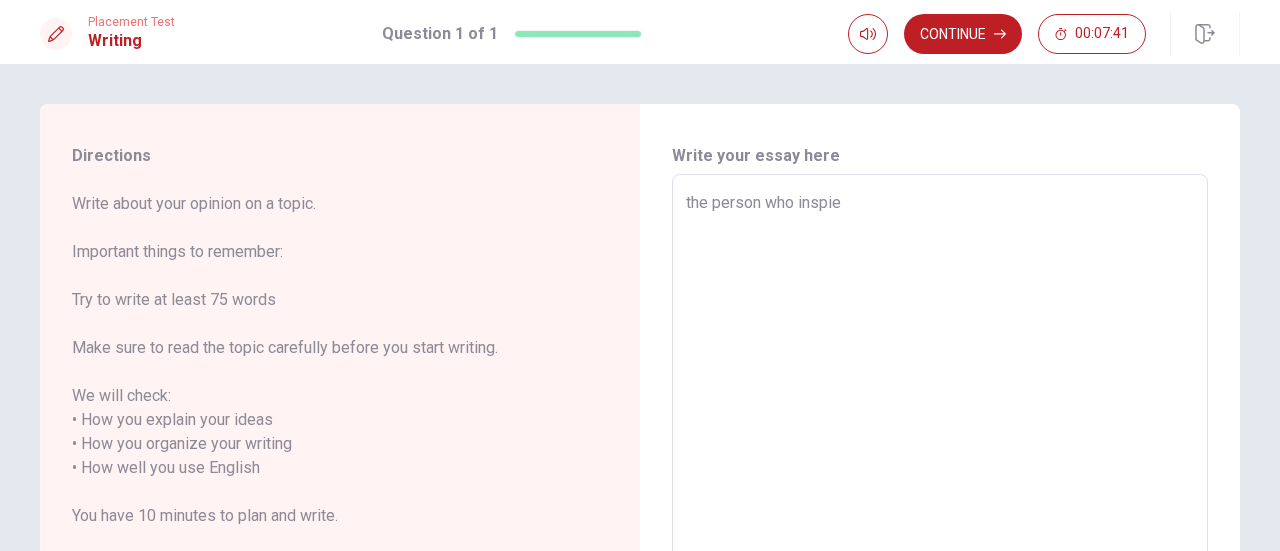type on "the person who inspi" 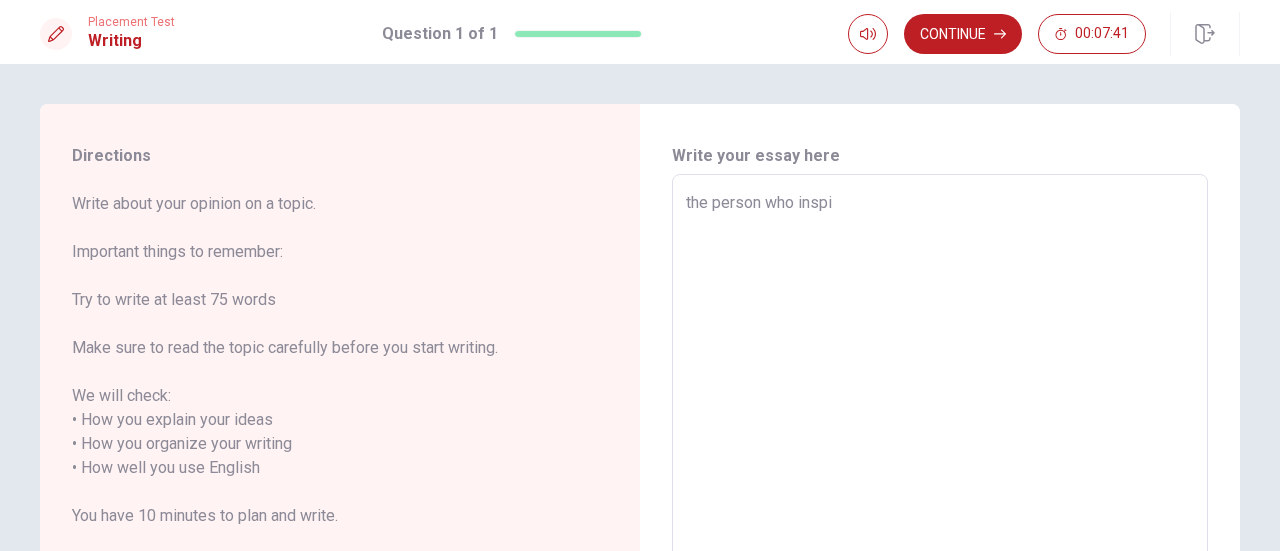 type on "x" 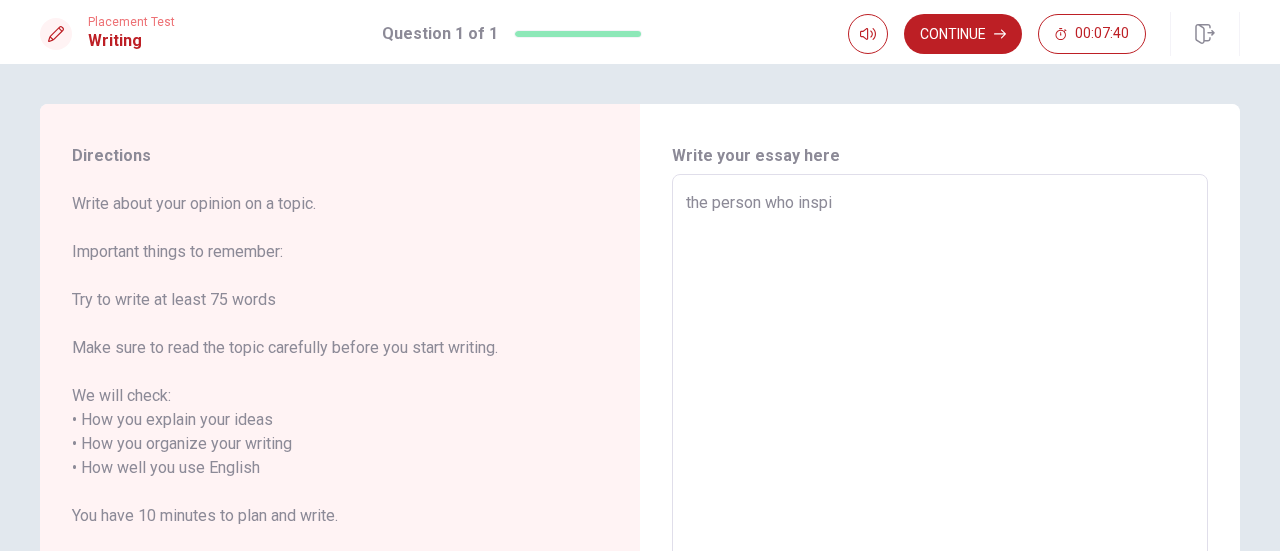 type on "the person who inspir" 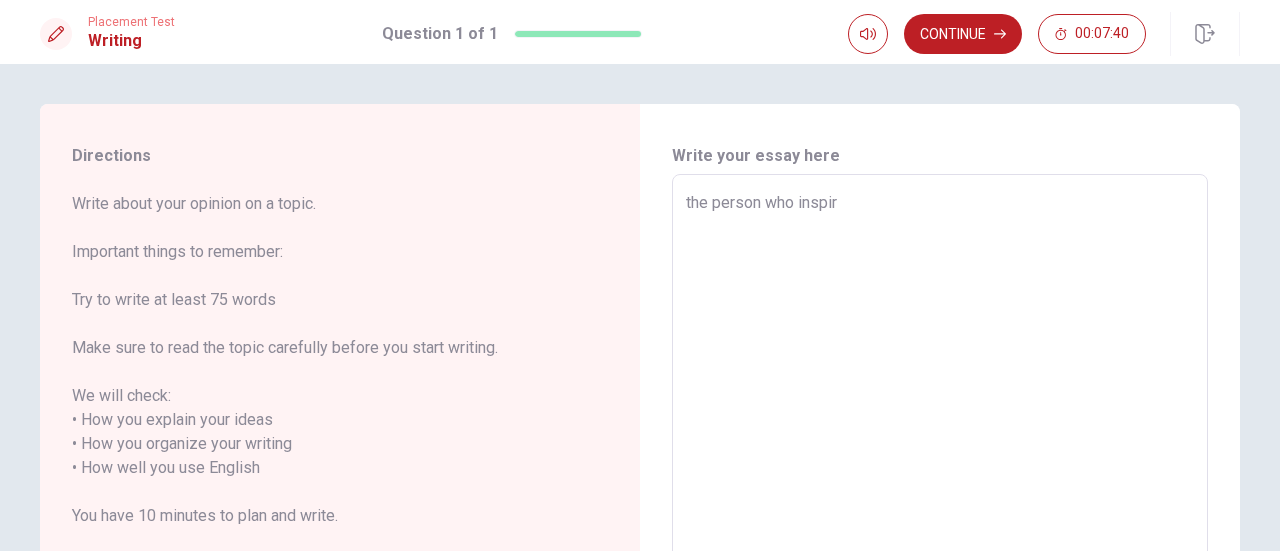 type on "x" 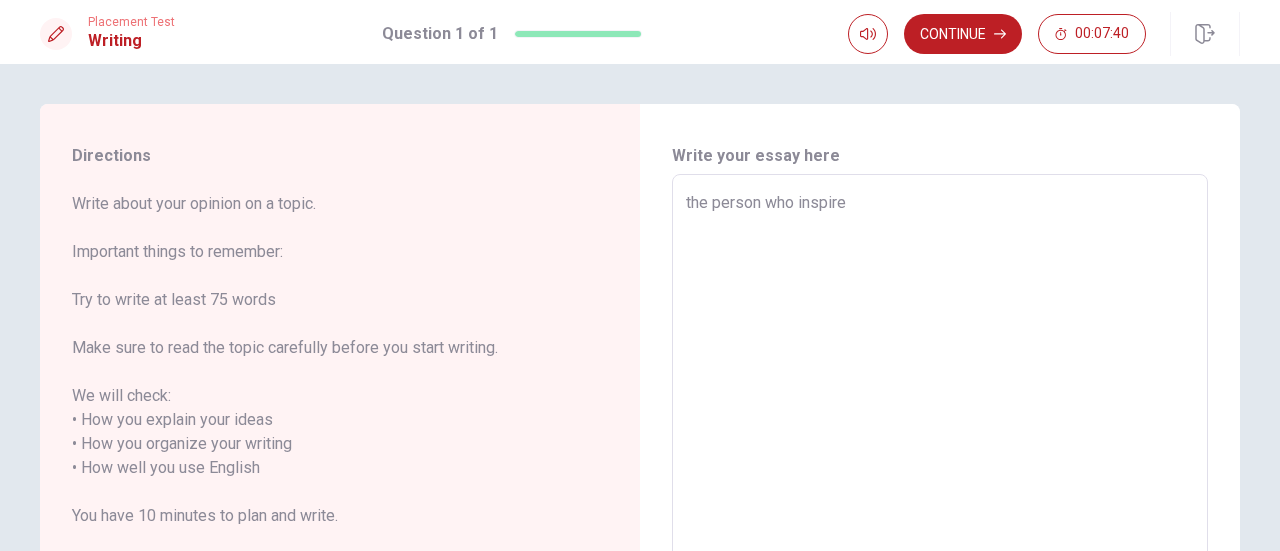 type on "x" 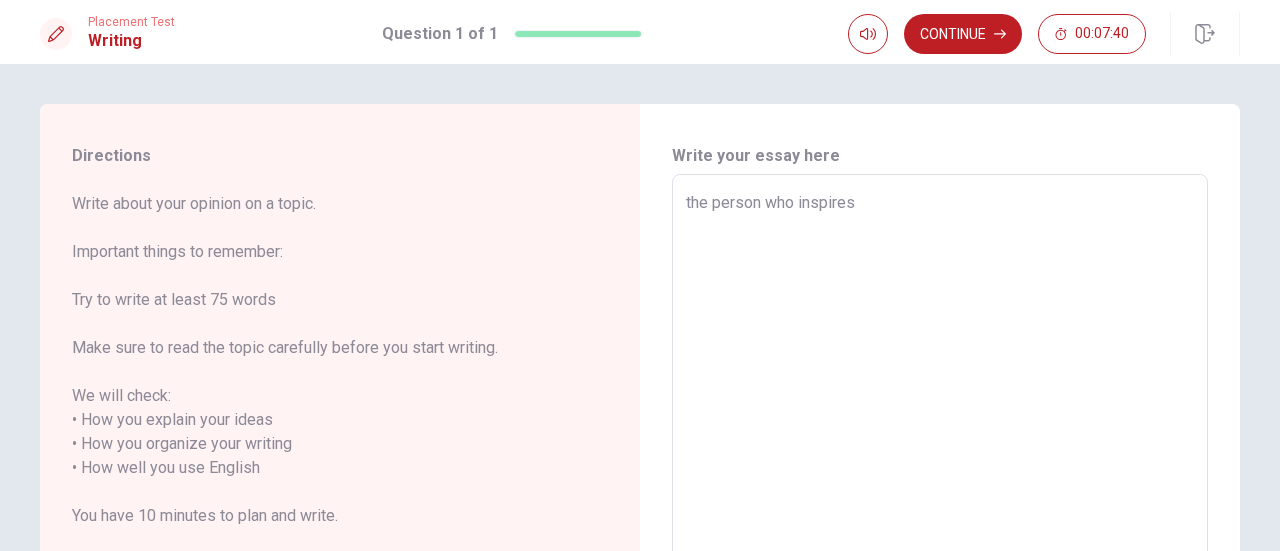 type on "x" 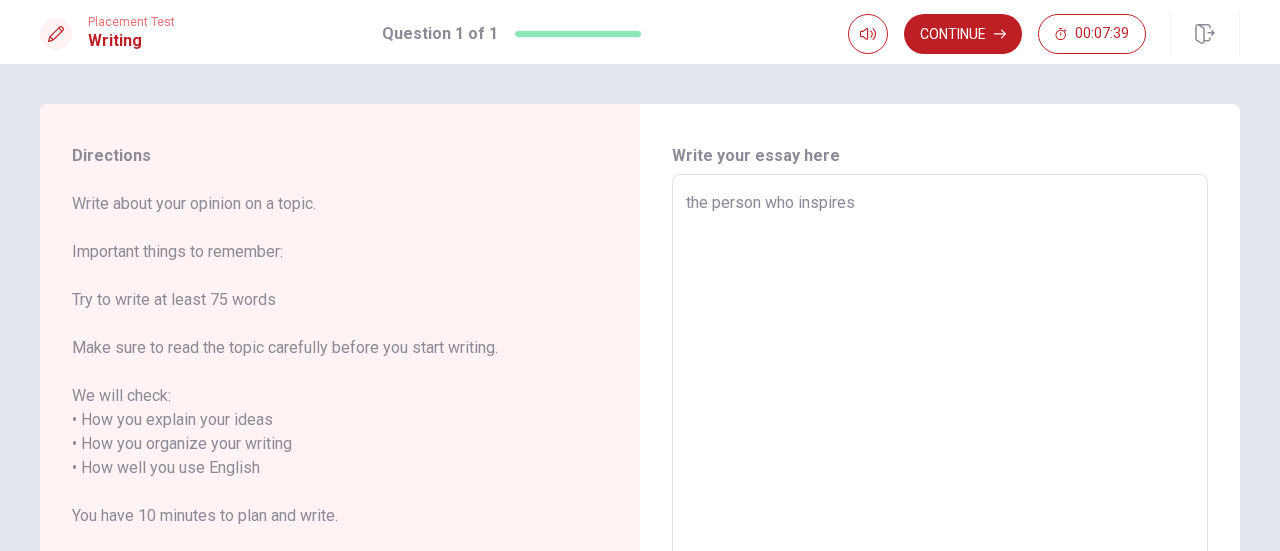 type on "the person who inspires m" 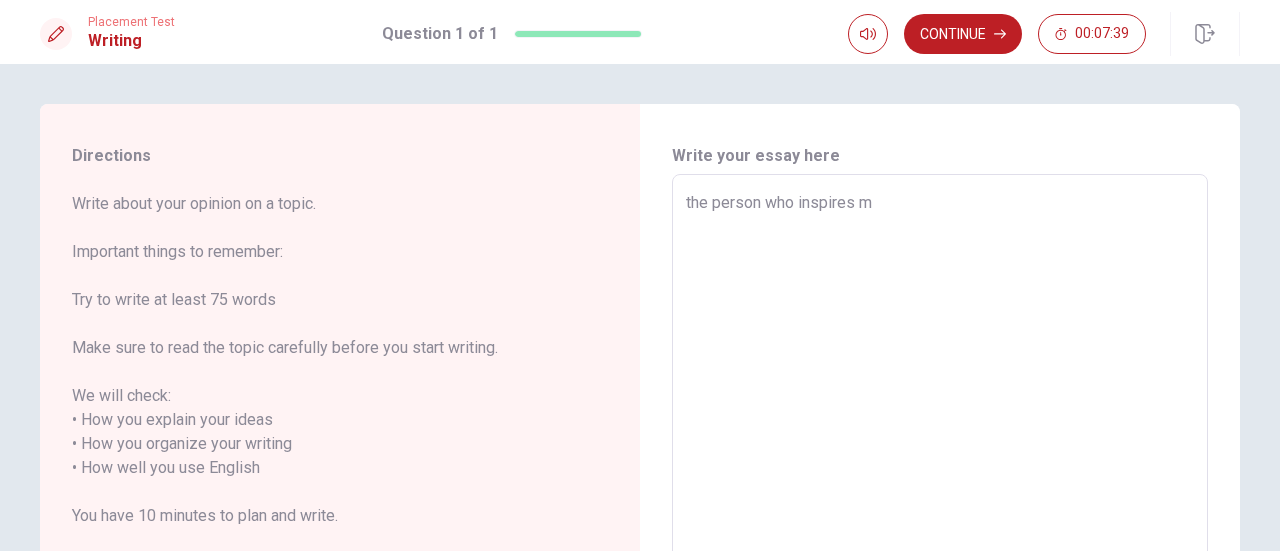 type on "x" 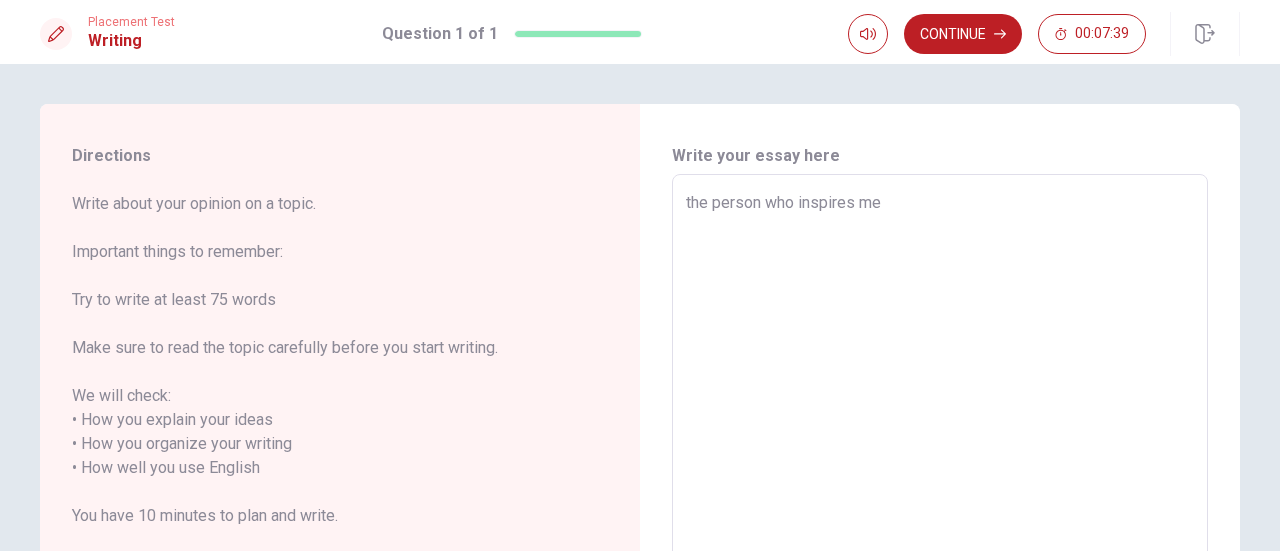 type on "x" 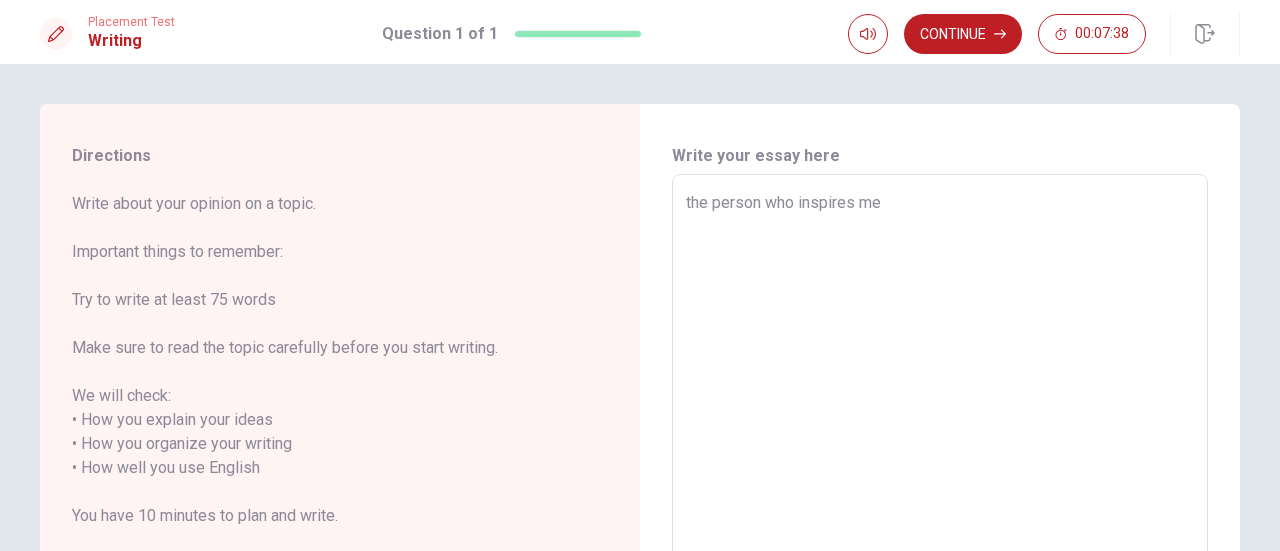 type on "the person who inspires me t" 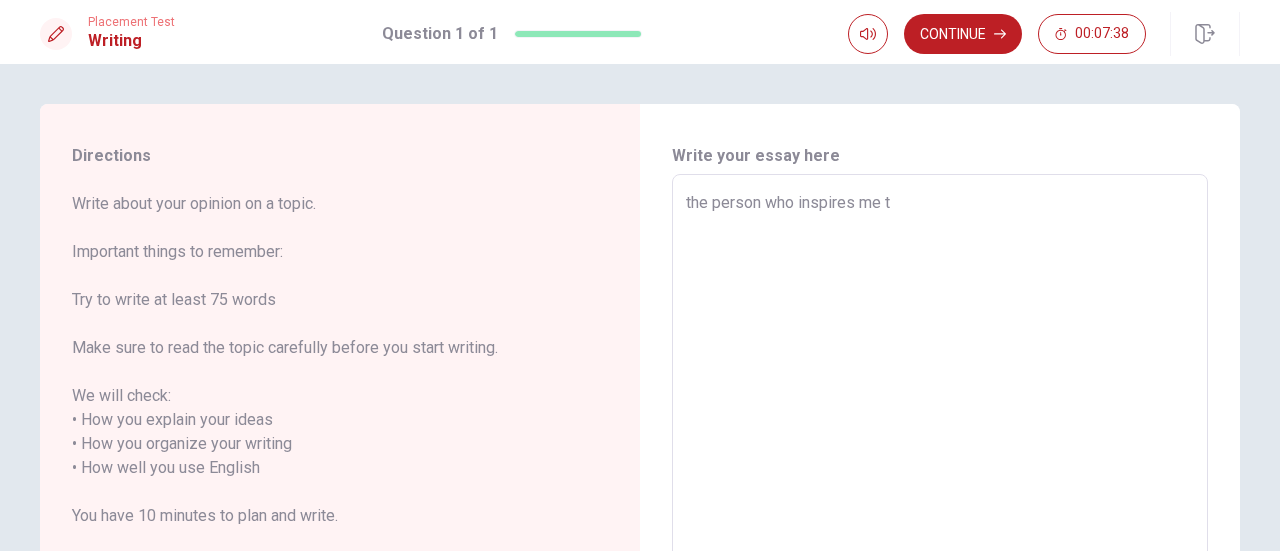 type on "x" 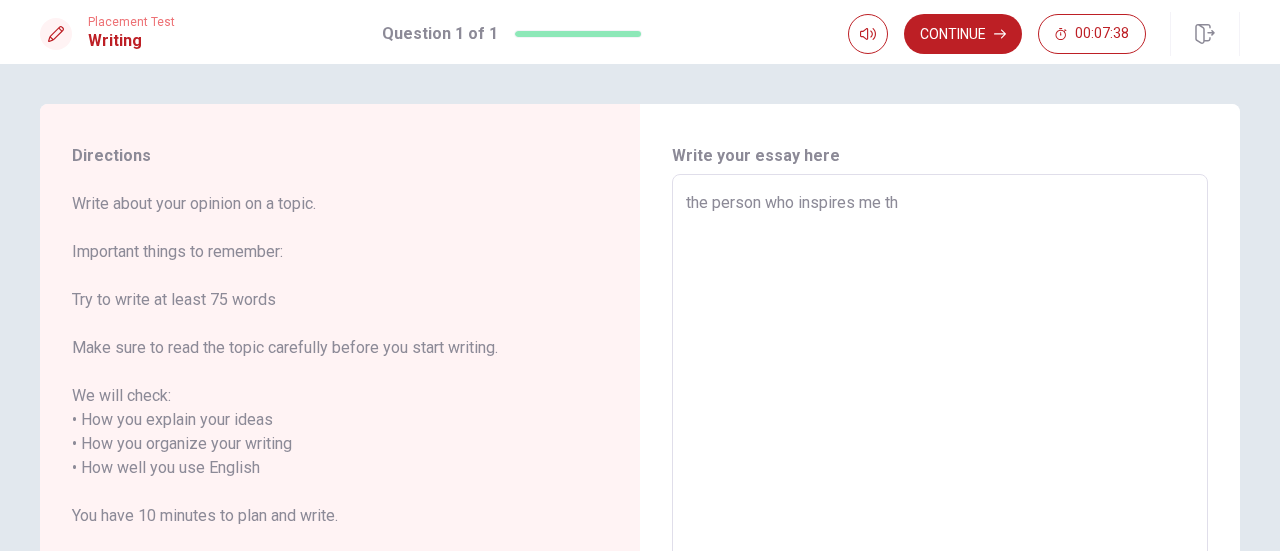 type on "x" 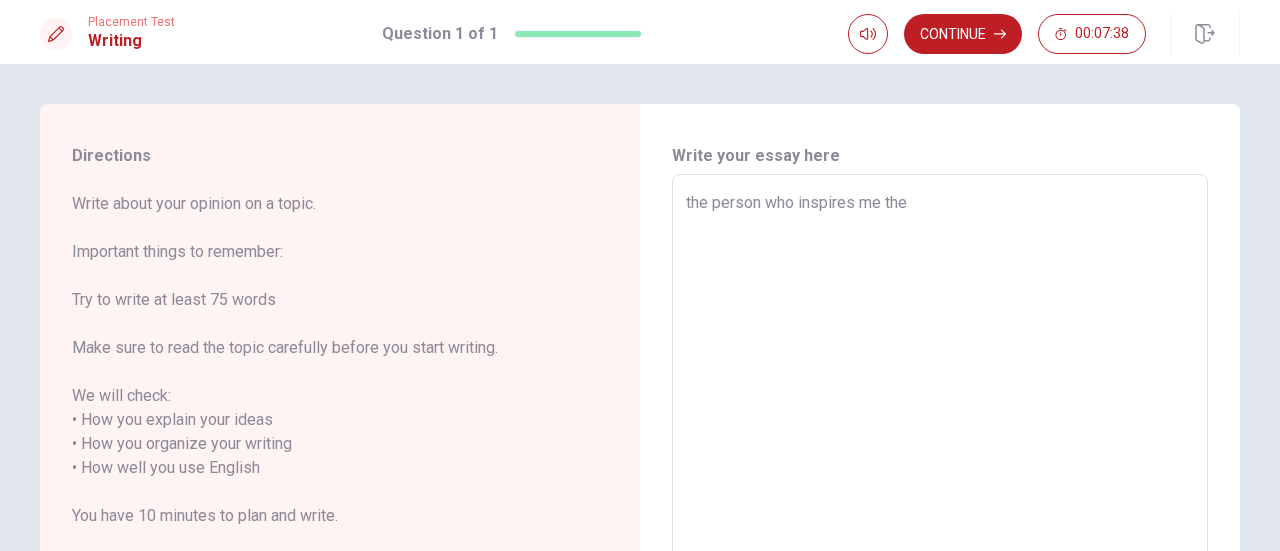 type on "x" 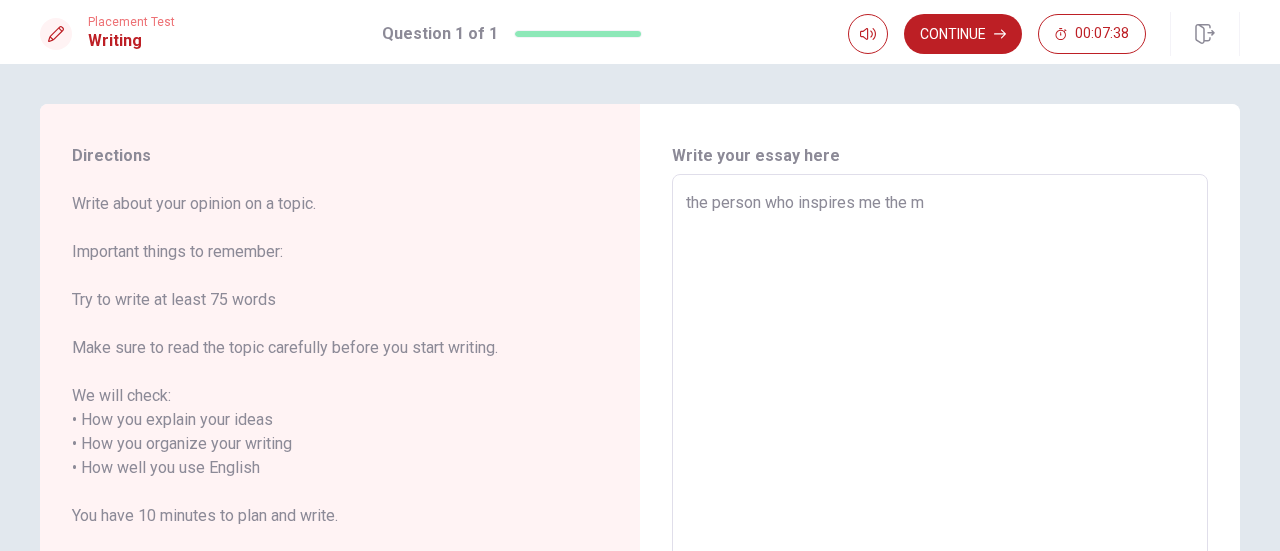 type on "x" 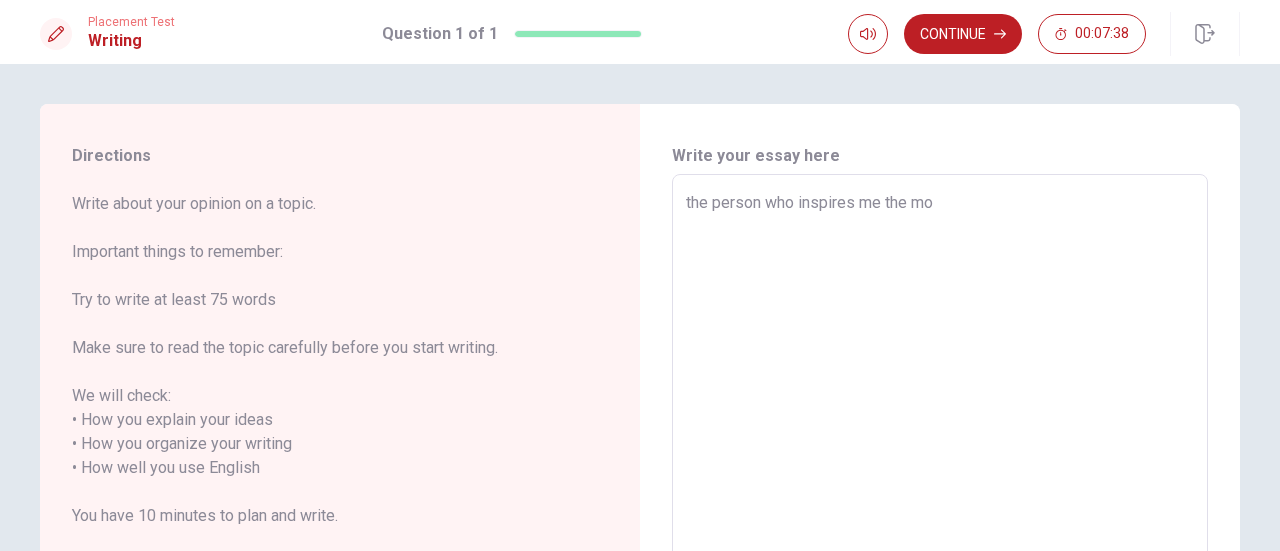 type 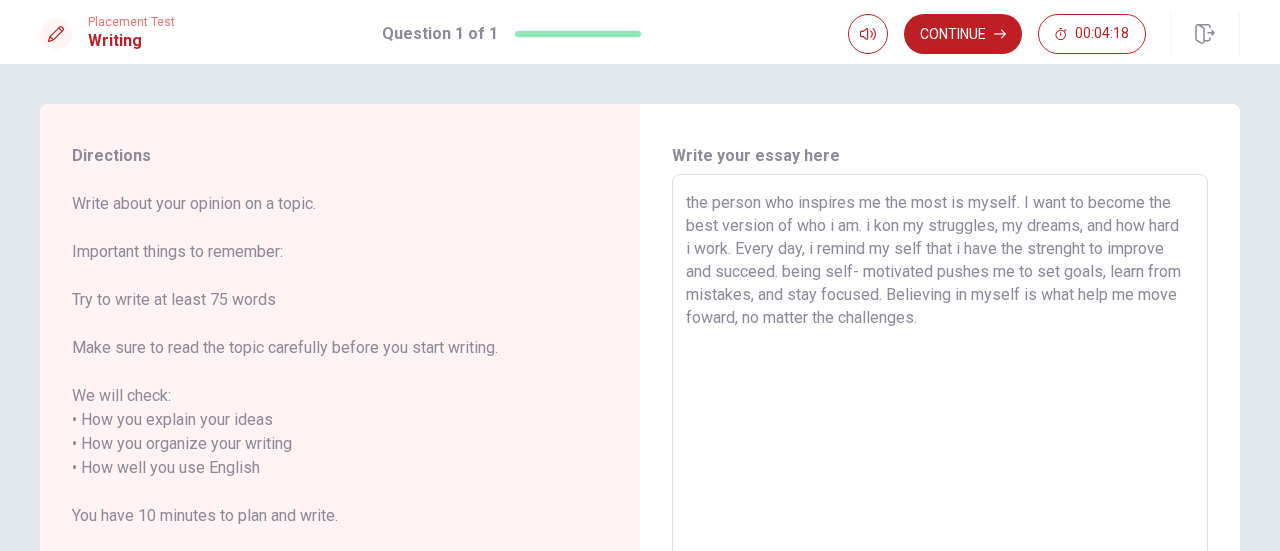 scroll, scrollTop: 0, scrollLeft: 0, axis: both 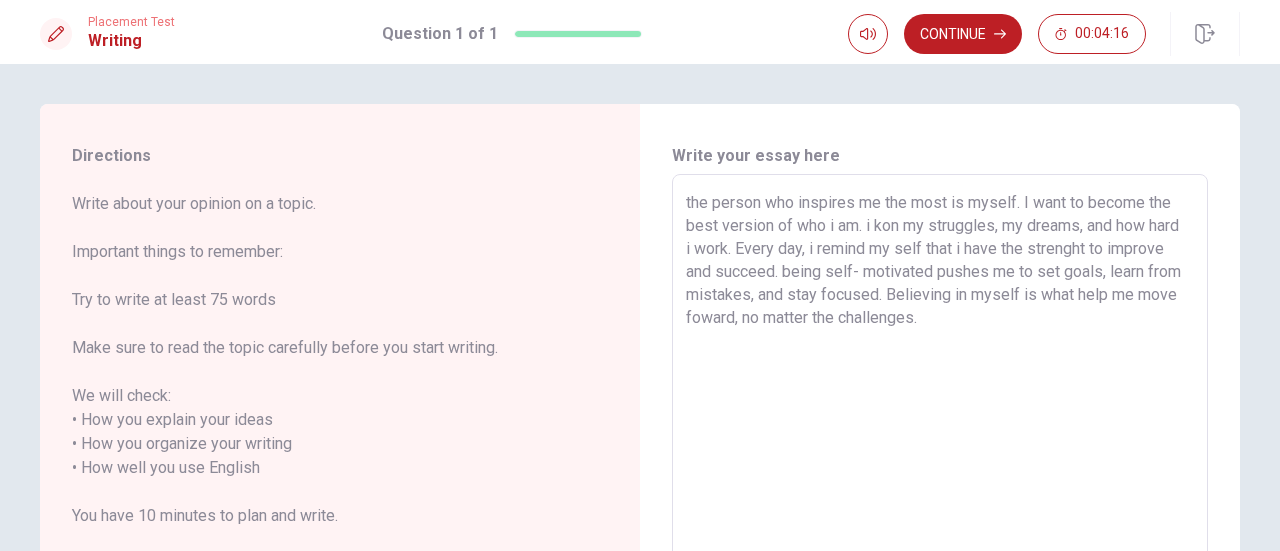 click on "the person who inspires me the most is myself. I want to become the best version of who i am. i kon my struggles, my dreams, and how hard i work. Every day, i remind my self that i have the strenght to improve and succeed. being self- motivated pushes me to set goals, learn from mistakes, and stay focused. Believing in myself is what help me move foward, no matter the challenges." at bounding box center [940, 456] 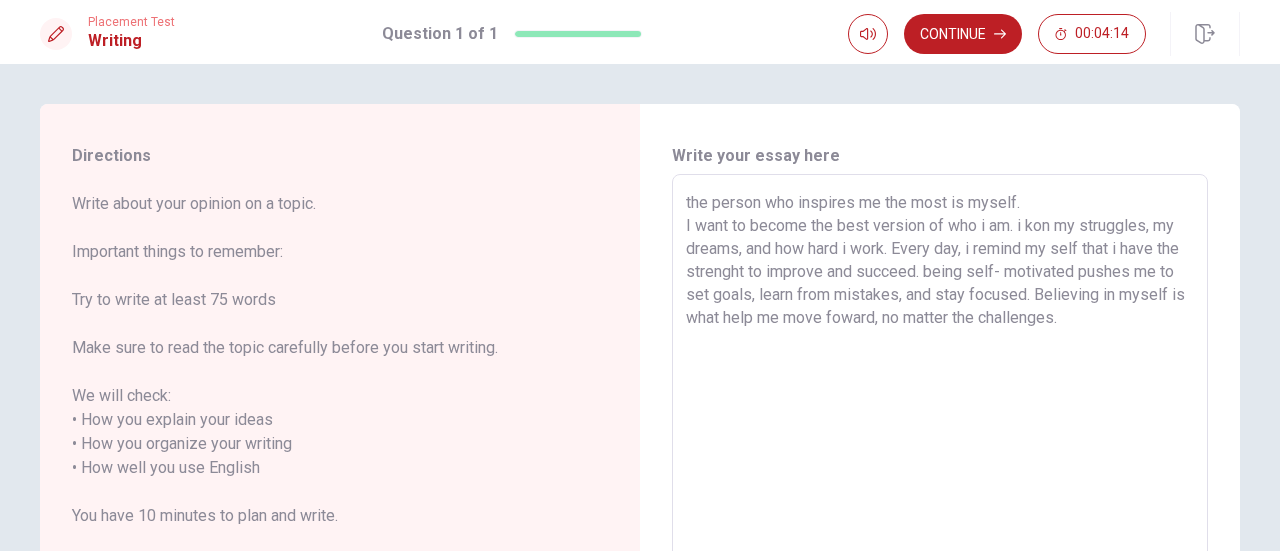 click on "the person who inspires me the most is myself.
I want to become the best version of who i am. i kon my struggles, my dreams, and how hard i work. Every day, i remind my self that i have the strenght to improve and succeed. being self- motivated pushes me to set goals, learn from mistakes, and stay focused. Believing in myself is what help me move foward, no matter the challenges." at bounding box center [940, 456] 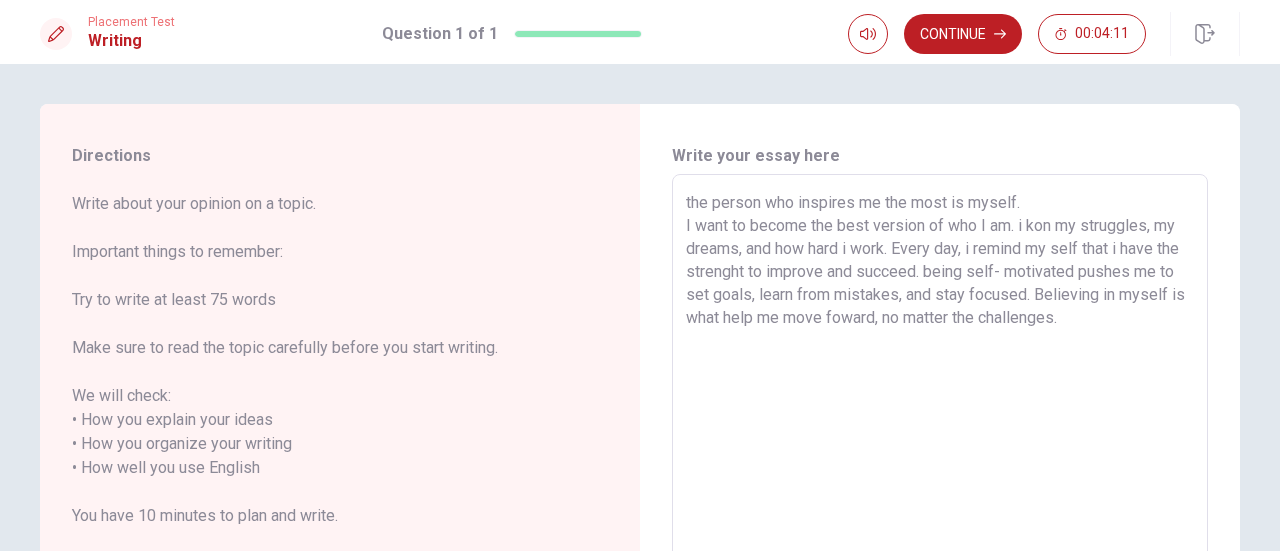 click on "the person who inspires me the most is myself.
I want to become the best version of who I am. i kon my struggles, my dreams, and how hard i work. Every day, i remind my self that i have the strenght to improve and succeed. being self- motivated pushes me to set goals, learn from mistakes, and stay focused. Believing in myself is what help me move foward, no matter the challenges." at bounding box center (940, 456) 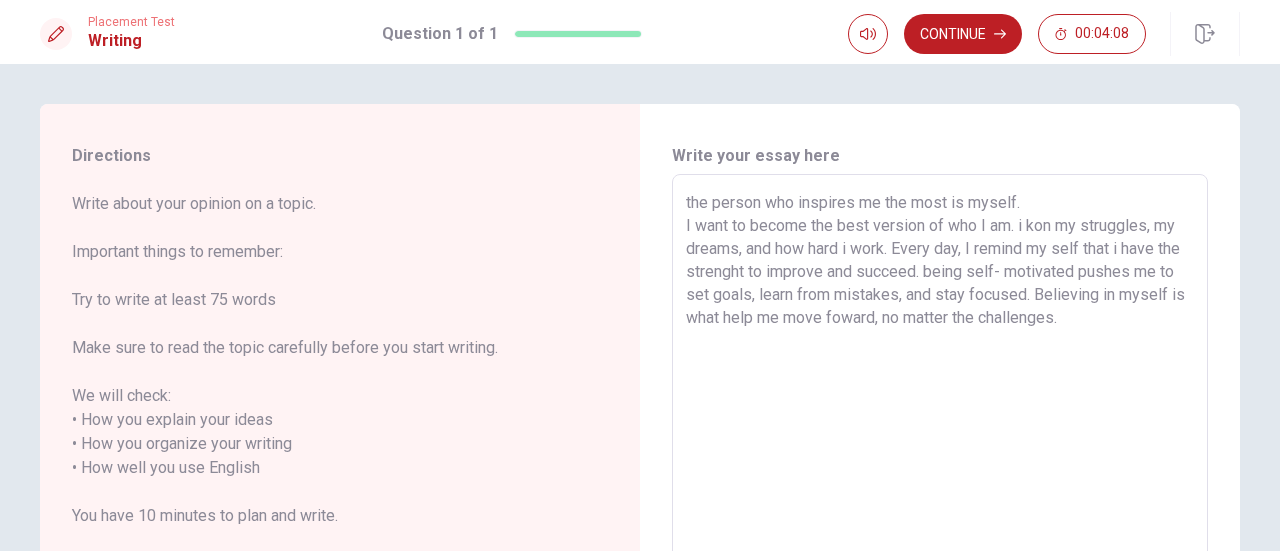click on "the person who inspires me the most is myself.
I want to become the best version of who I am. i kon my struggles, my dreams, and how hard i work. Every day, I remind my self that i have the strenght to improve and succeed. being self- motivated pushes me to set goals, learn from mistakes, and stay focused. Believing in myself is what help me move foward, no matter the challenges." at bounding box center [940, 456] 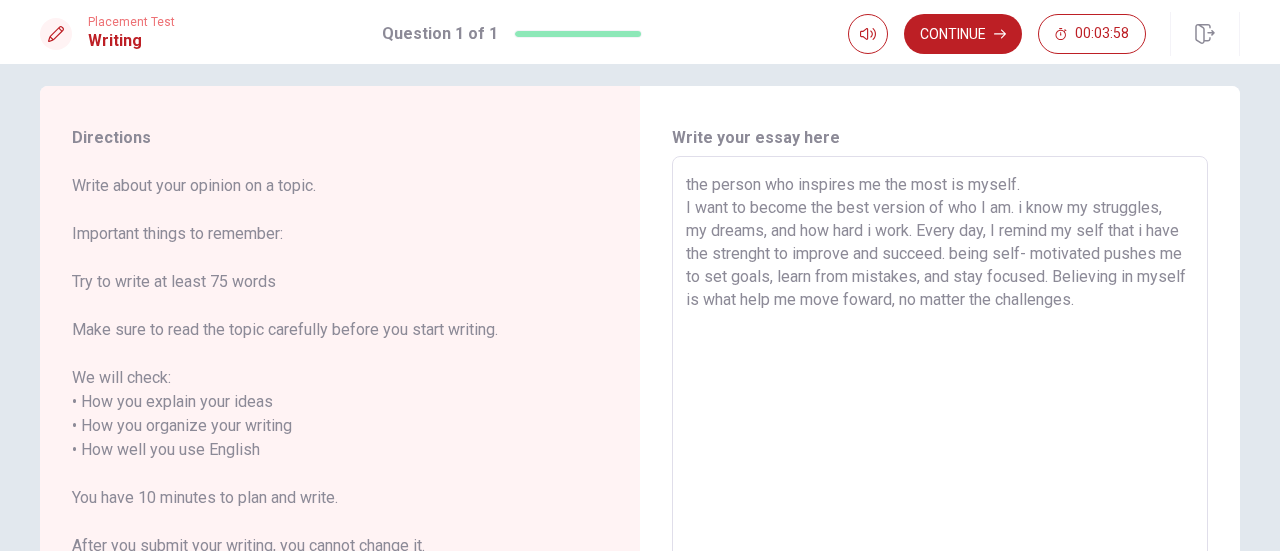 scroll, scrollTop: 0, scrollLeft: 0, axis: both 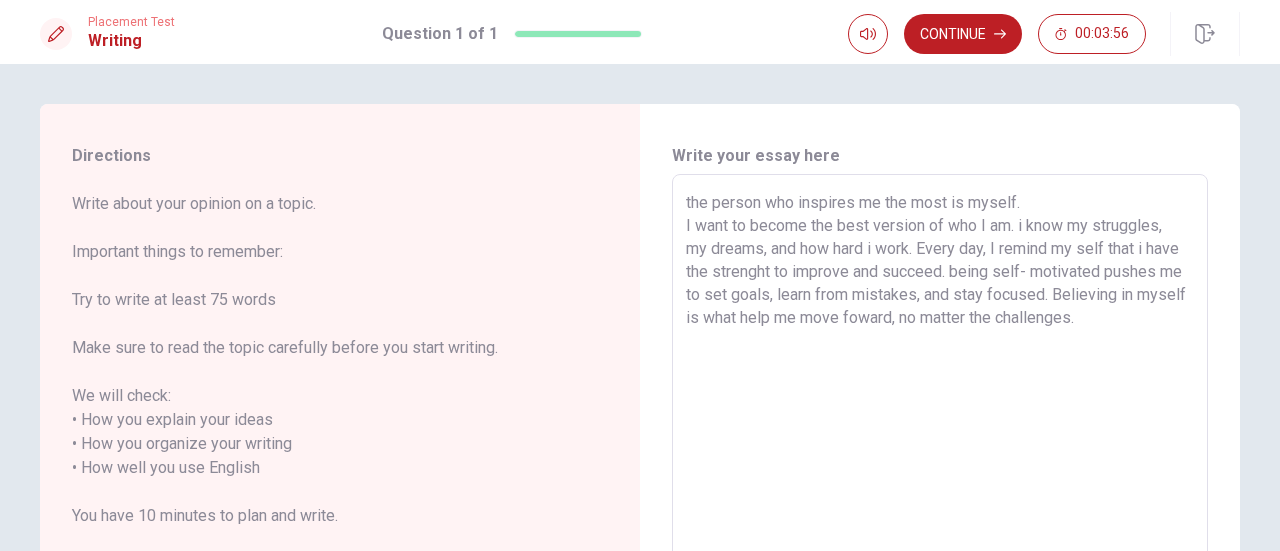 click on "the person who inspires me the most is myself.
I want to become the best version of who I am. i know my struggles, my dreams, and how hard i work. Every day, I remind my self that i have the strenght to improve and succeed. being self- motivated pushes me to set goals, learn from mistakes, and stay focused. Believing in myself is what help me move foward, no matter the challenges." at bounding box center [940, 456] 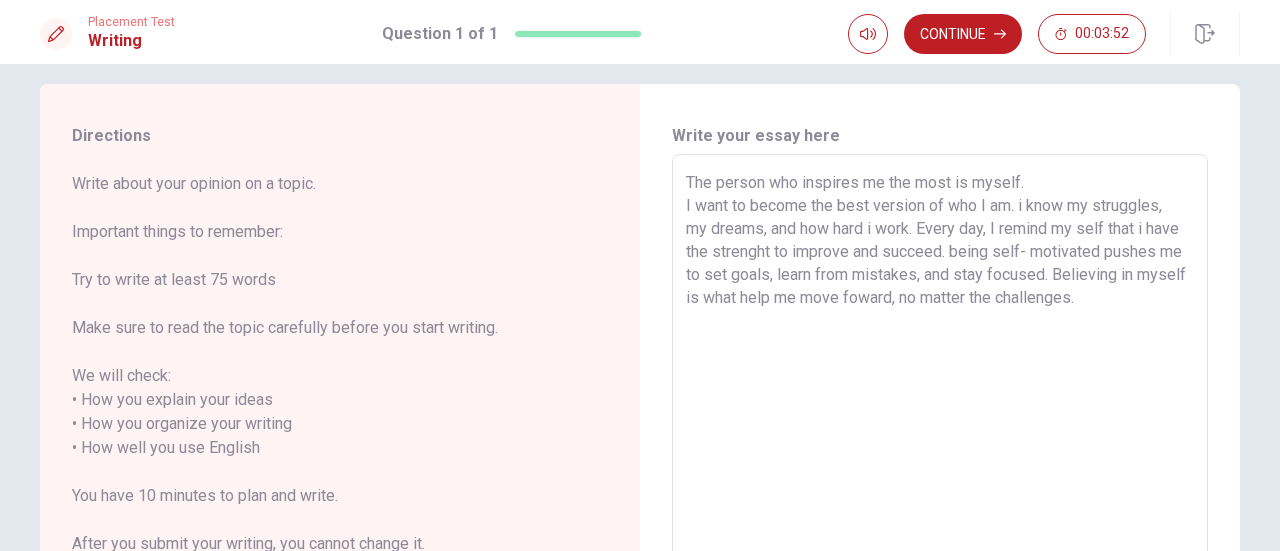 scroll, scrollTop: 24, scrollLeft: 0, axis: vertical 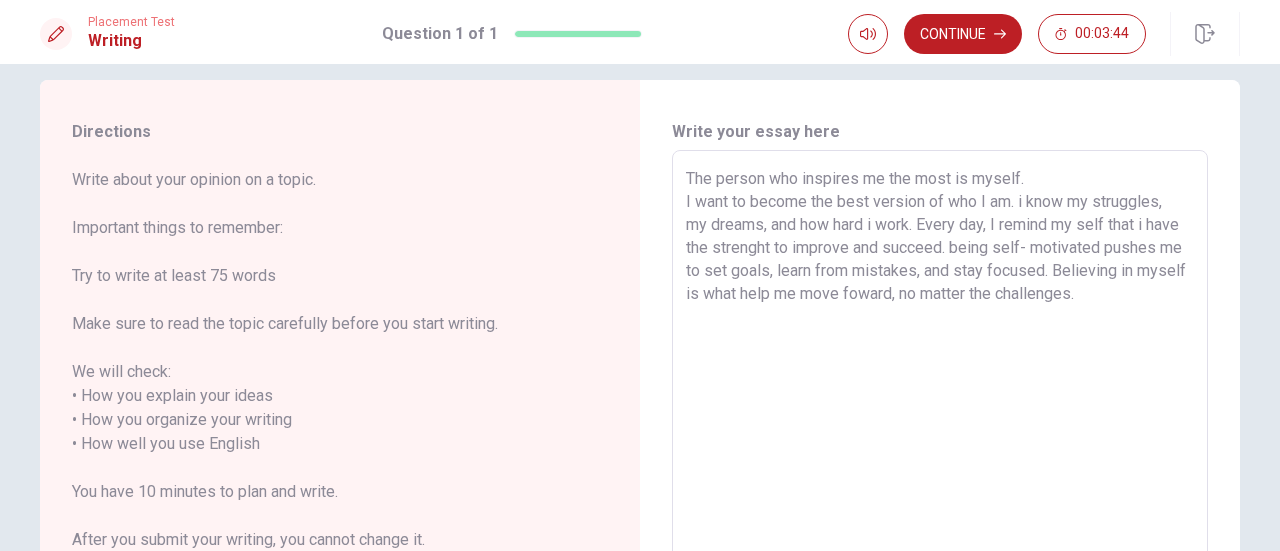 click on "The person who inspires me the most is myself.
I want to become the best version of who I am. i know my struggles, my dreams, and how hard i work. Every day, I remind my self that i have the strenght to improve and succeed. being self- motivated pushes me to set goals, learn from mistakes, and stay focused. Believing in myself is what help me move foward, no matter the challenges." at bounding box center (940, 432) 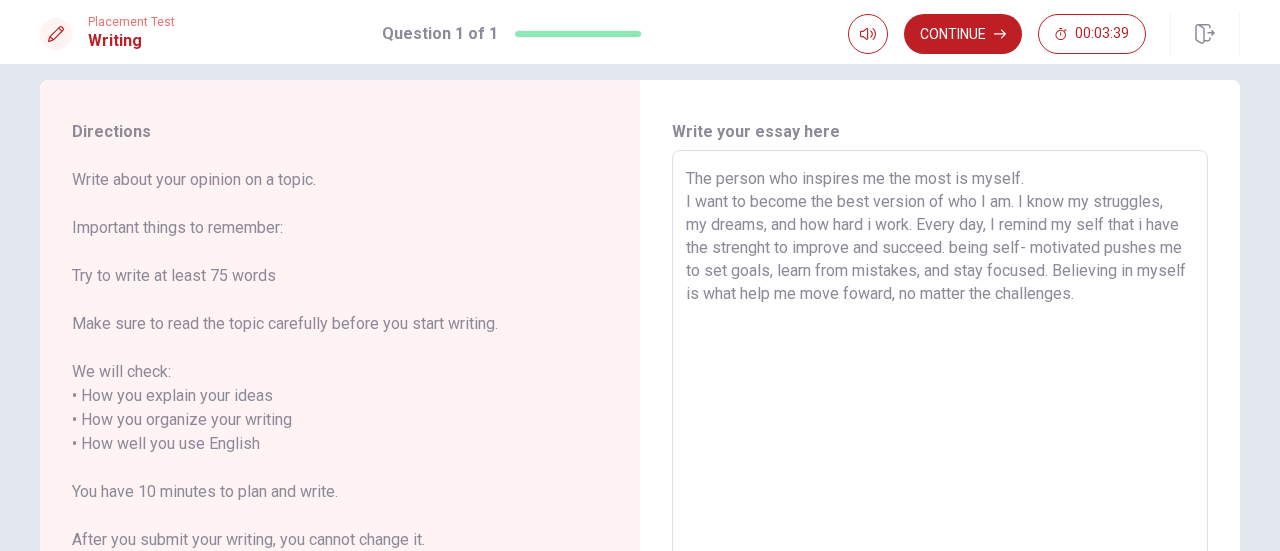 click on "The person who inspires me the most is myself.
I want to become the best version of who I am. I know my struggles, my dreams, and how hard i work. Every day, I remind my self that i have the strenght to improve and succeed. being self- motivated pushes me to set goals, learn from mistakes, and stay focused. Believing in myself is what help me move foward, no matter the challenges." at bounding box center (940, 432) 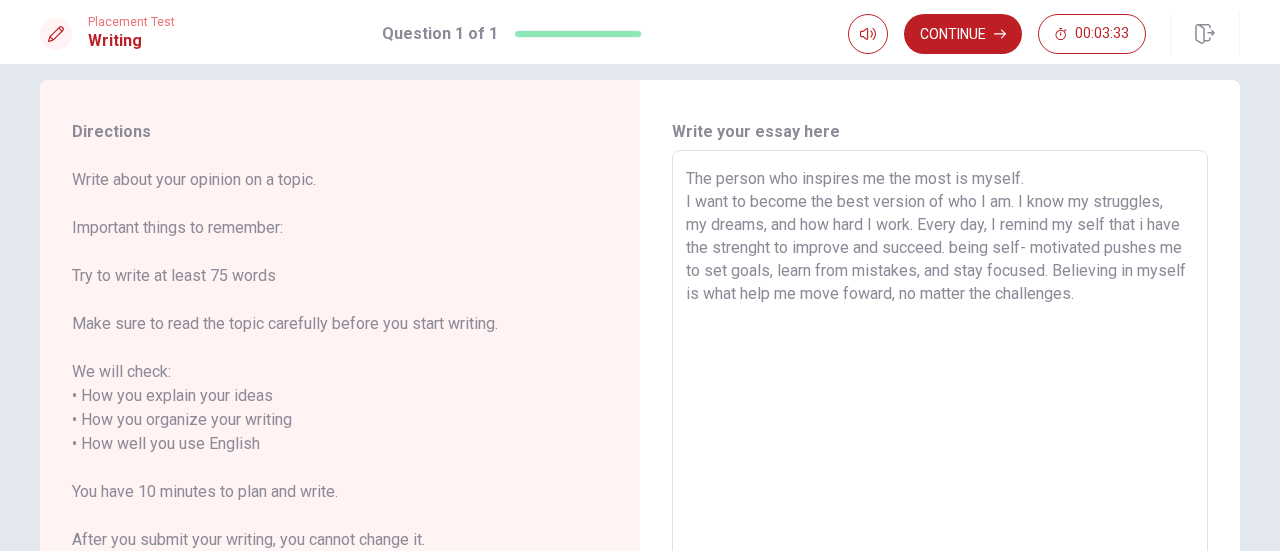 click on "The person who inspires me the most is myself.
I want to become the best version of who I am. I know my struggles, my dreams, and how hard I work. Every day, I remind my self that i have the strenght to improve and succeed. being self- motivated pushes me to set goals, learn from mistakes, and stay focused. Believing in myself is what help me move foward, no matter the challenges." at bounding box center [940, 432] 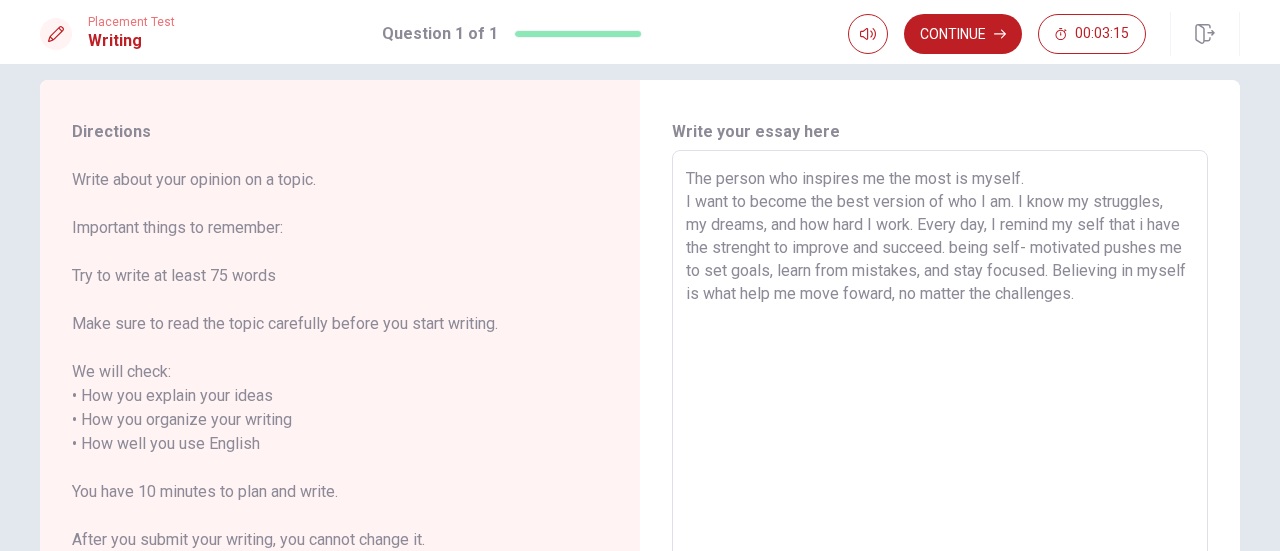 click on "The person who inspires me the most is myself.
I want to become the best version of who I am. I know my struggles, my dreams, and how hard I work. Every day, I remind my self that i have the strenght to improve and succeed. being self- motivated pushes me to set goals, learn from mistakes, and stay focused. Believing in myself is what help me move foward, no matter the challenges." at bounding box center (940, 432) 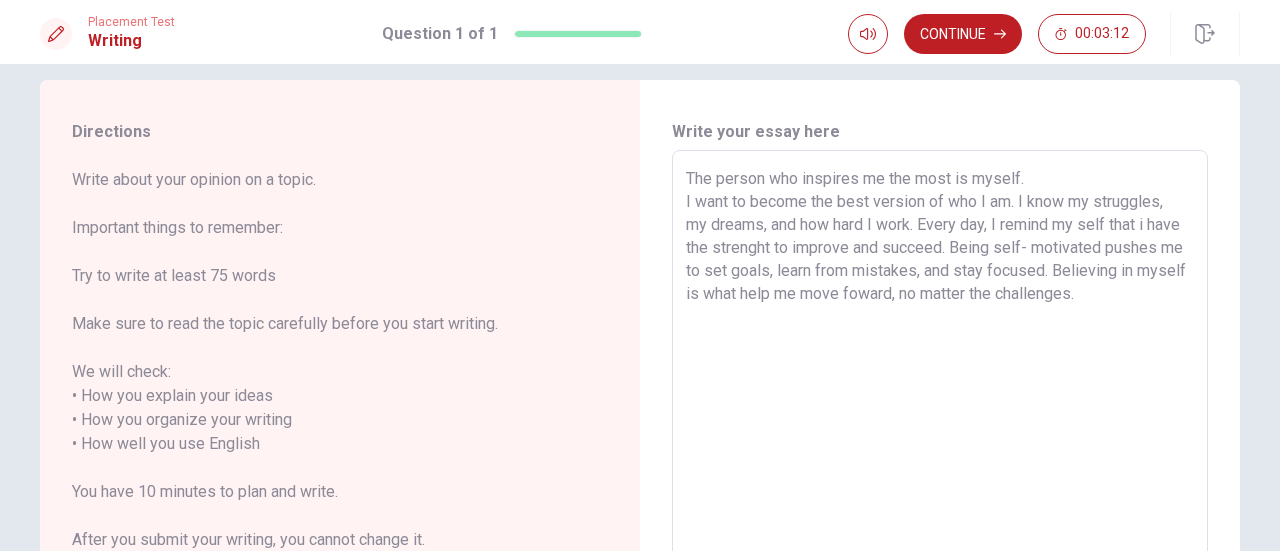 click on "The person who inspires me the most is myself.
I want to become the best version of who I am. I know my struggles, my dreams, and how hard I work. Every day, I remind my self that i have the strenght to improve and succeed. Being self- motivated pushes me to set goals, learn from mistakes, and stay focused. Believing in myself is what help me move foward, no matter the challenges." at bounding box center [940, 432] 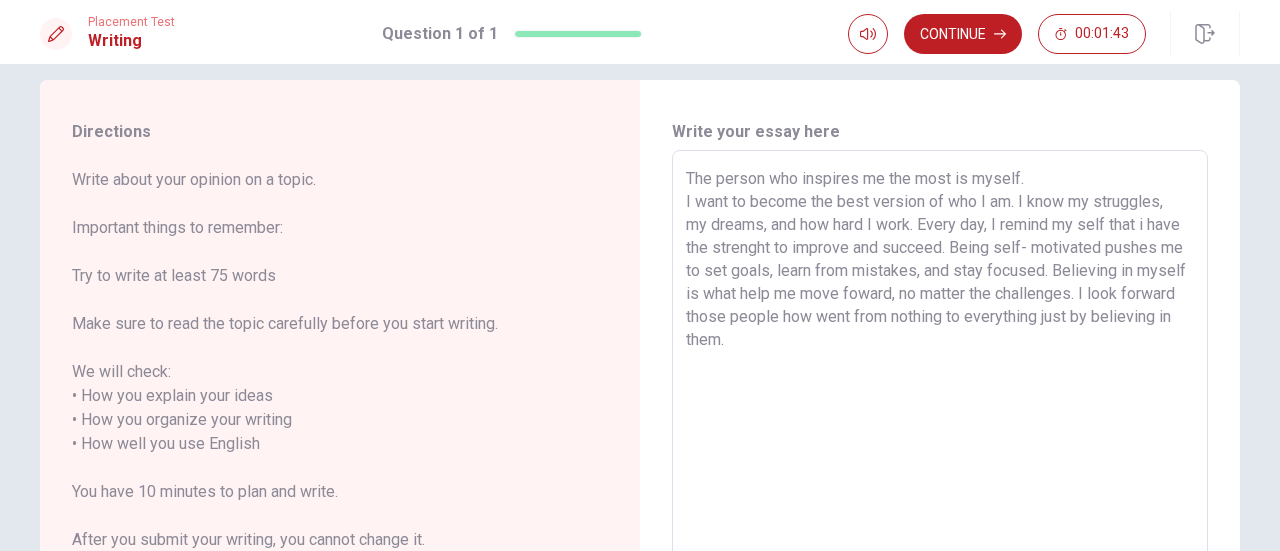 click on "The person who inspires me the most is myself.
I want to become the best version of who I am. I know my struggles, my dreams, and how hard I work. Every day, I remind my self that i have the strenght to improve and succeed. Being self- motivated pushes me to set goals, learn from mistakes, and stay focused. Believing in myself is what help me move foward, no matter the challenges. I look forward those people how went from nothing to everything just by believing in them." at bounding box center (940, 432) 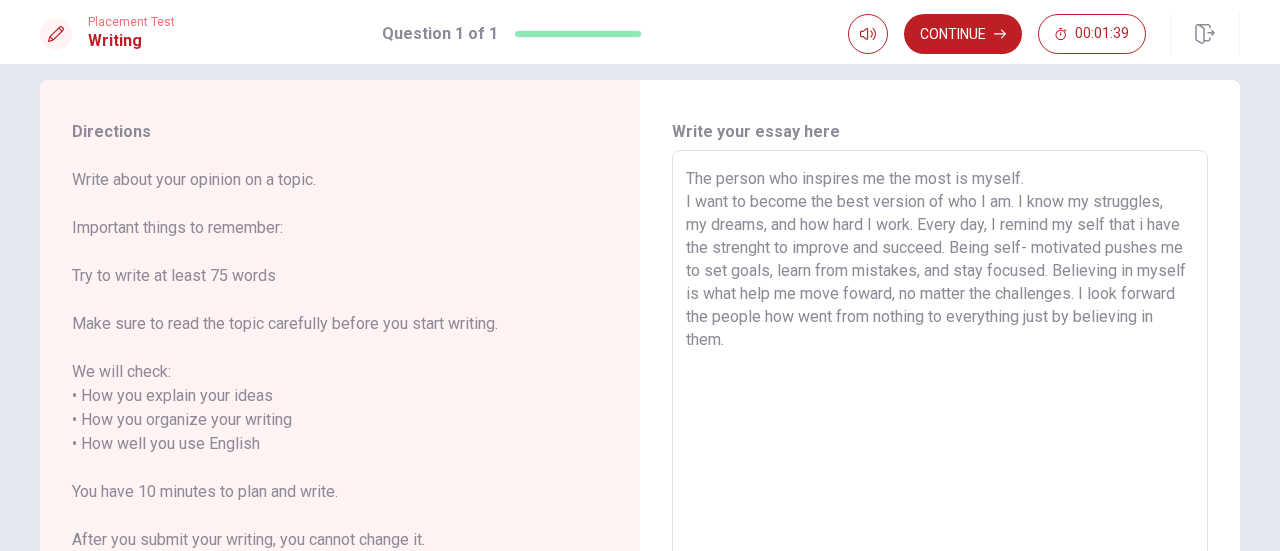 click on "The person who inspires me the most is myself.
I want to become the best version of who I am. I know my struggles, my dreams, and how hard I work. Every day, I remind my self that i have the strenght to improve and succeed. Being self- motivated pushes me to set goals, learn from mistakes, and stay focused. Believing in myself is what help me move foward, no matter the challenges. I look forward the people how went from nothing to everything just by believing in them." at bounding box center (940, 432) 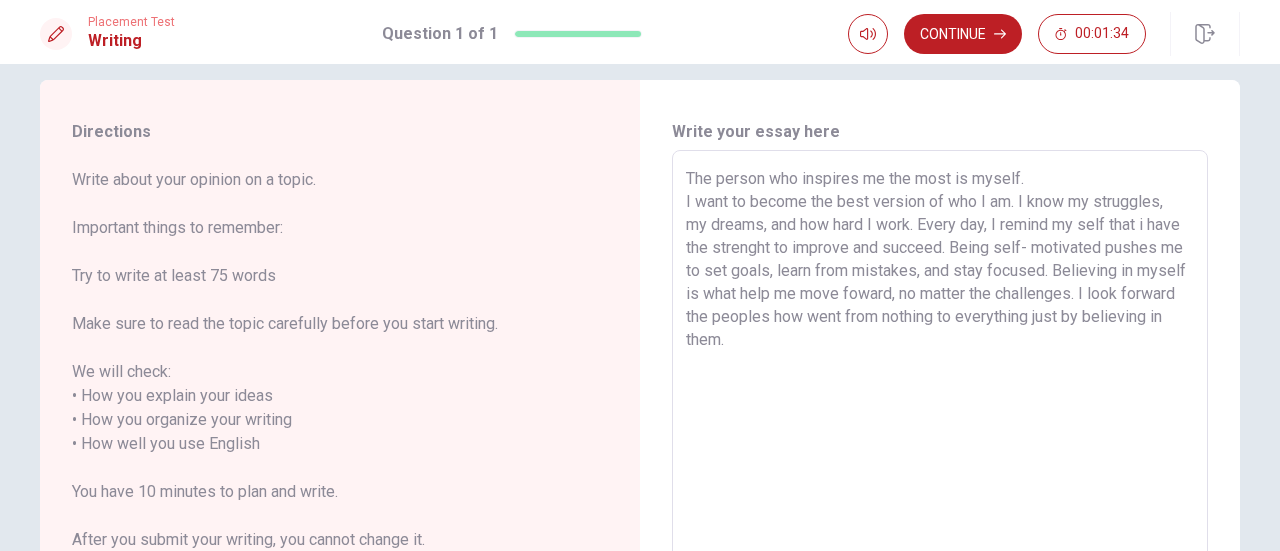 click on "The person who inspires me the most is myself.
I want to become the best version of who I am. I know my struggles, my dreams, and how hard I work. Every day, I remind my self that i have the strenght to improve and succeed. Being self- motivated pushes me to set goals, learn from mistakes, and stay focused. Believing in myself is what help me move foward, no matter the challenges. I look forward the peoples how went from nothing to everything just by believing in them." at bounding box center (940, 432) 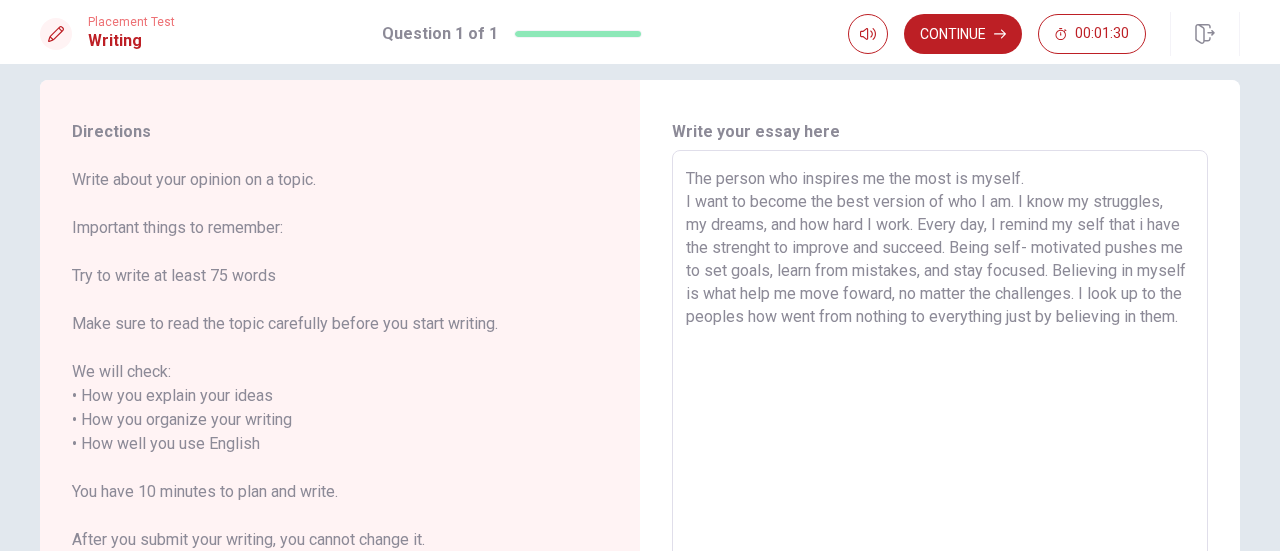 click on "The person who inspires me the most is myself.
I want to become the best version of who I am. I know my struggles, my dreams, and how hard I work. Every day, I remind my self that i have the strenght to improve and succeed. Being self- motivated pushes me to set goals, learn from mistakes, and stay focused. Believing in myself is what help me move foward, no matter the challenges. I look up to the peoples how went from nothing to everything just by believing in them." at bounding box center [940, 432] 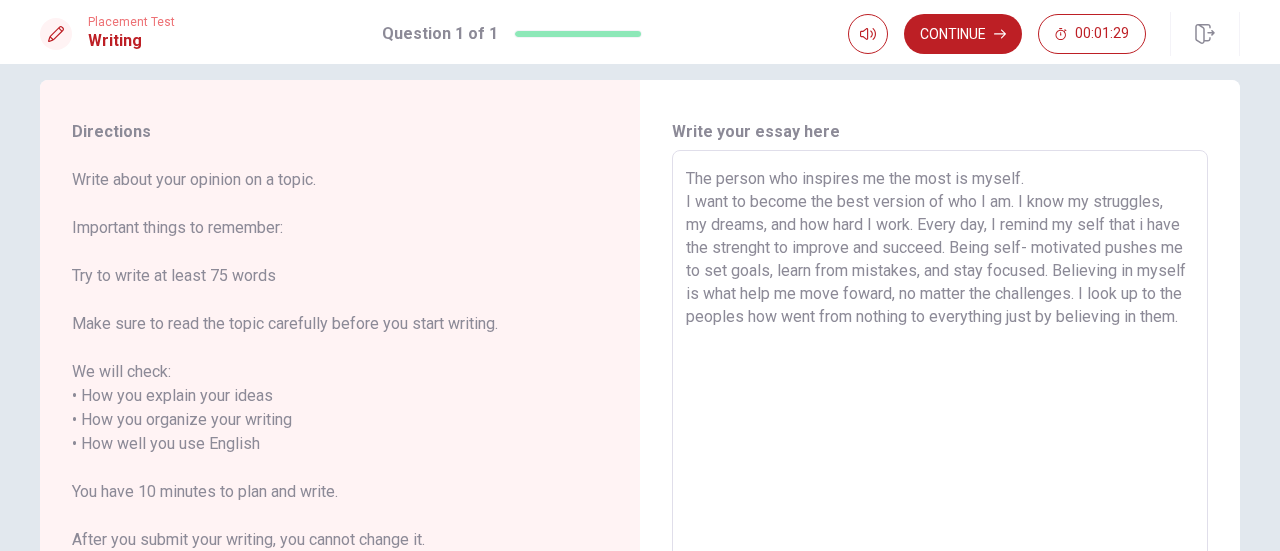 click on "The person who inspires me the most is myself.
I want to become the best version of who I am. I know my struggles, my dreams, and how hard I work. Every day, I remind my self that i have the strenght to improve and succeed. Being self- motivated pushes me to set goals, learn from mistakes, and stay focused. Believing in myself is what help me move foward, no matter the challenges. I look up to the peoples how went from nothing to everything just by believing in them." at bounding box center [940, 432] 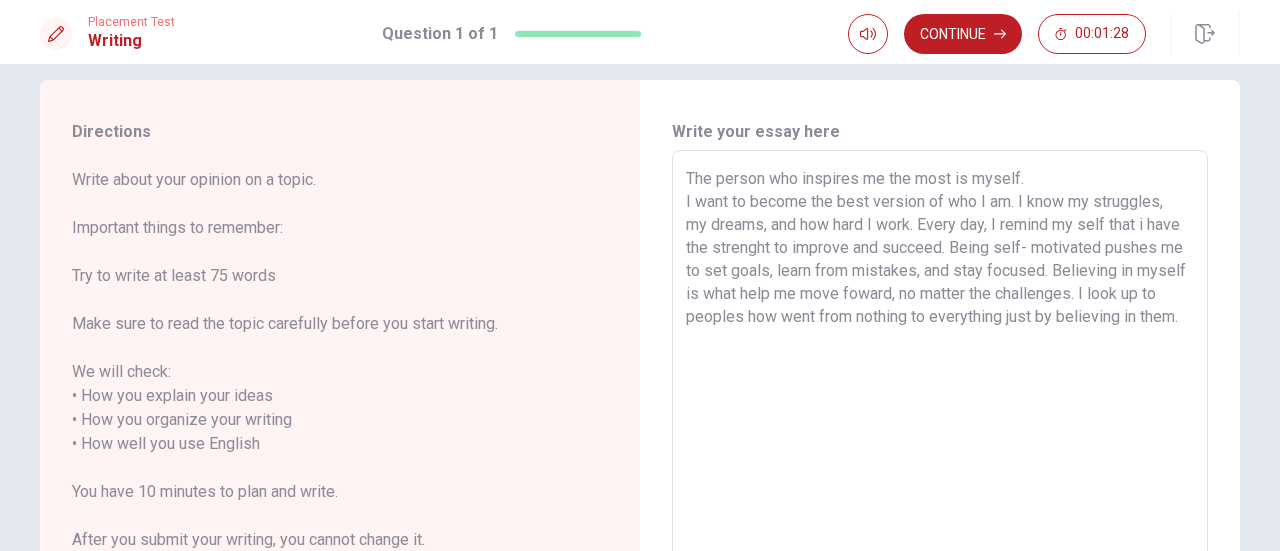 click on "The person who inspires me the most is myself.
I want to become the best version of who I am. I know my struggles, my dreams, and how hard I work. Every day, I remind my self that i have the strenght to improve and succeed. Being self- motivated pushes me to set goals, learn from mistakes, and stay focused. Believing in myself is what help me move foward, no matter the challenges. I look up to peoples how went from nothing to everything just by believing in them." at bounding box center [940, 432] 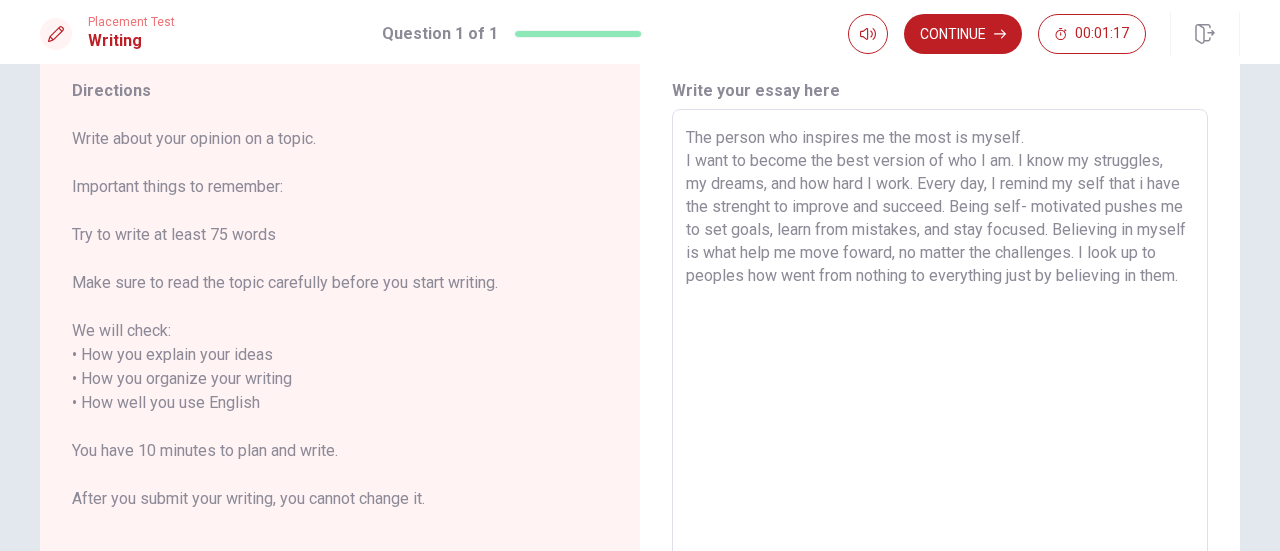 scroll, scrollTop: 61, scrollLeft: 0, axis: vertical 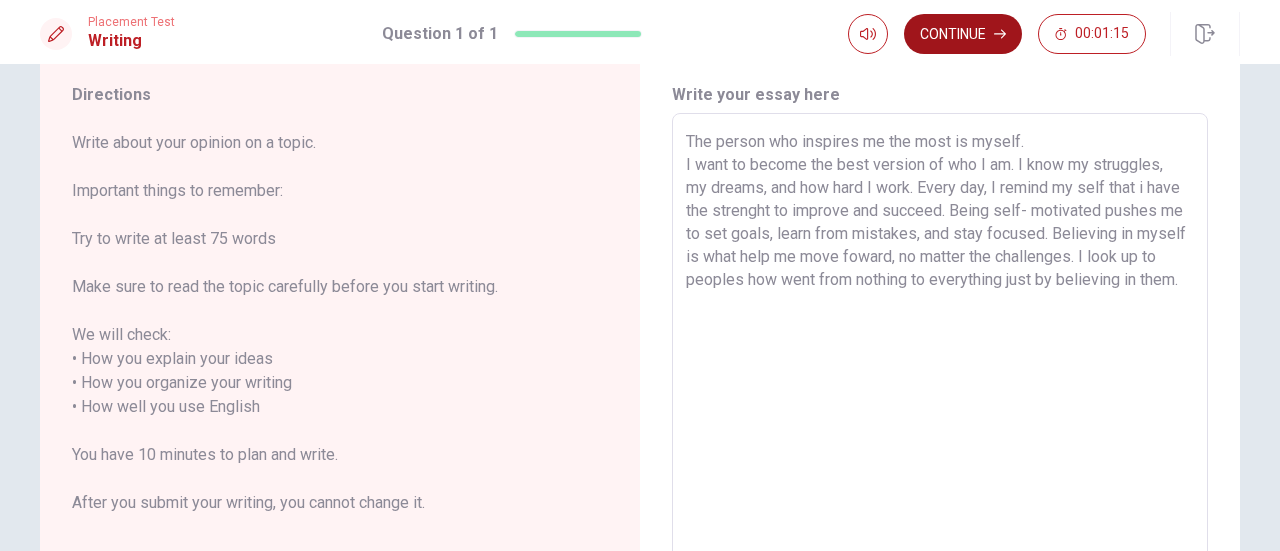 click on "Continue" at bounding box center (963, 34) 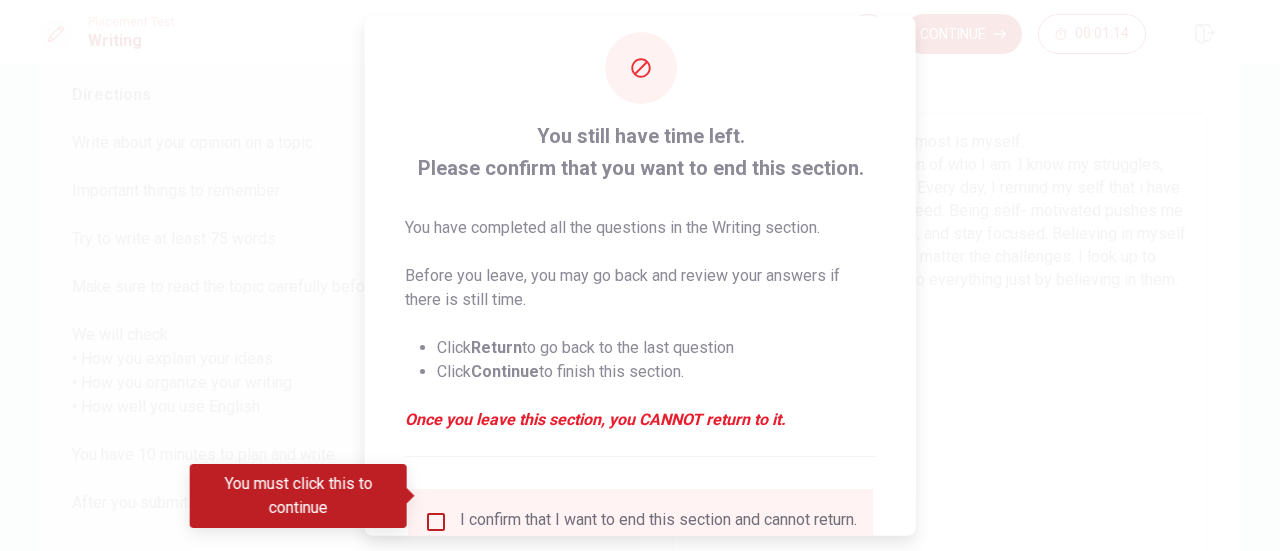 scroll, scrollTop: 112, scrollLeft: 0, axis: vertical 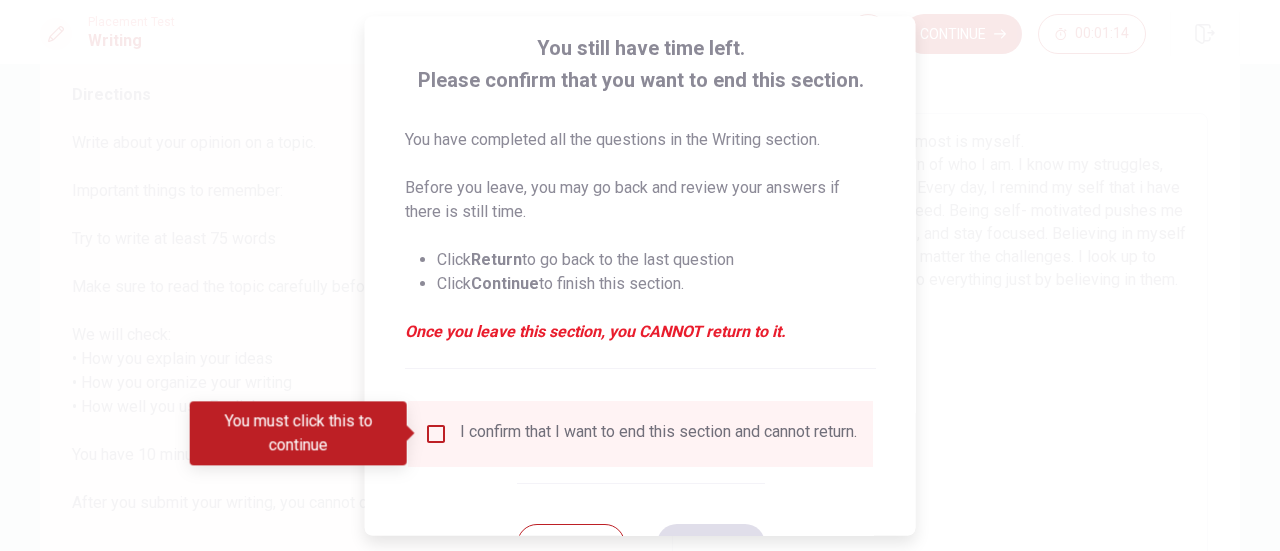 click on "You must click this to continue" at bounding box center [298, 433] 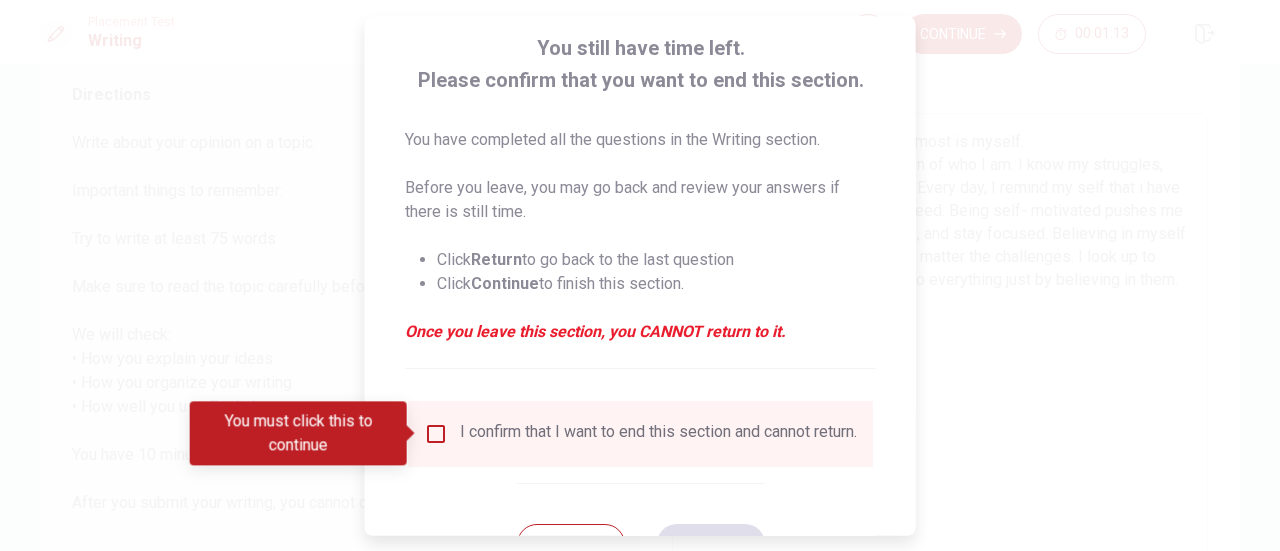 click at bounding box center [436, 434] 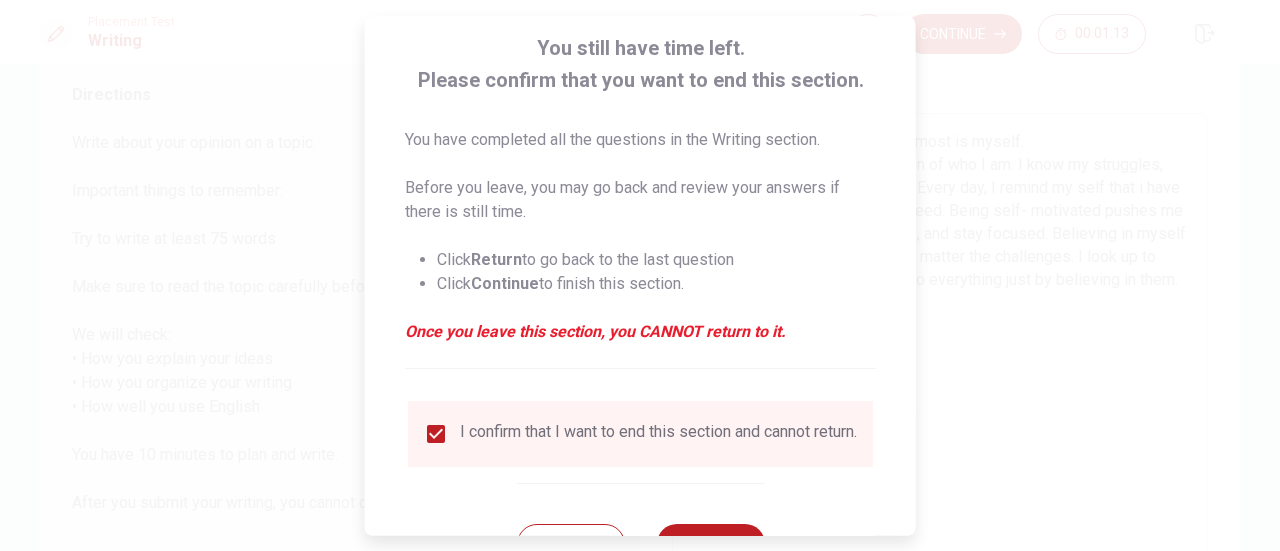 scroll, scrollTop: 194, scrollLeft: 0, axis: vertical 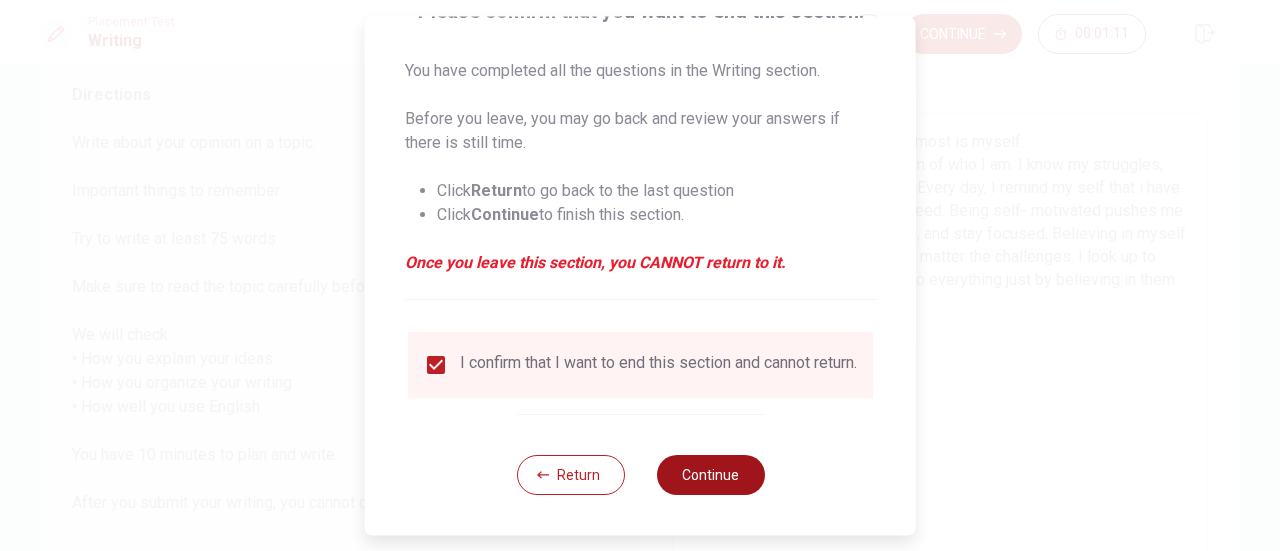 click on "Continue" at bounding box center (710, 475) 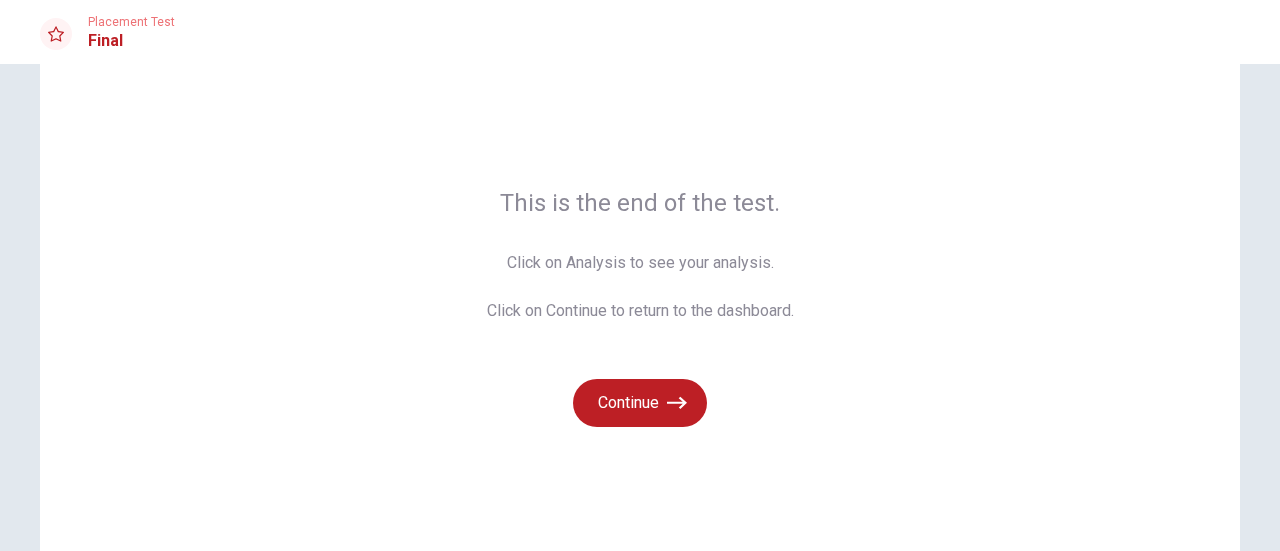 scroll, scrollTop: 72, scrollLeft: 0, axis: vertical 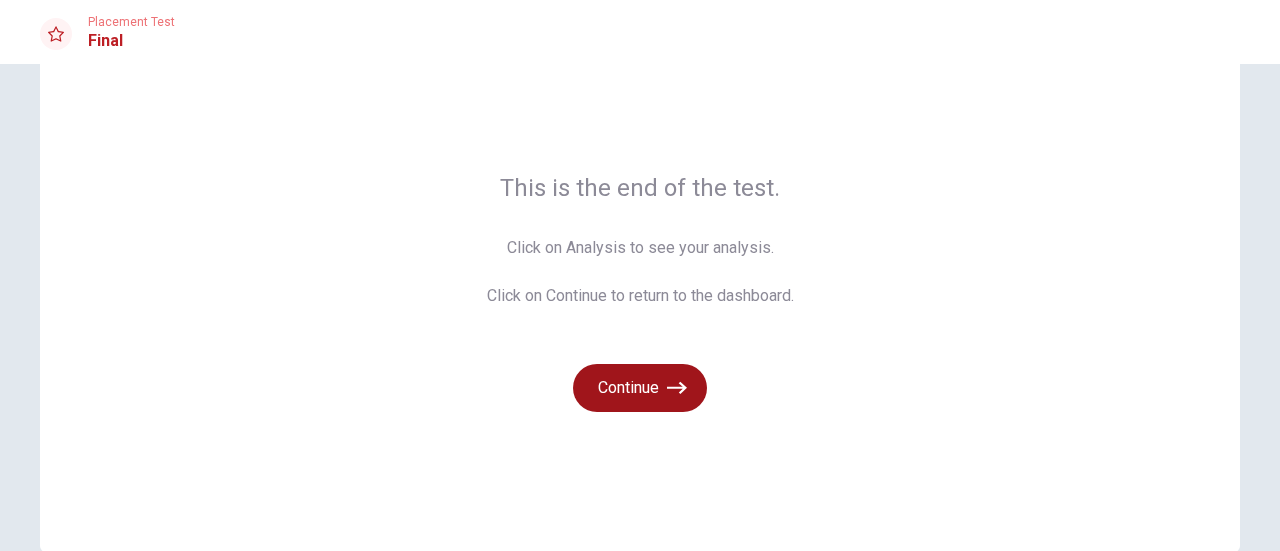 click on "Continue" at bounding box center (640, 388) 